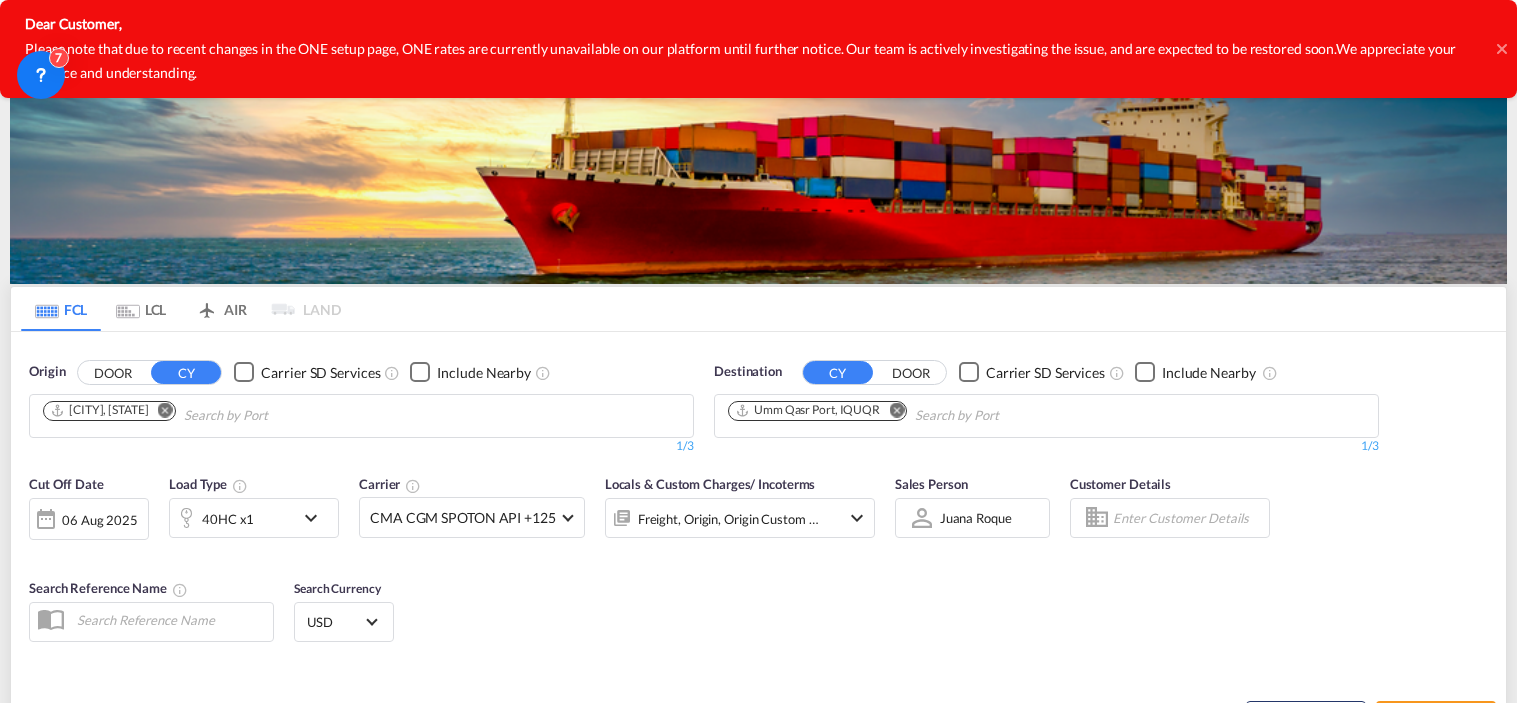 scroll, scrollTop: 0, scrollLeft: 0, axis: both 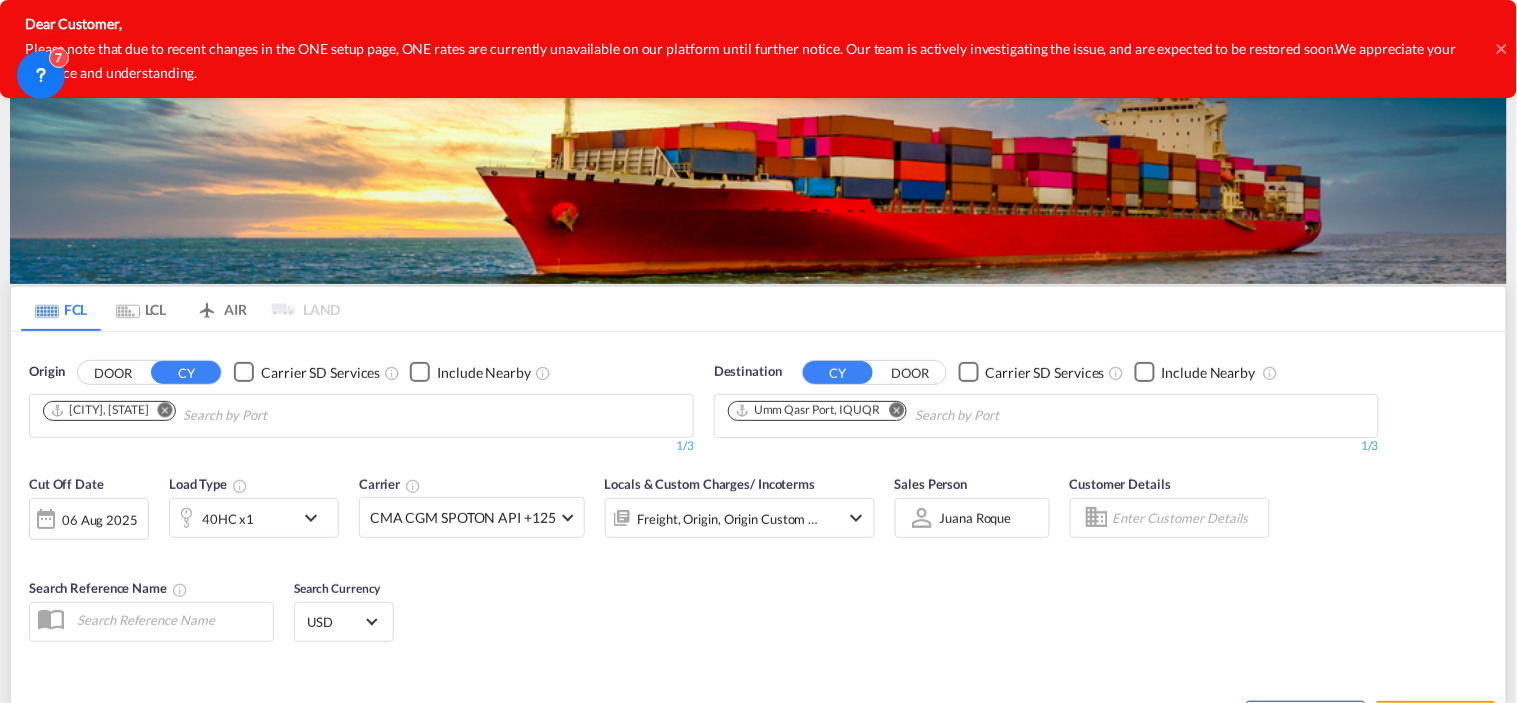 click on "Dear Customer, Please note that due to recent changes in the ONE setup page, ONE rates are currently unavailable on our platform until further notice. Our team is actively investigating the issue, and are expected to be restored soon.  We appreciate your patience and understanding." at bounding box center [758, 49] 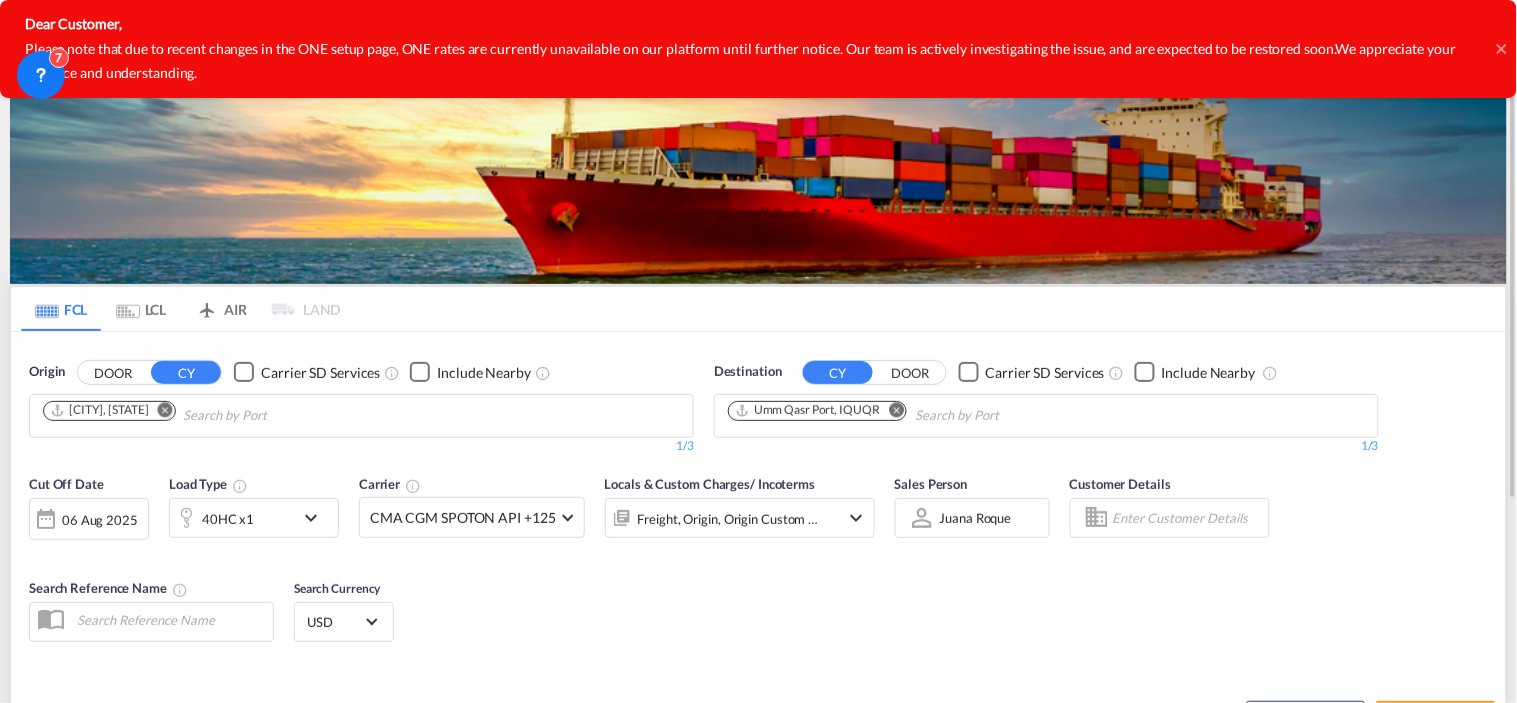 click on "AIR" at bounding box center (221, 309) 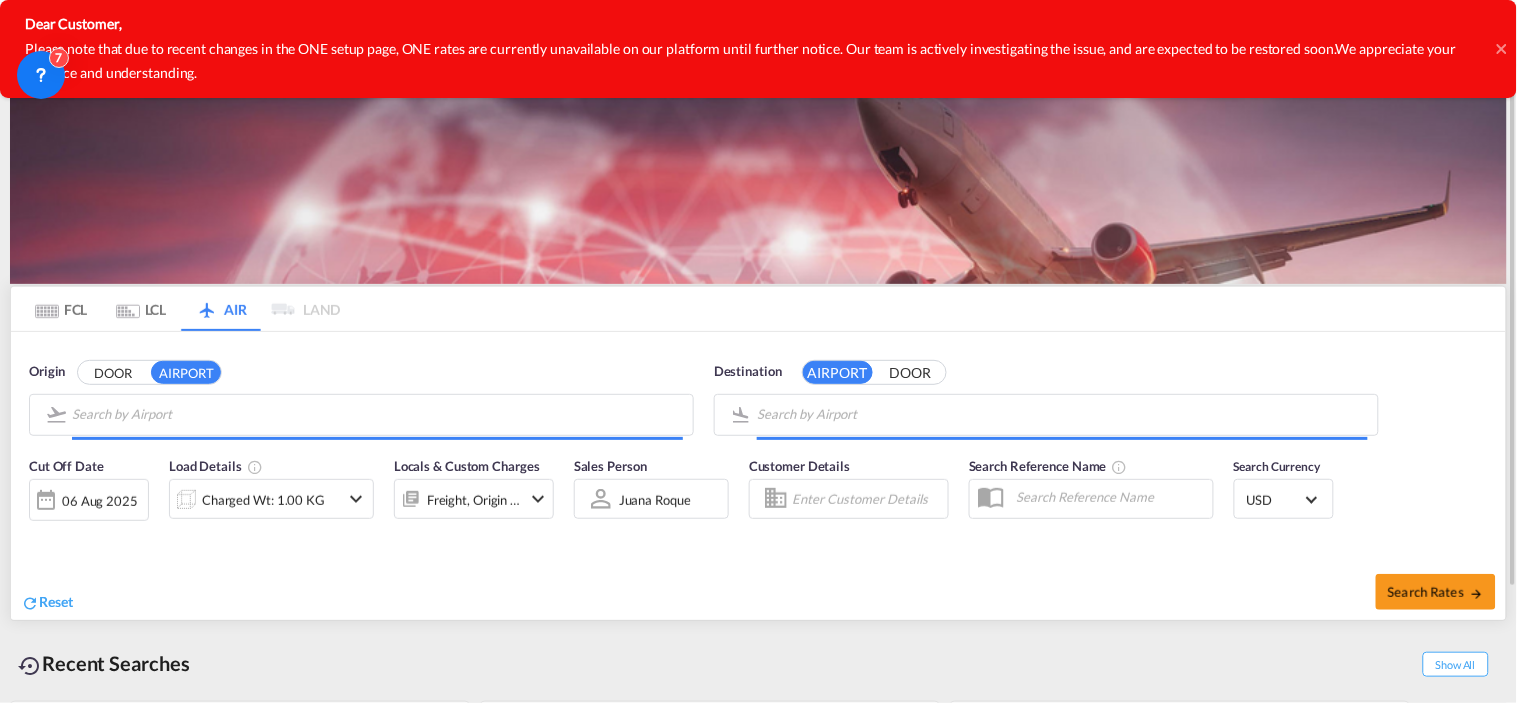 type on "Santa Lucia Air Force Base, Reyes Acozac, NLU" 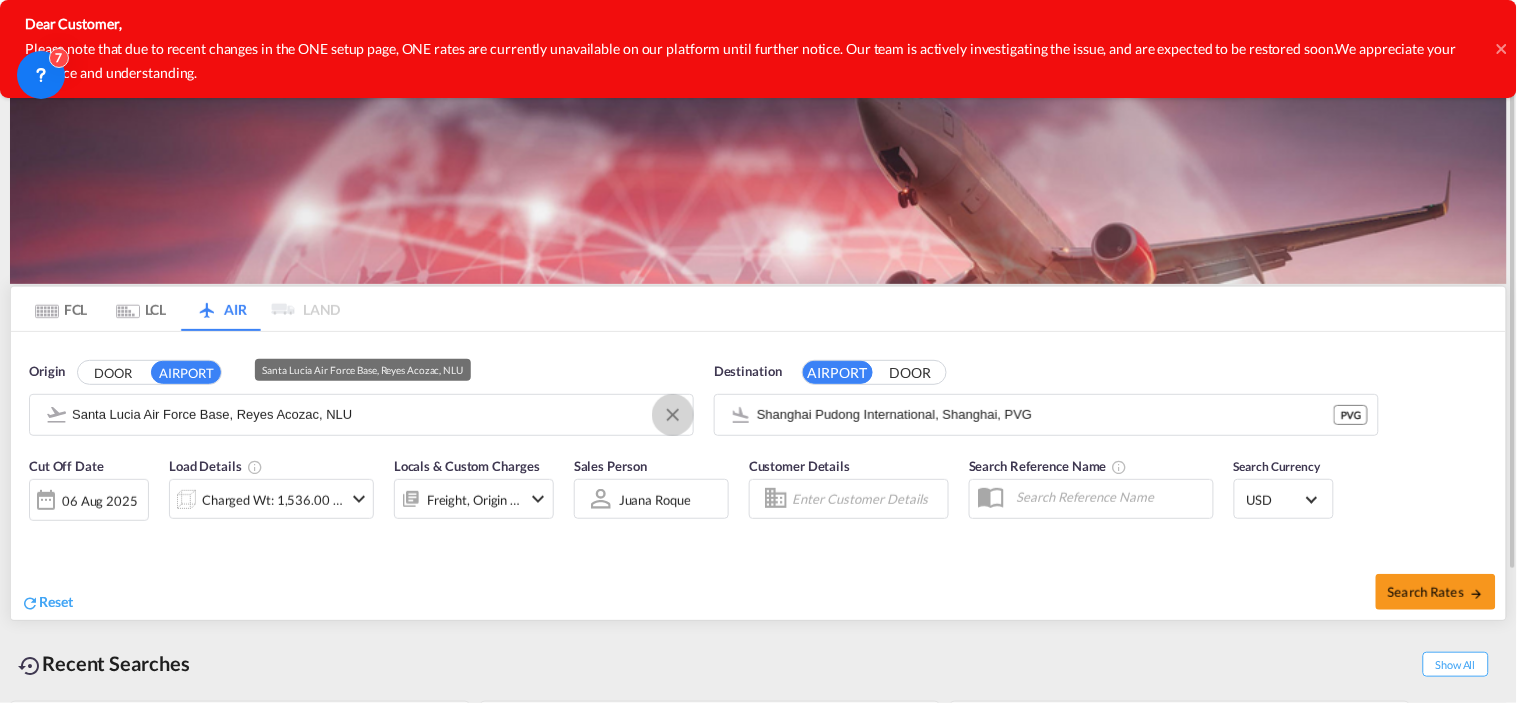 click at bounding box center (673, 415) 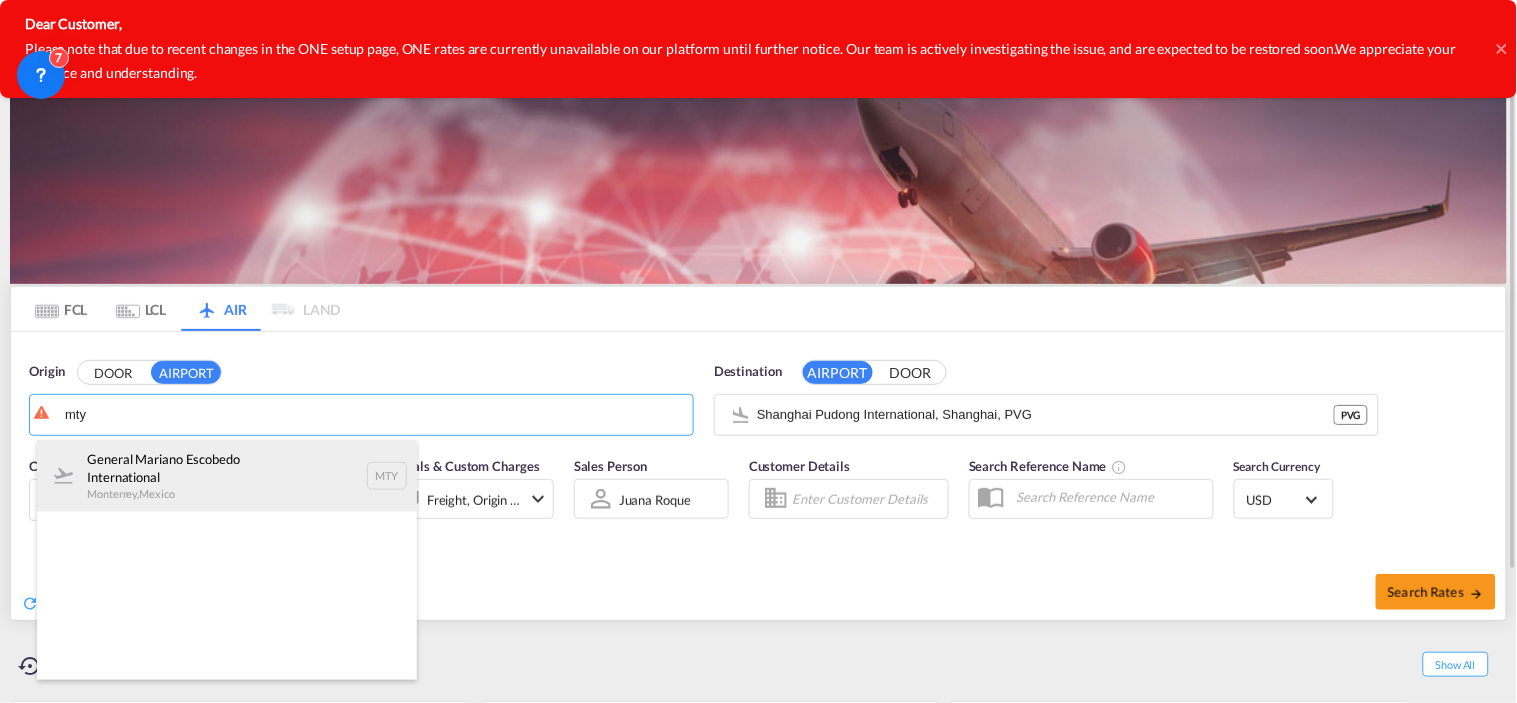 click on "General Mariano Escobedo International [CITY], [COUNTRY]
MTY" at bounding box center (227, 476) 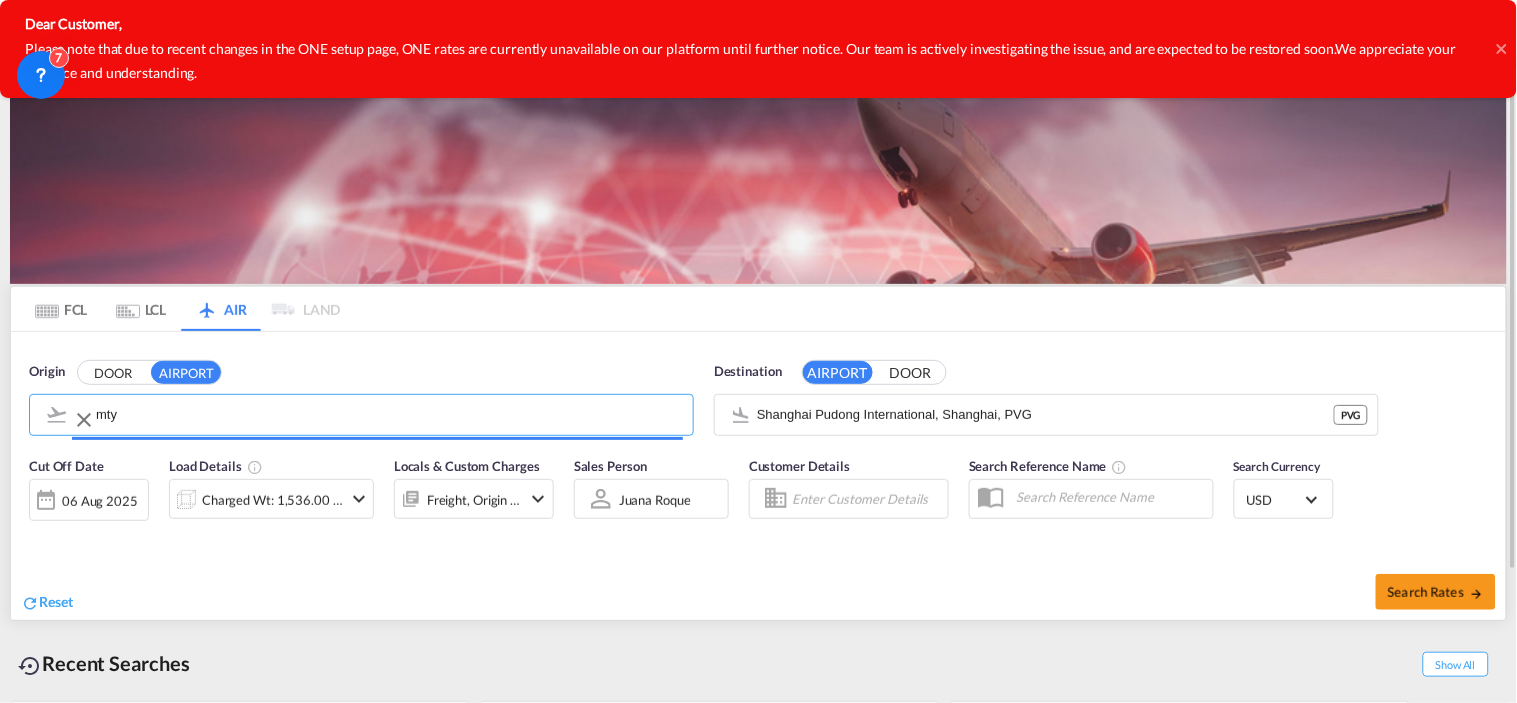 type on "[AIRPORT_NAME] [CITY], [COUNTRY]" 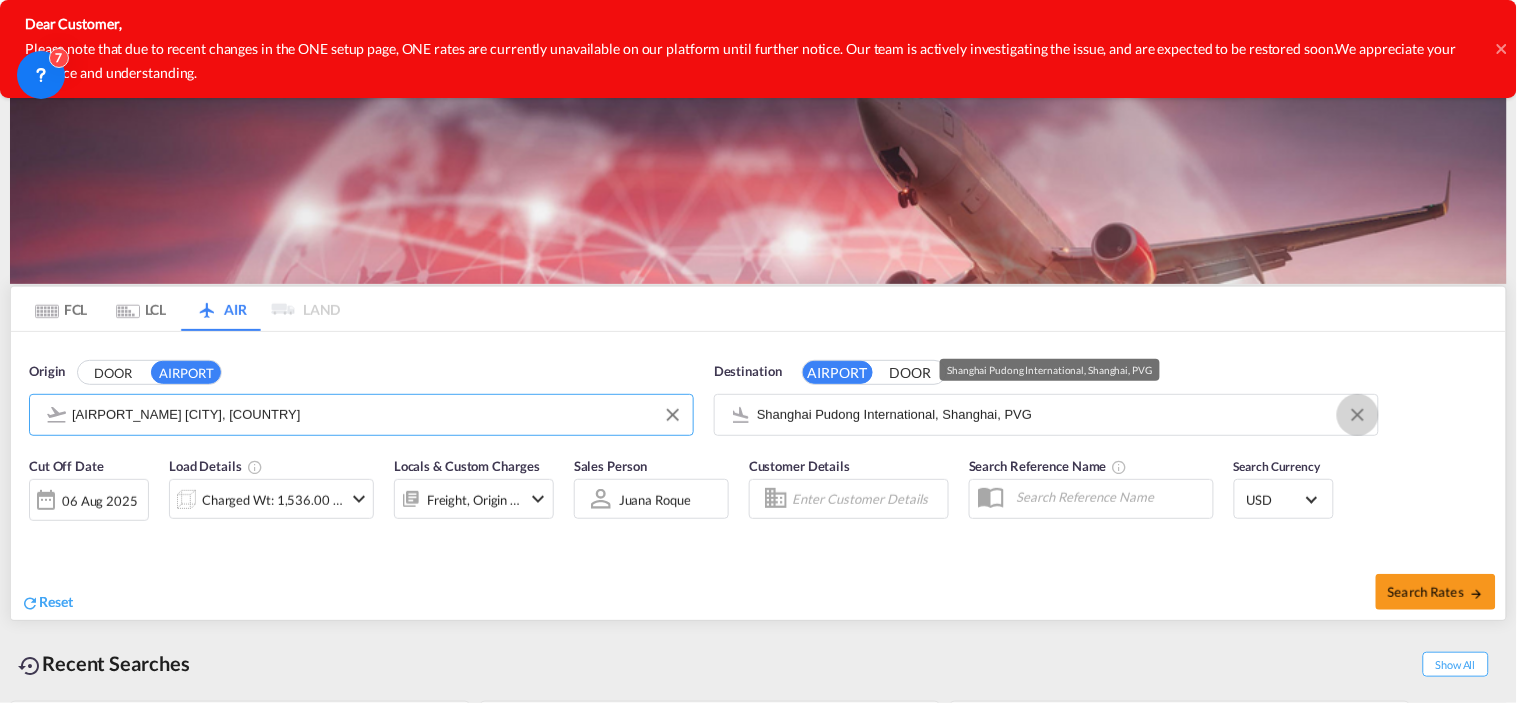click at bounding box center (1358, 415) 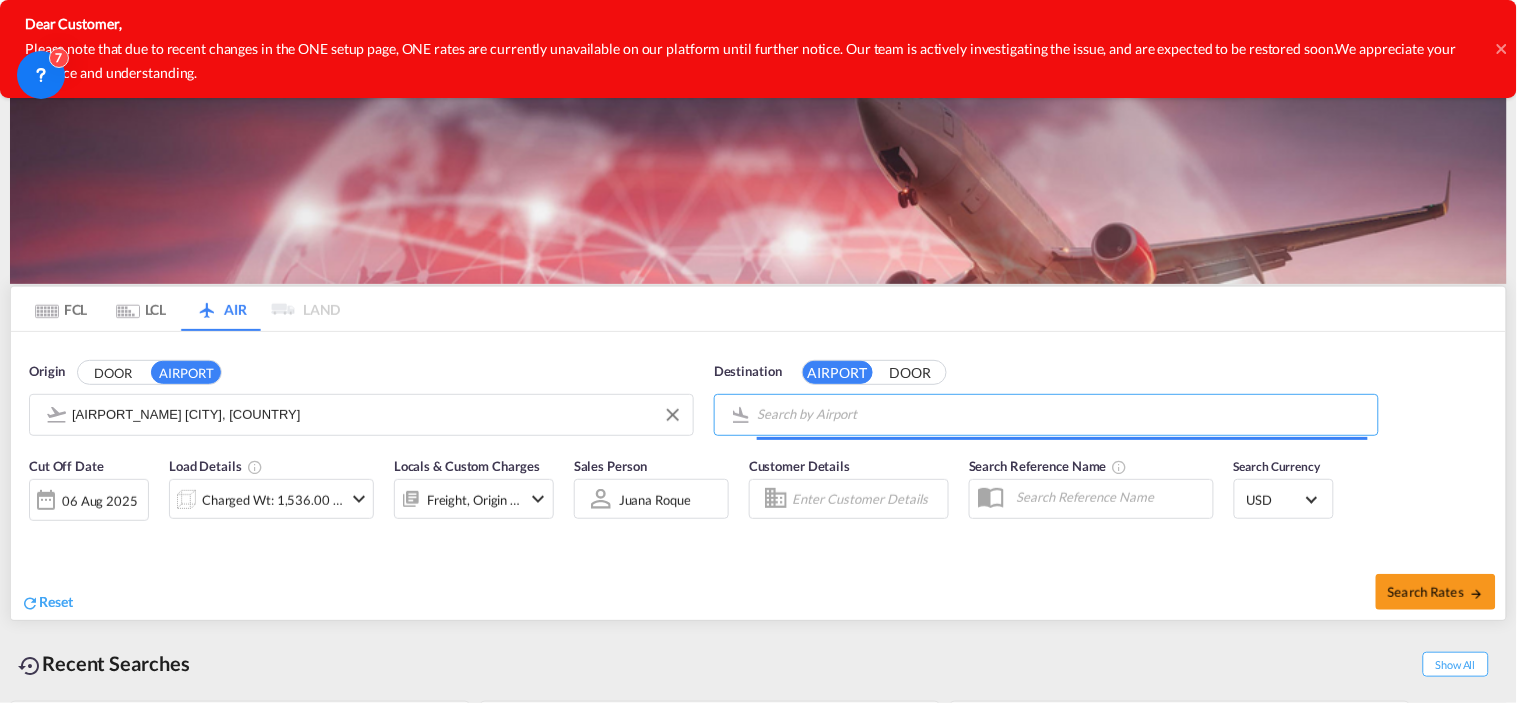 paste on "SZX" 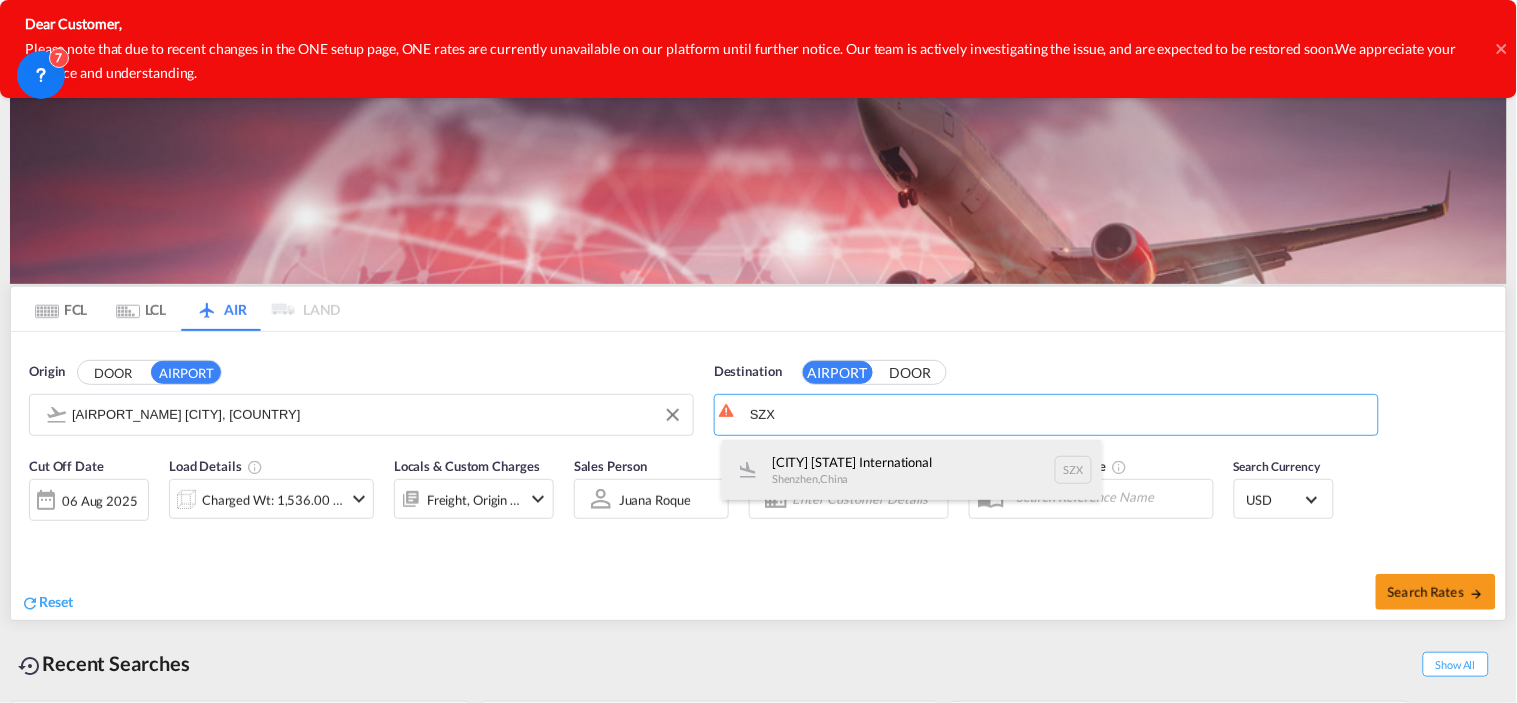 click on "[CITY] [CITY],  [COUNTRY]
SZX" at bounding box center [912, 470] 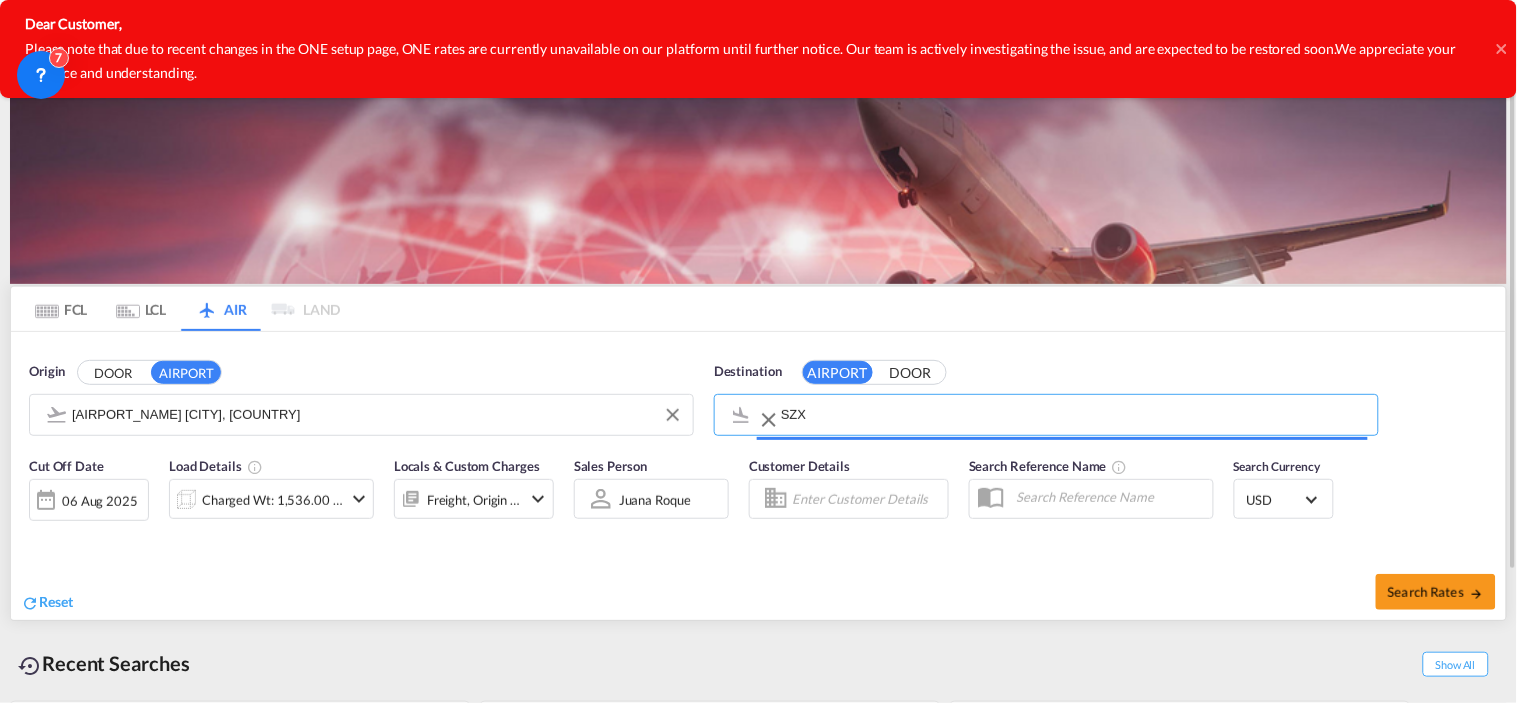 type on "SZX, Shenzhen Bao'an International, Shenzhen, SZX" 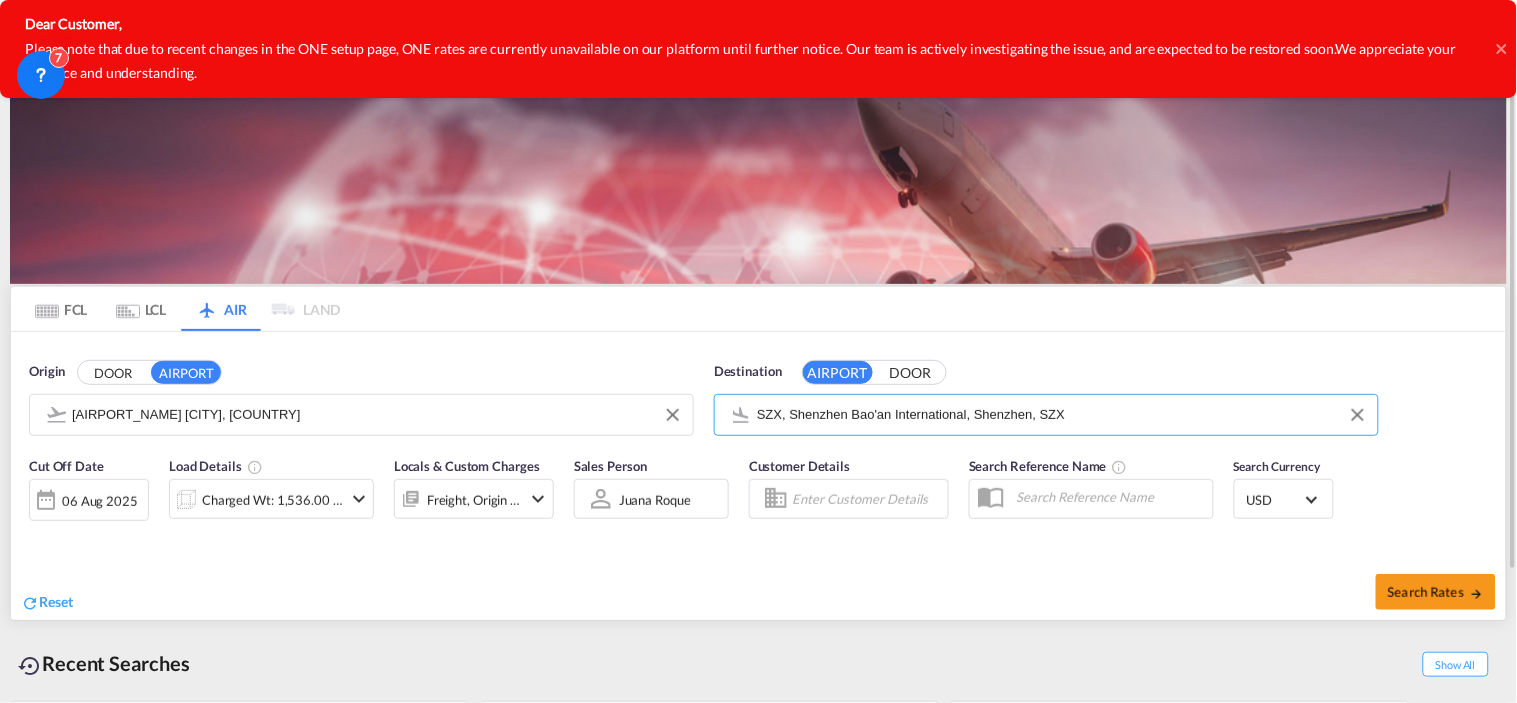 click on "Charged Wt: 1,536.00 KG" at bounding box center [272, 500] 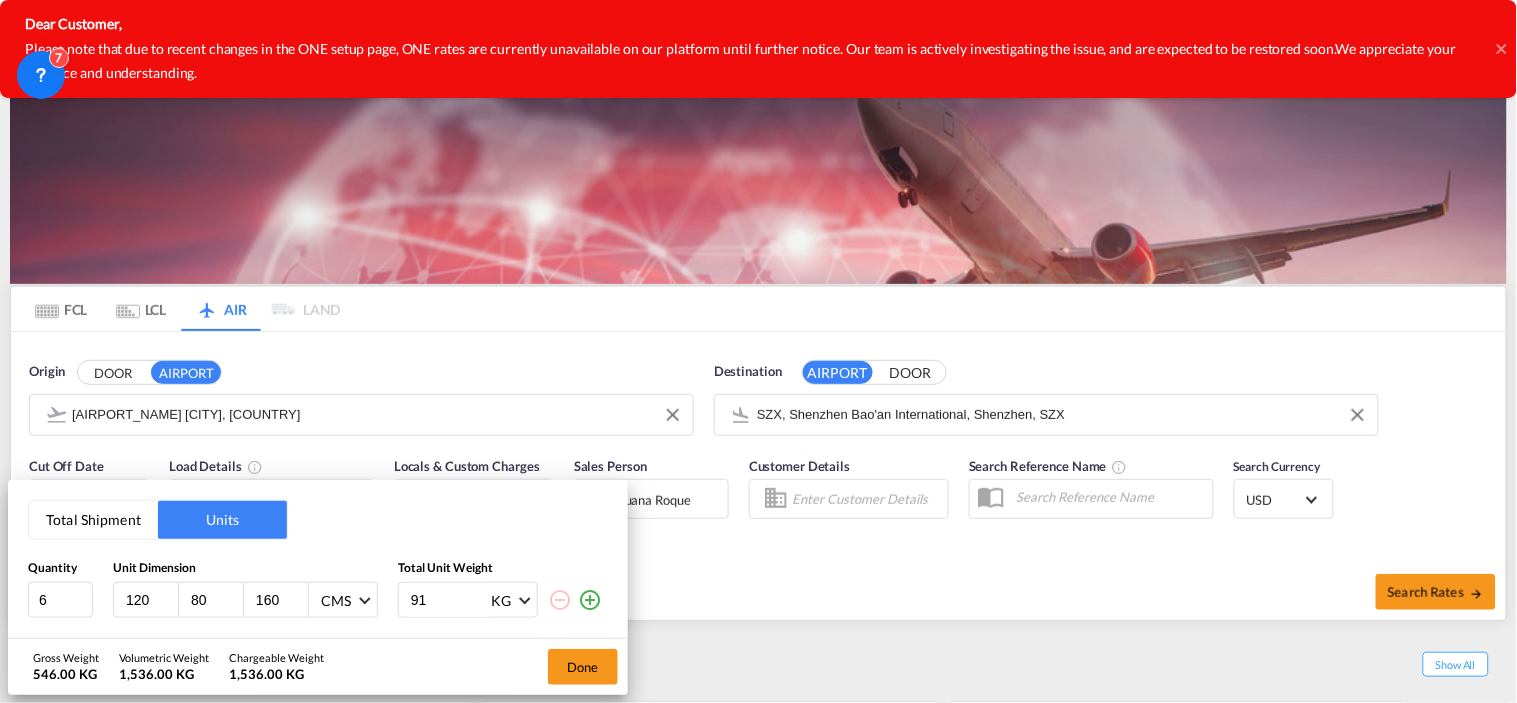 click on "91" at bounding box center [449, 600] 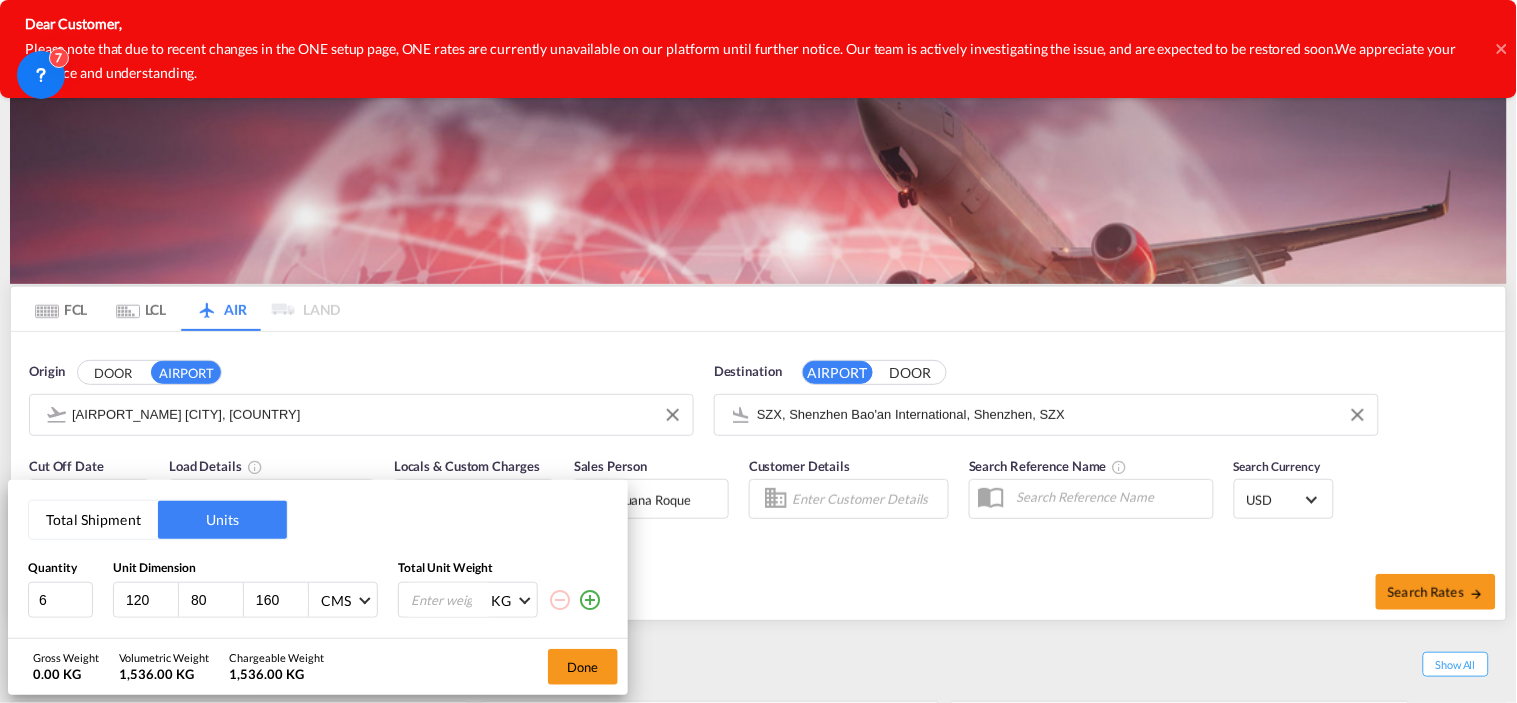 type 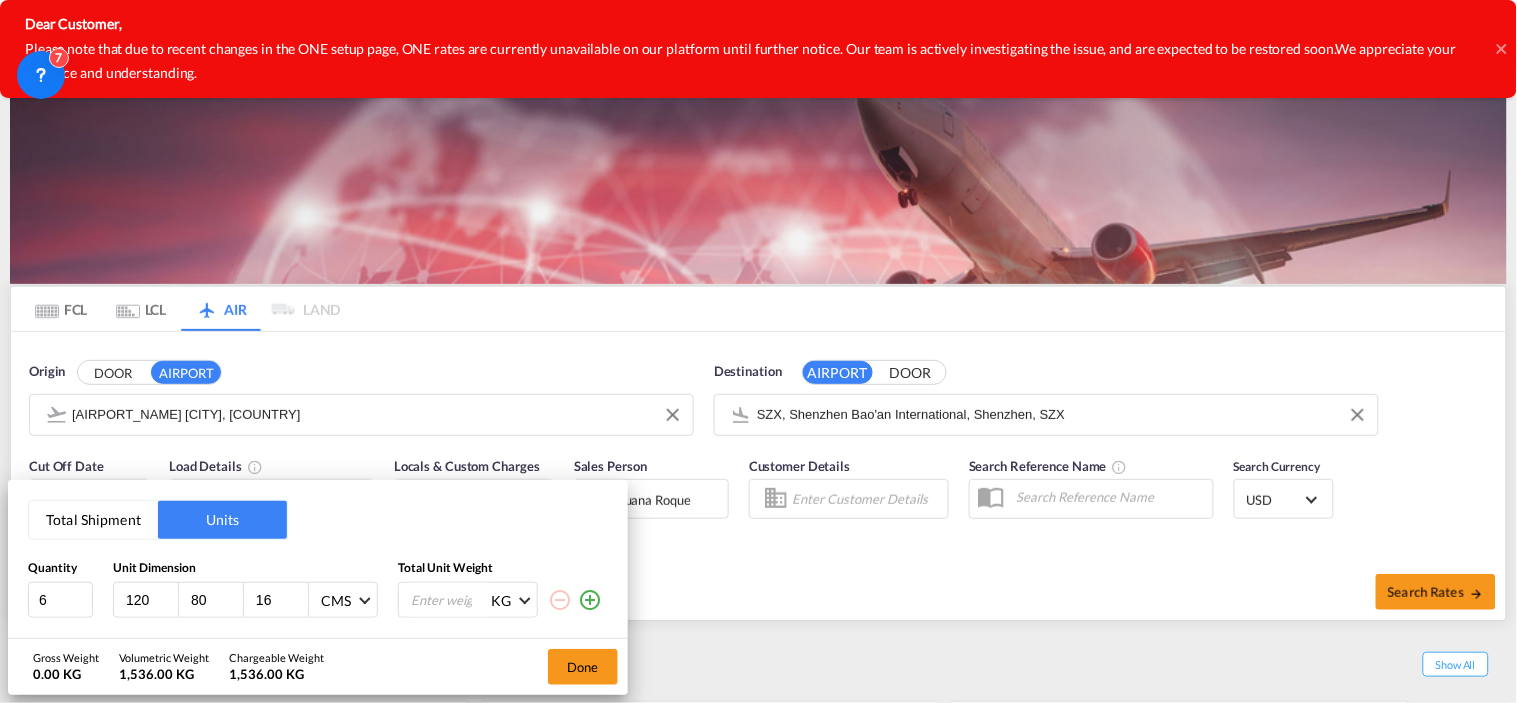 type on "1" 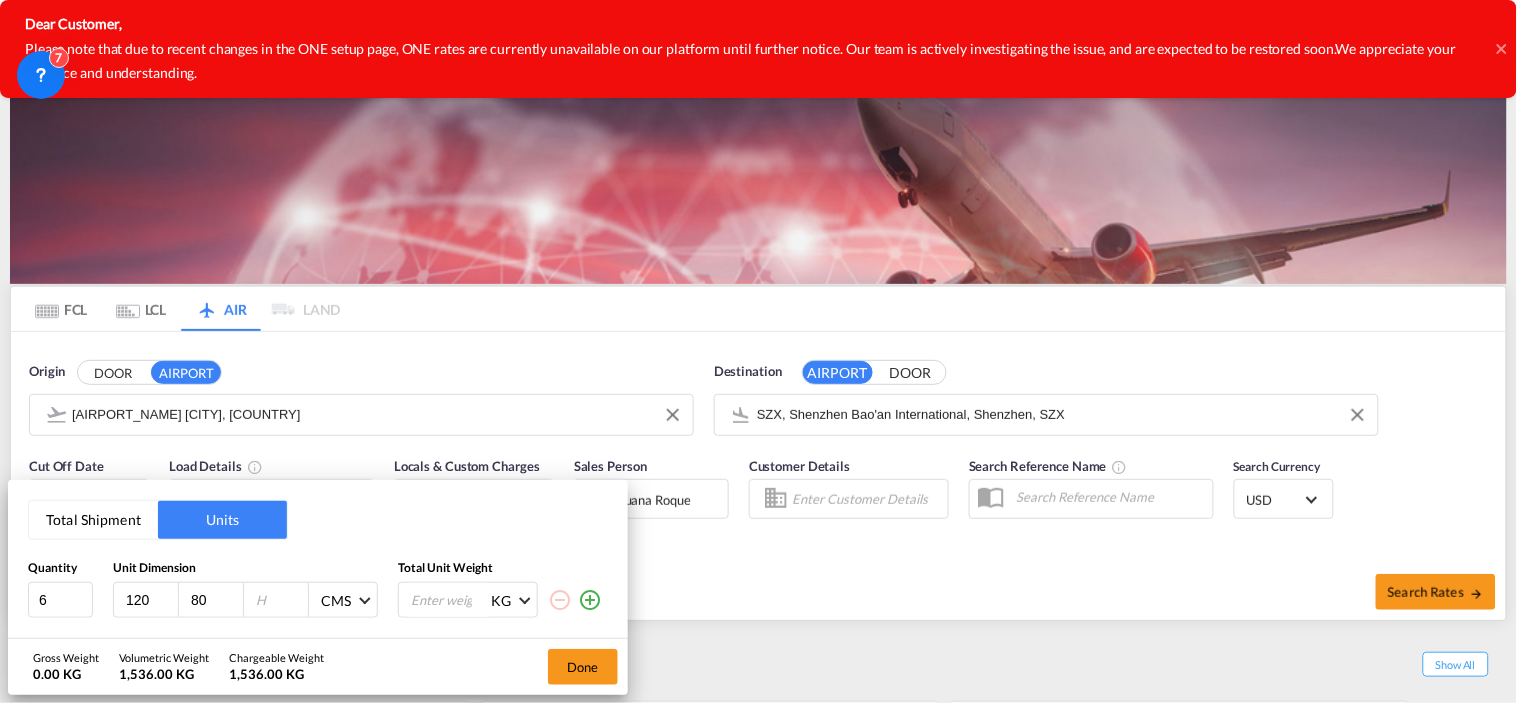 type 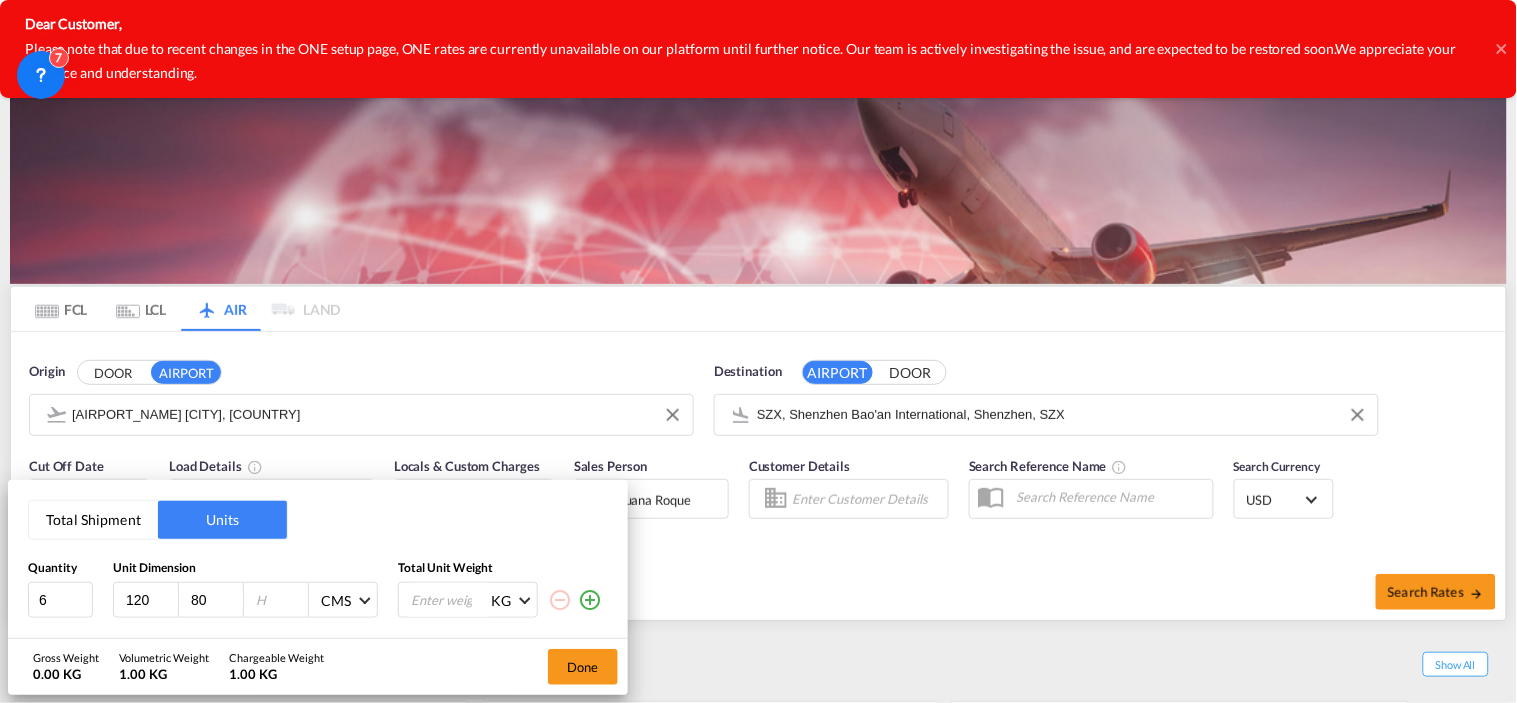 click on "80" at bounding box center (216, 600) 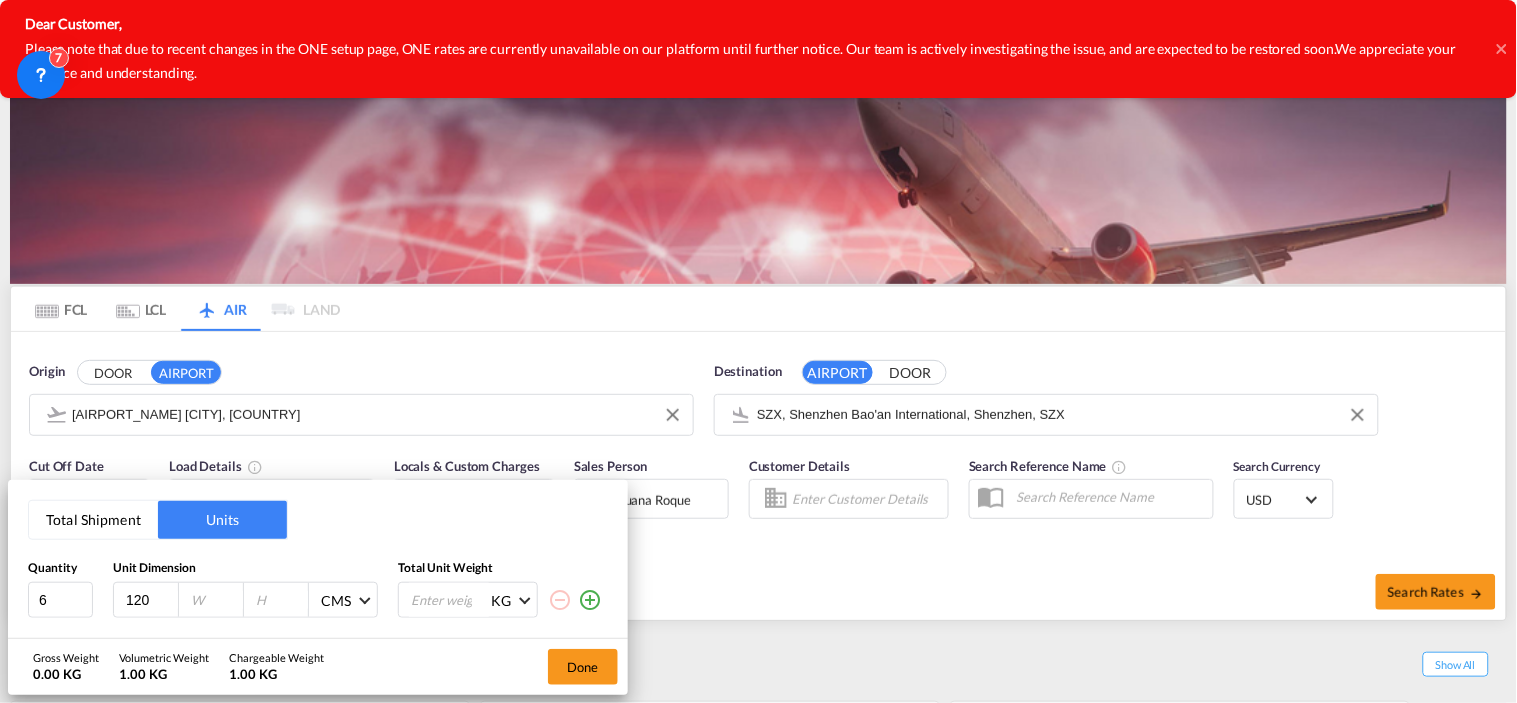 type 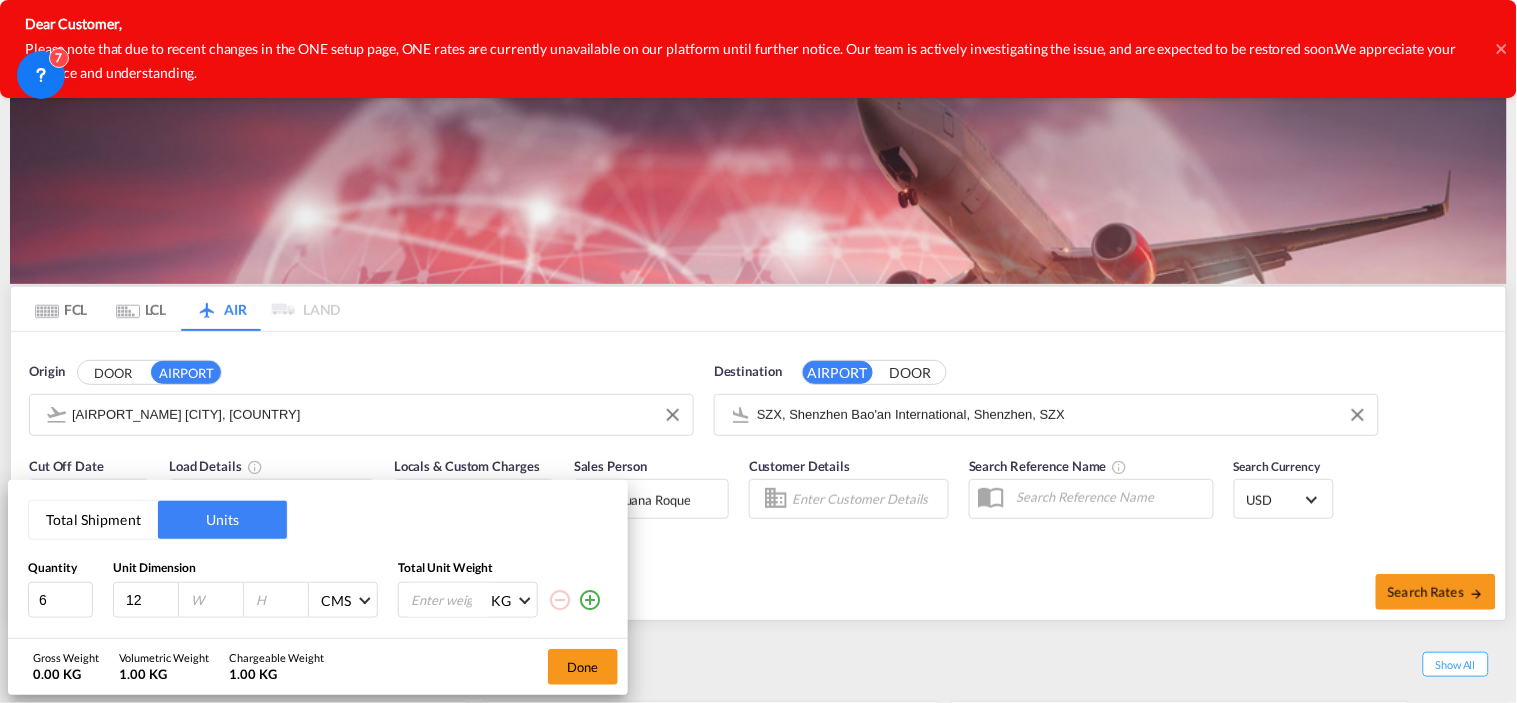 type on "1" 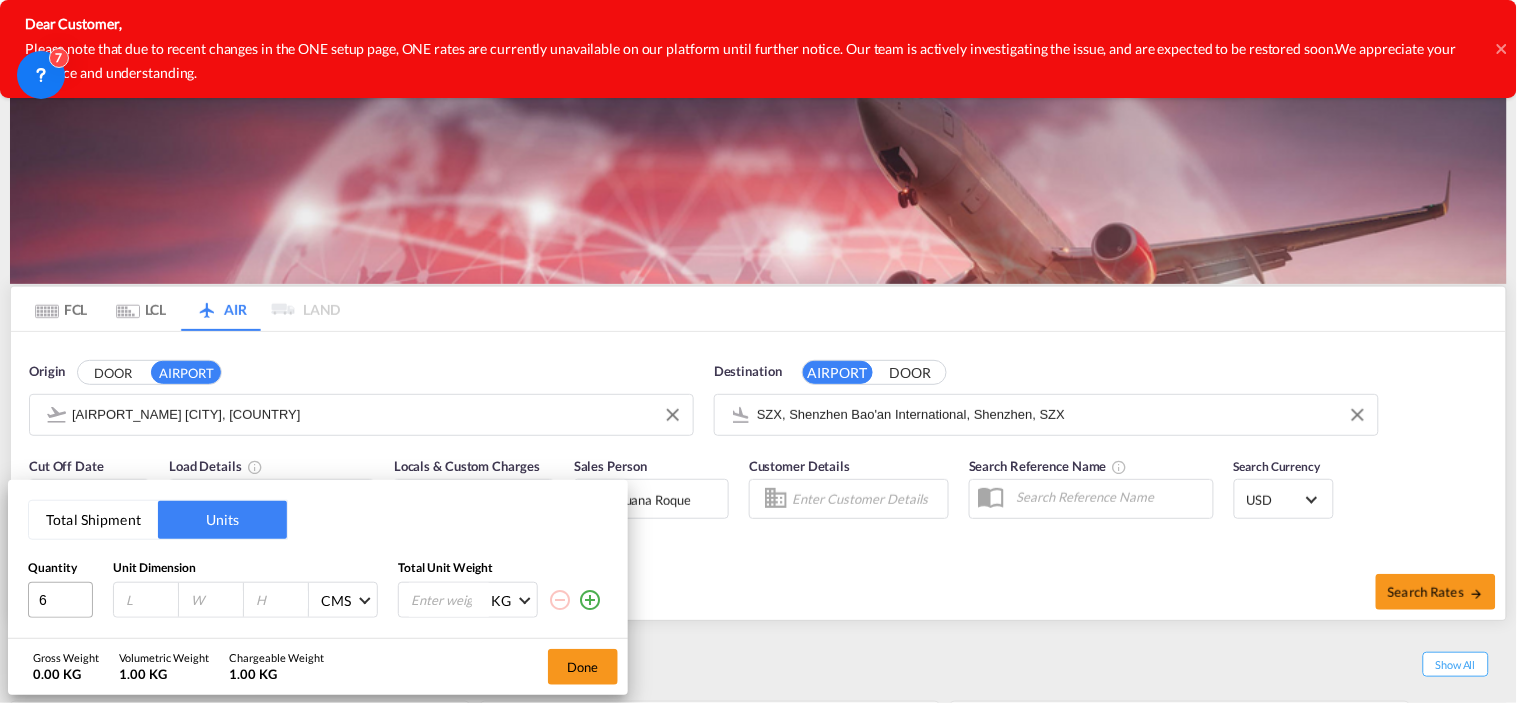type 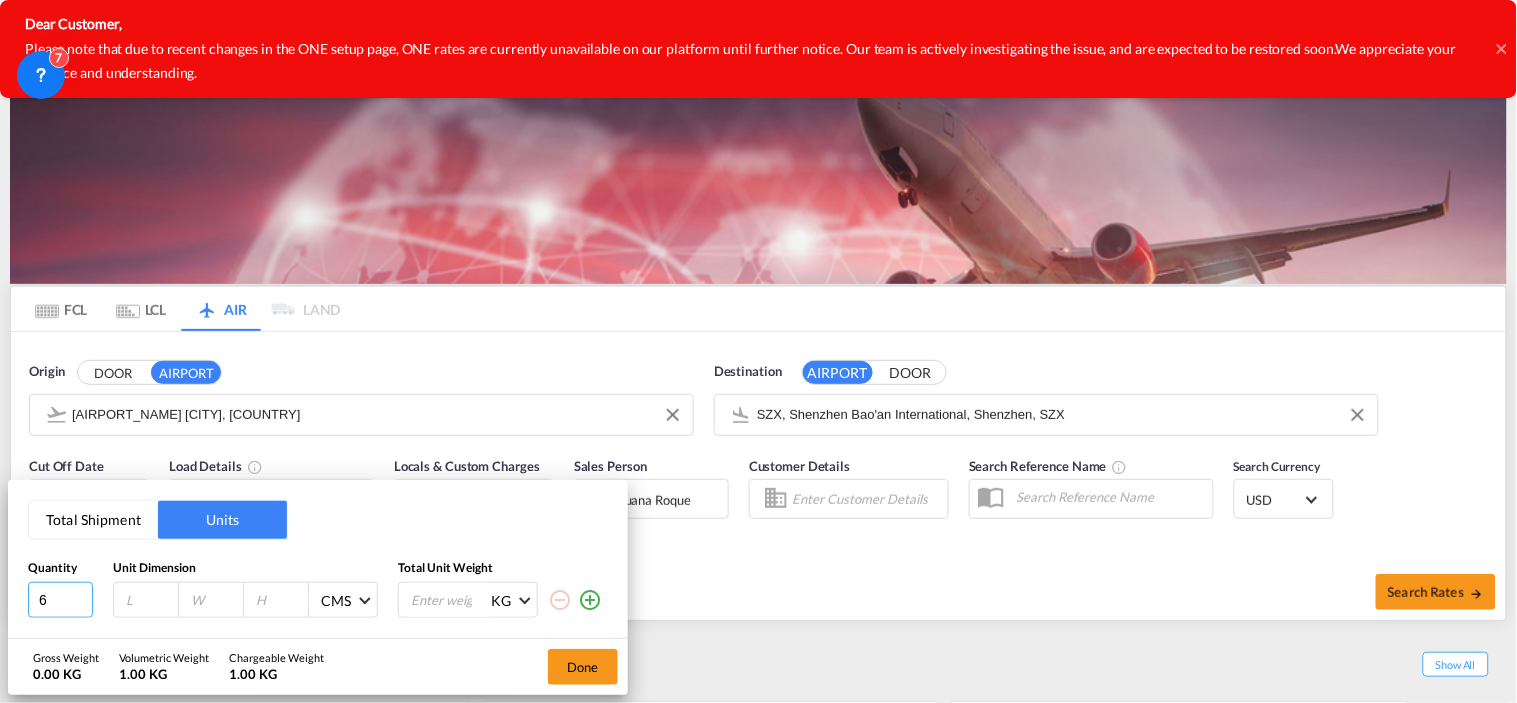 click on "6" at bounding box center [60, 600] 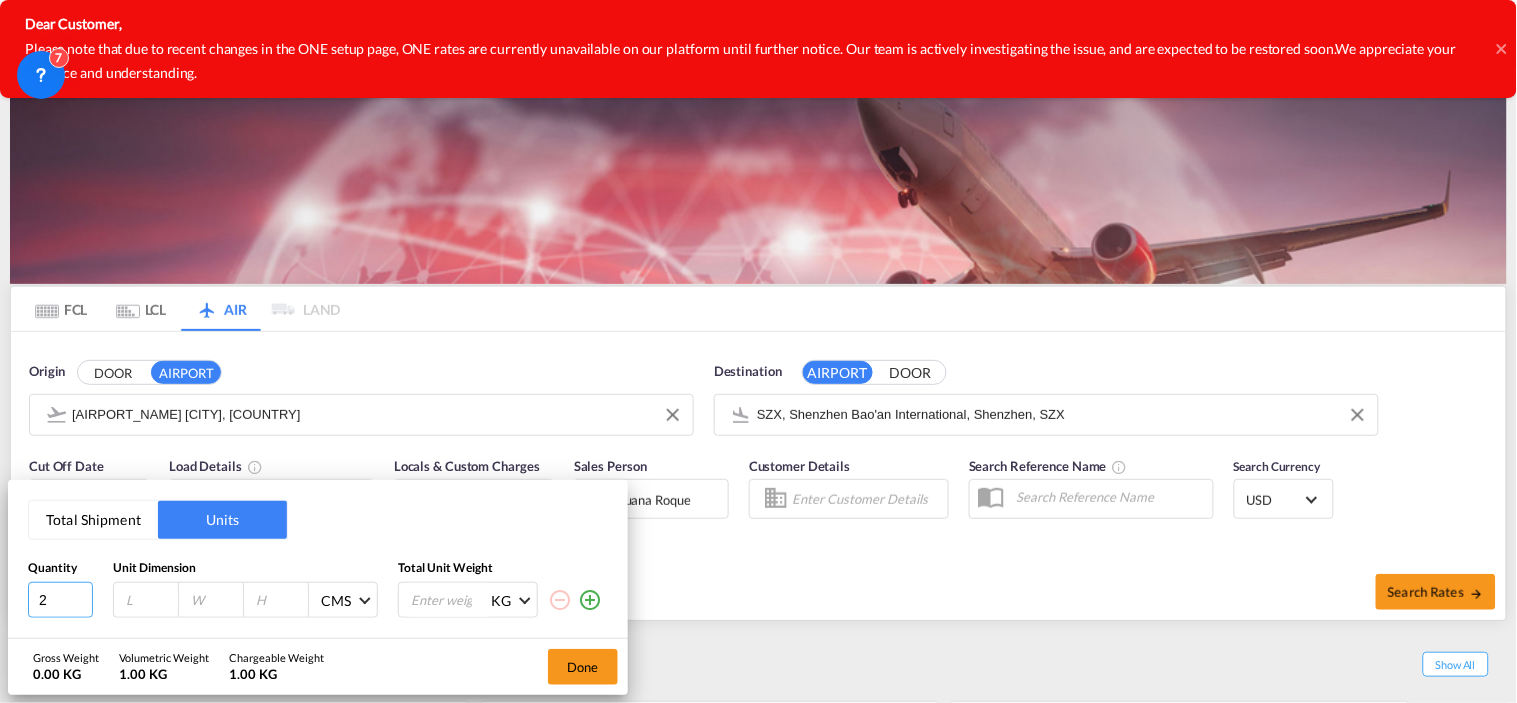 type on "2" 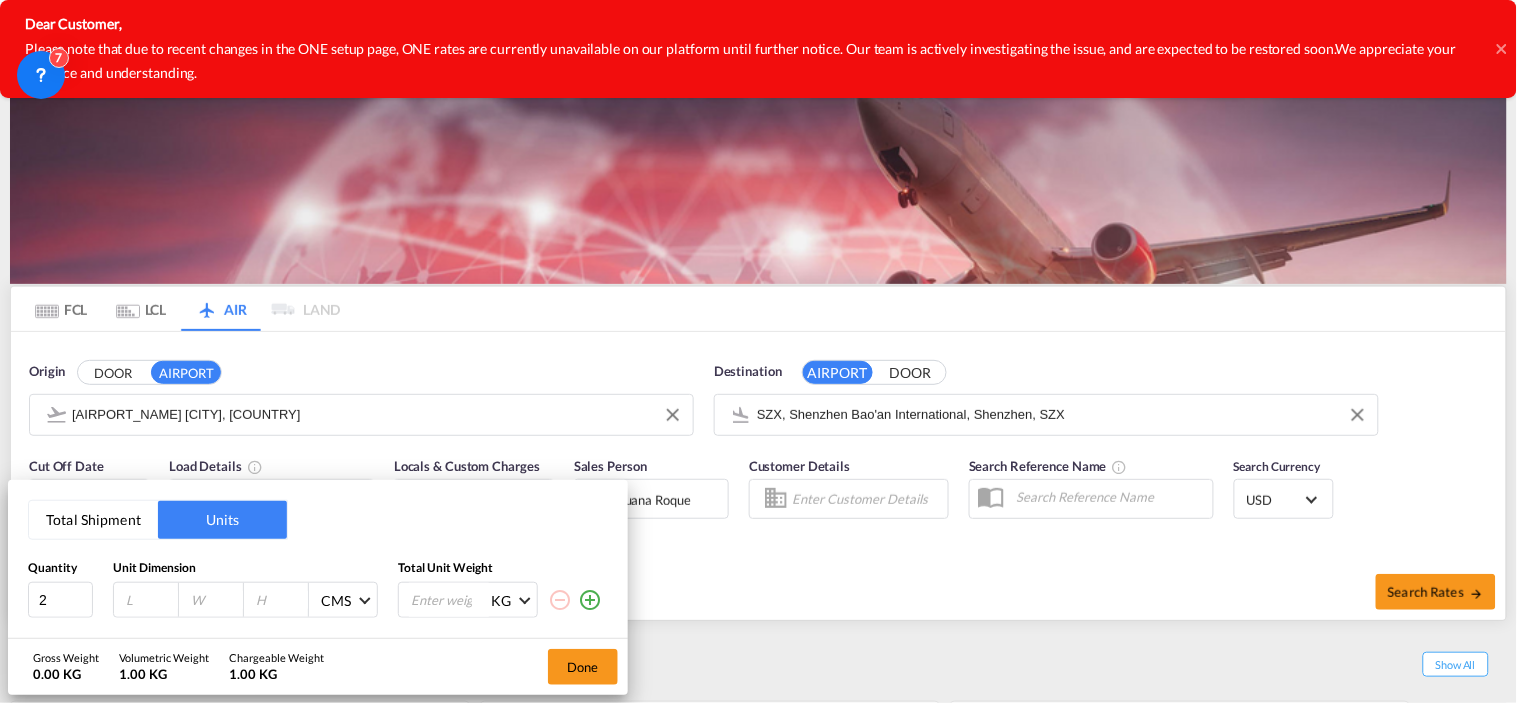 click at bounding box center [590, 600] 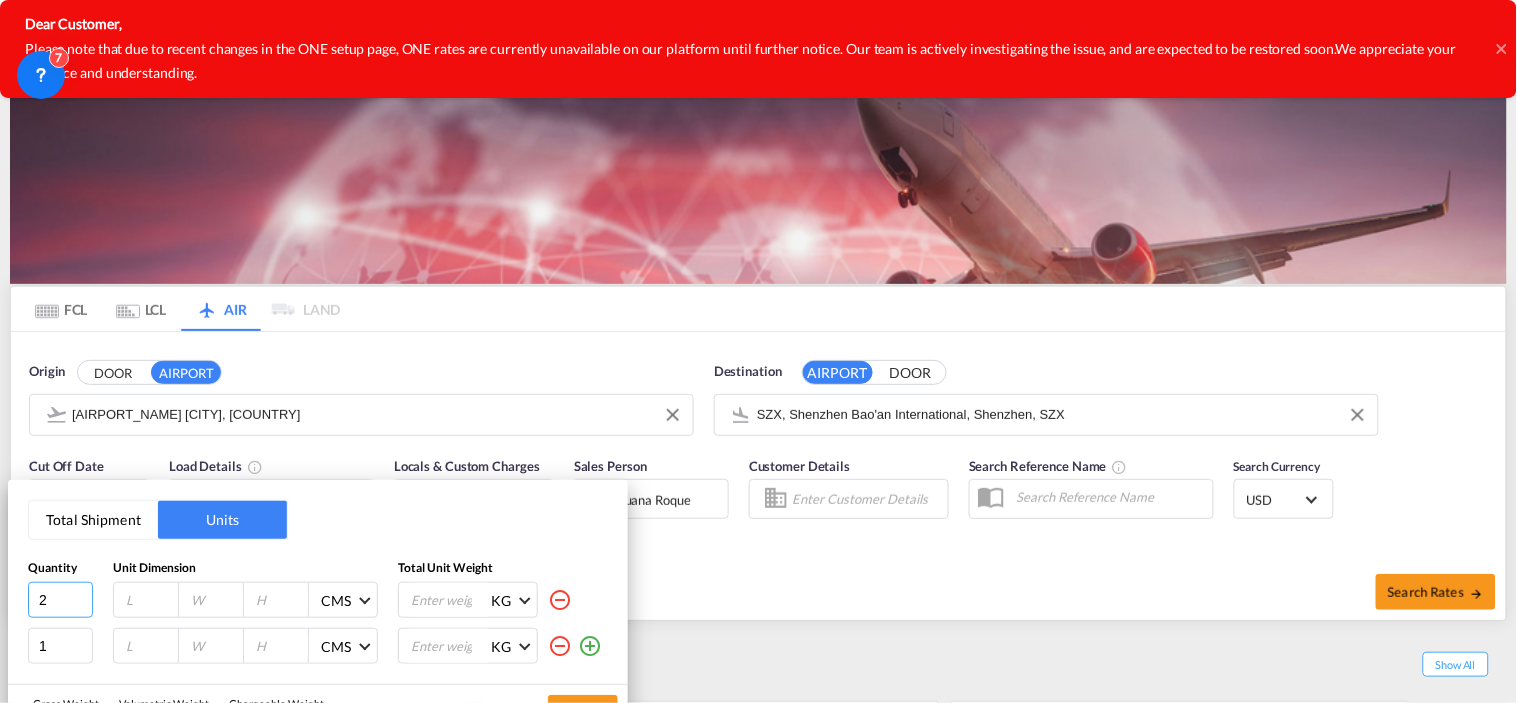 click on "2" at bounding box center (60, 600) 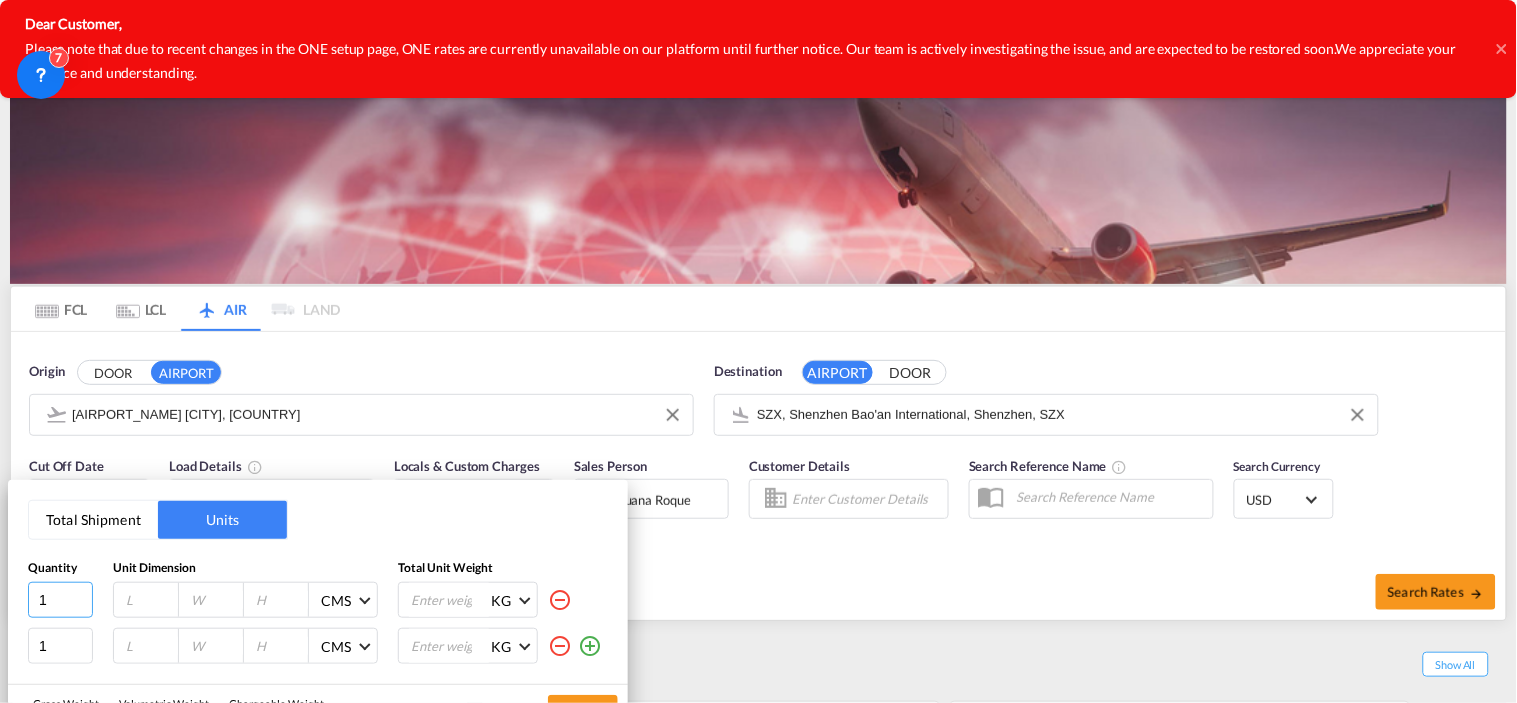 type on "1" 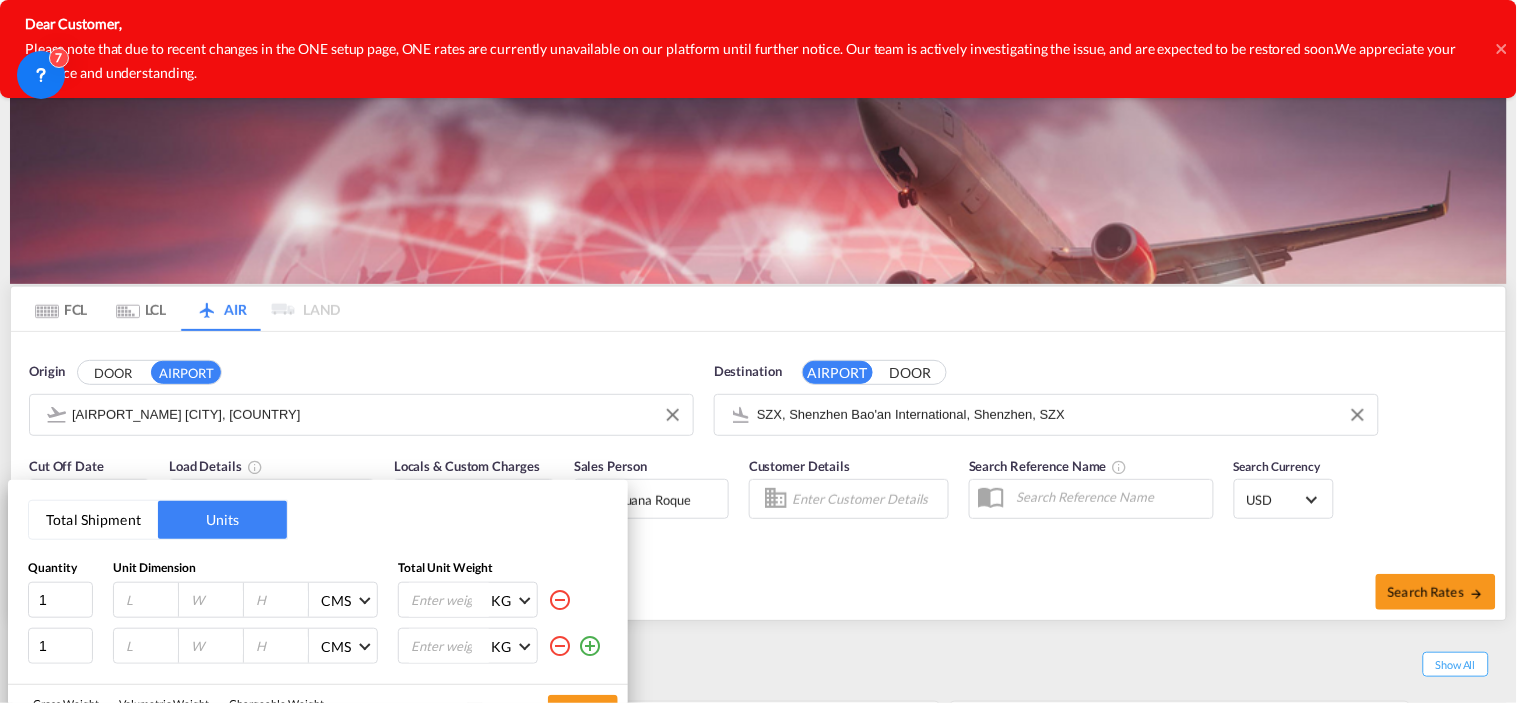 click at bounding box center [151, 600] 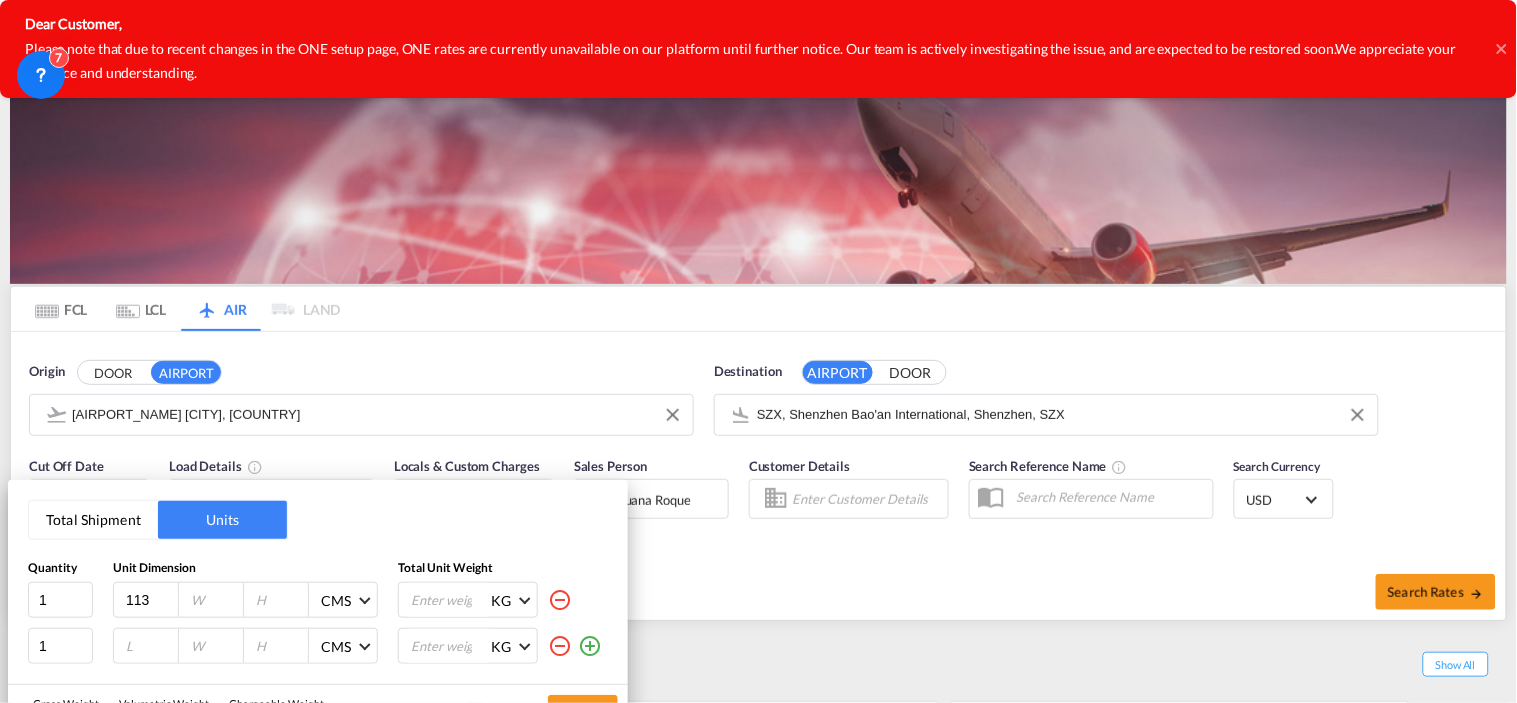 type on "113" 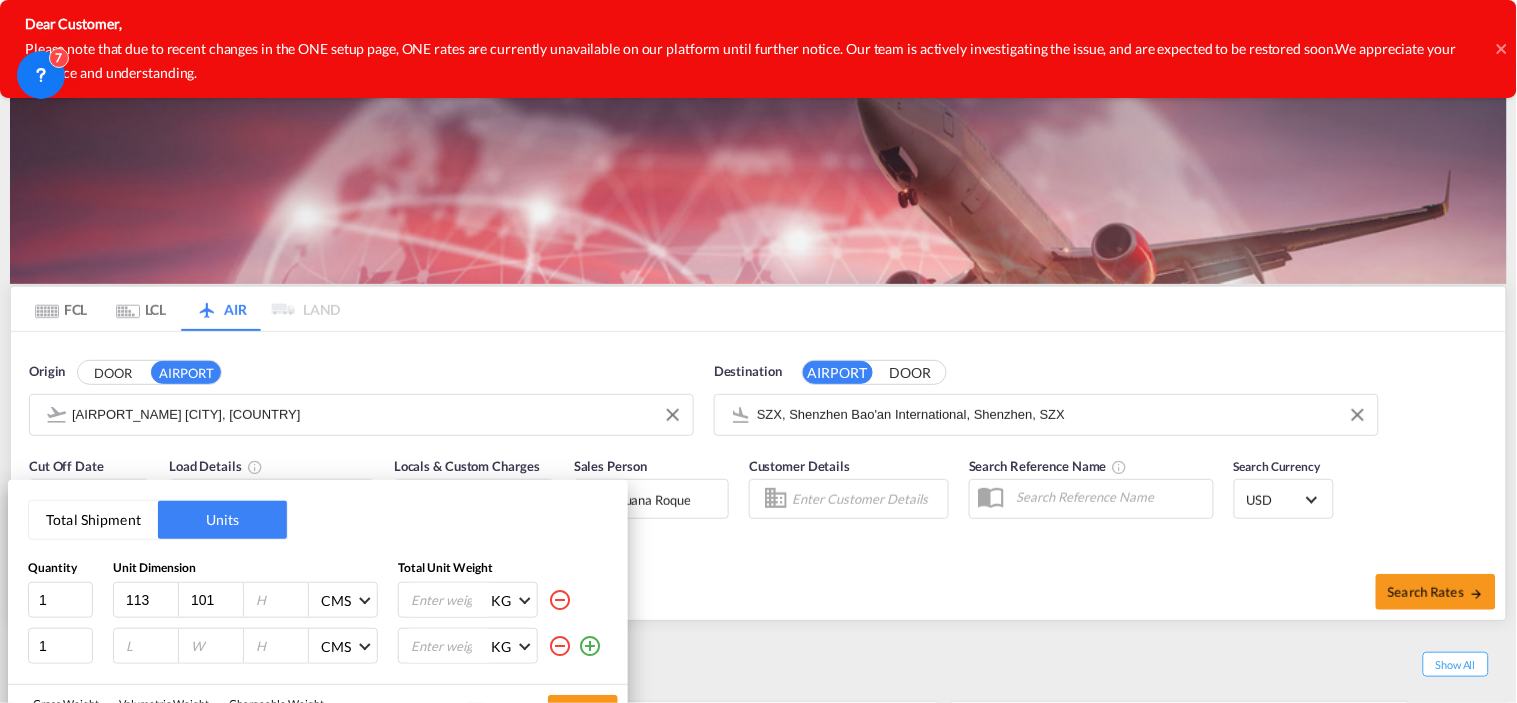 type on "101" 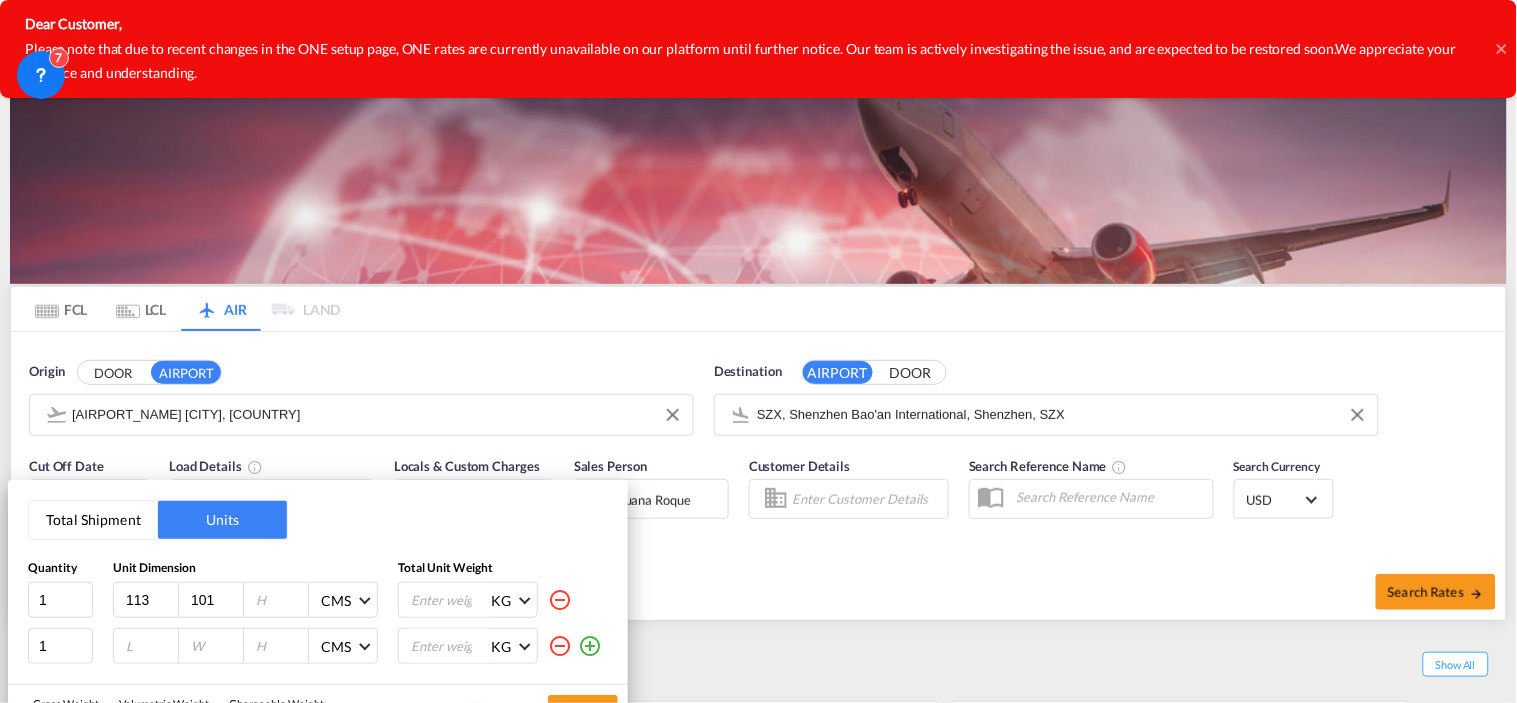 click on "101" at bounding box center [211, 600] 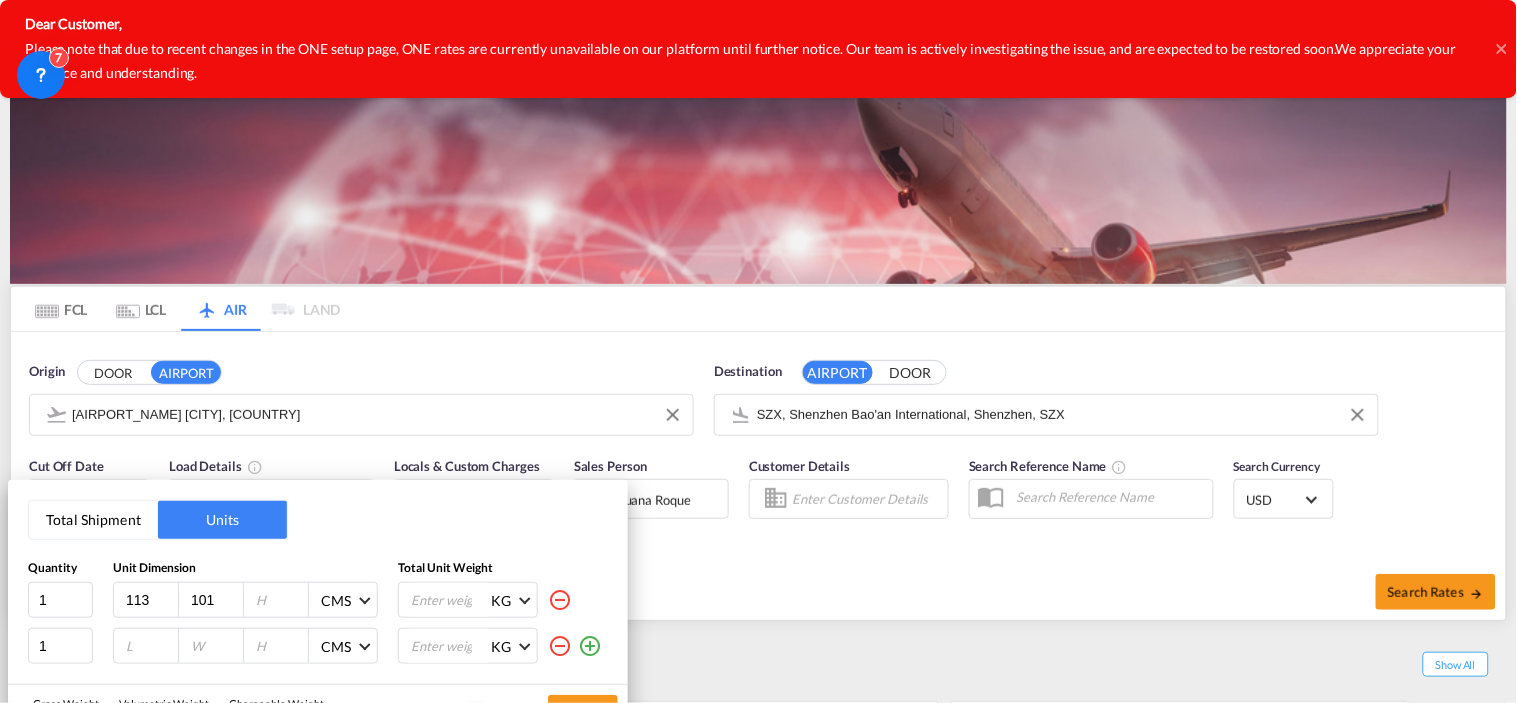 click at bounding box center (281, 600) 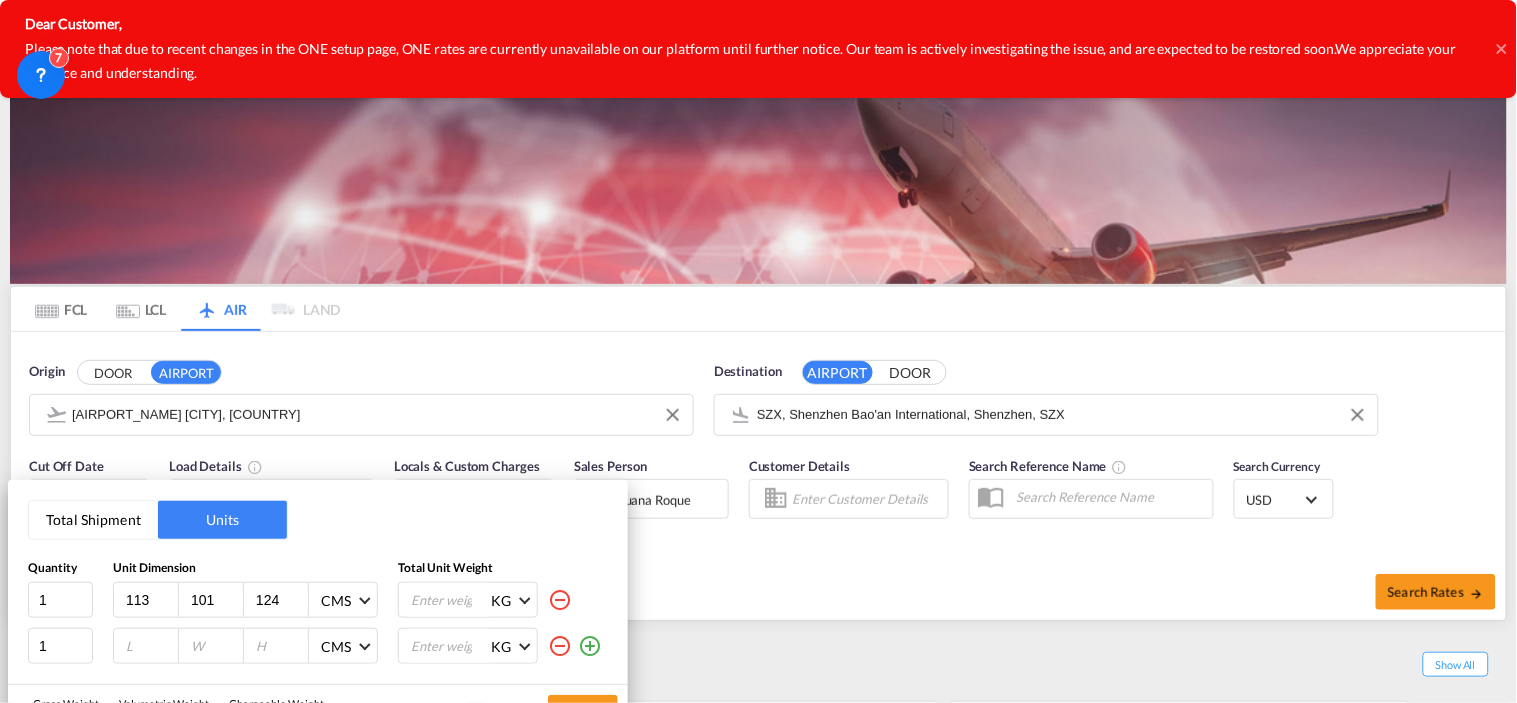type on "124" 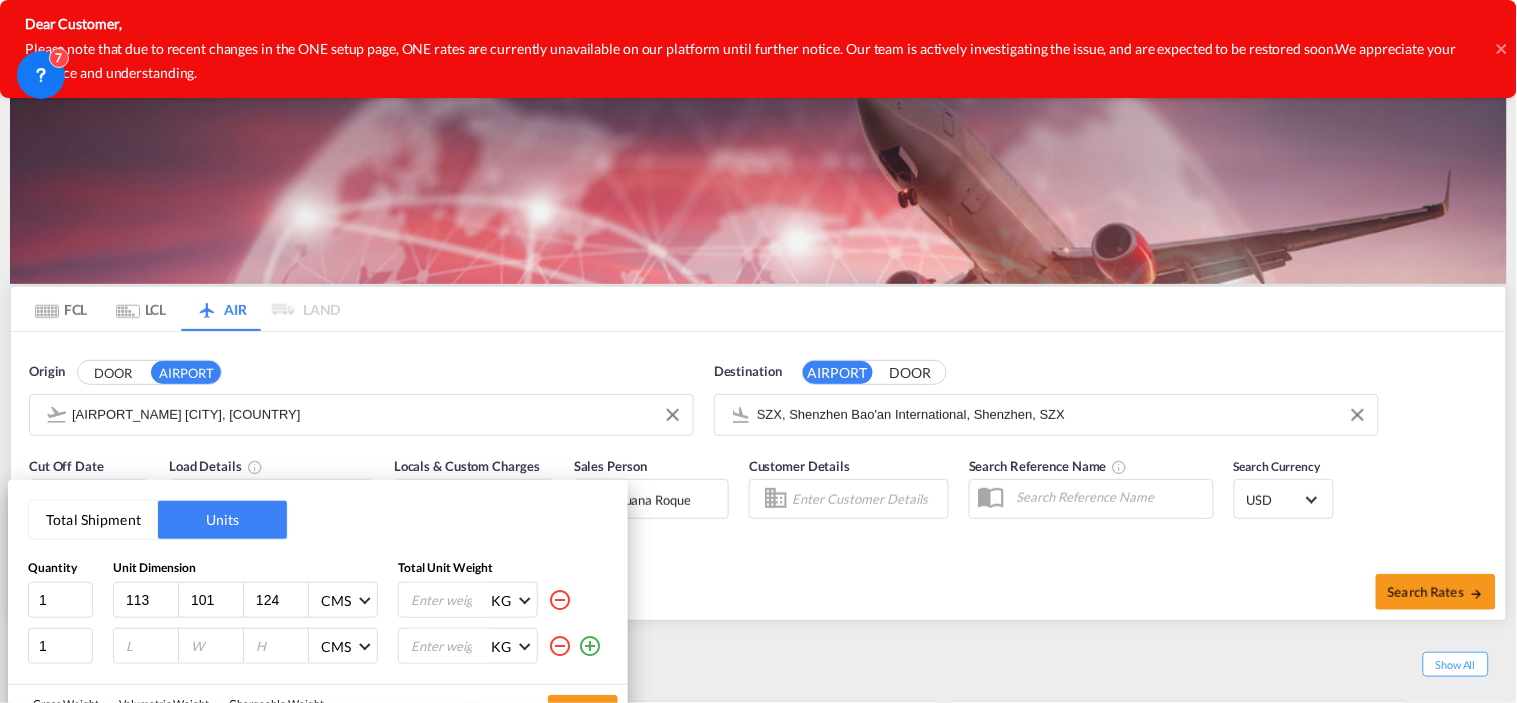 click at bounding box center [151, 646] 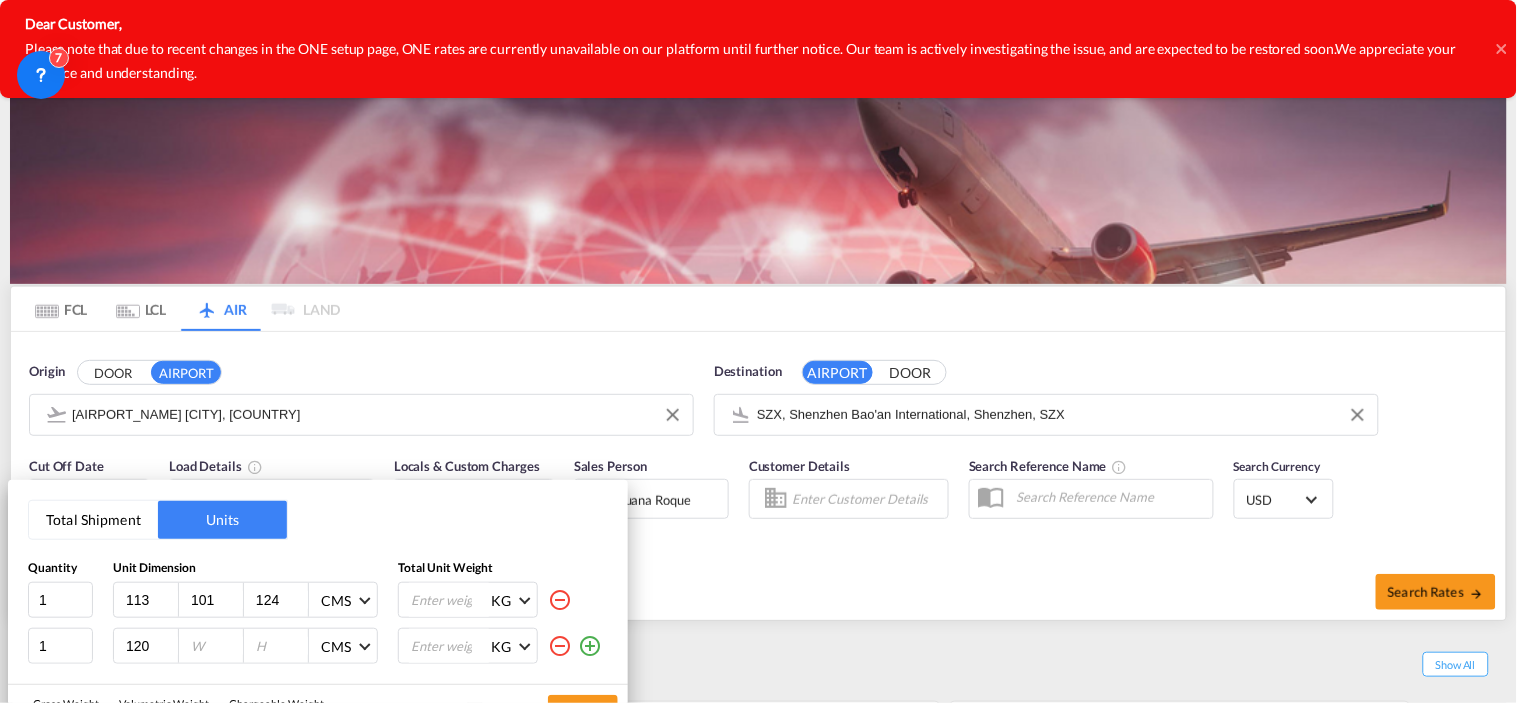 type on "120" 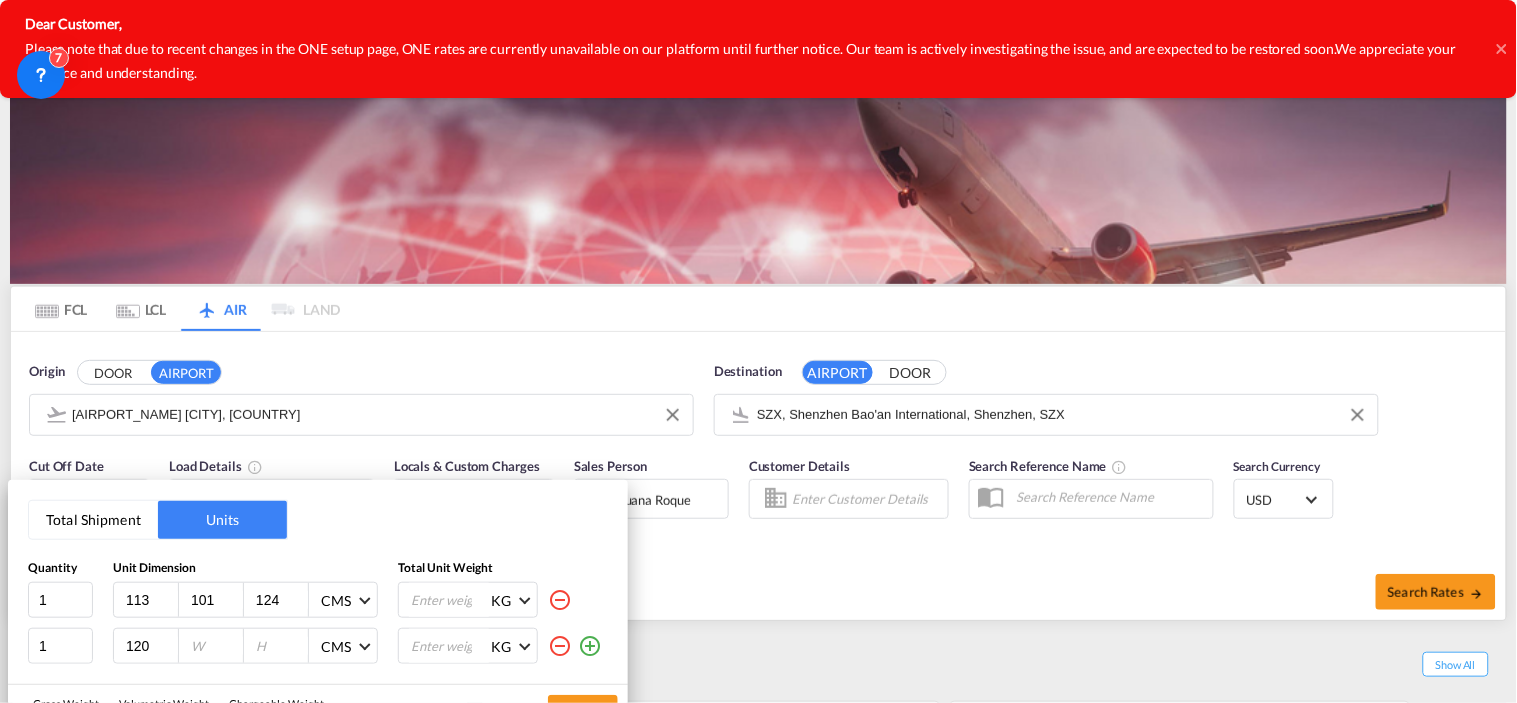 click at bounding box center (211, 646) 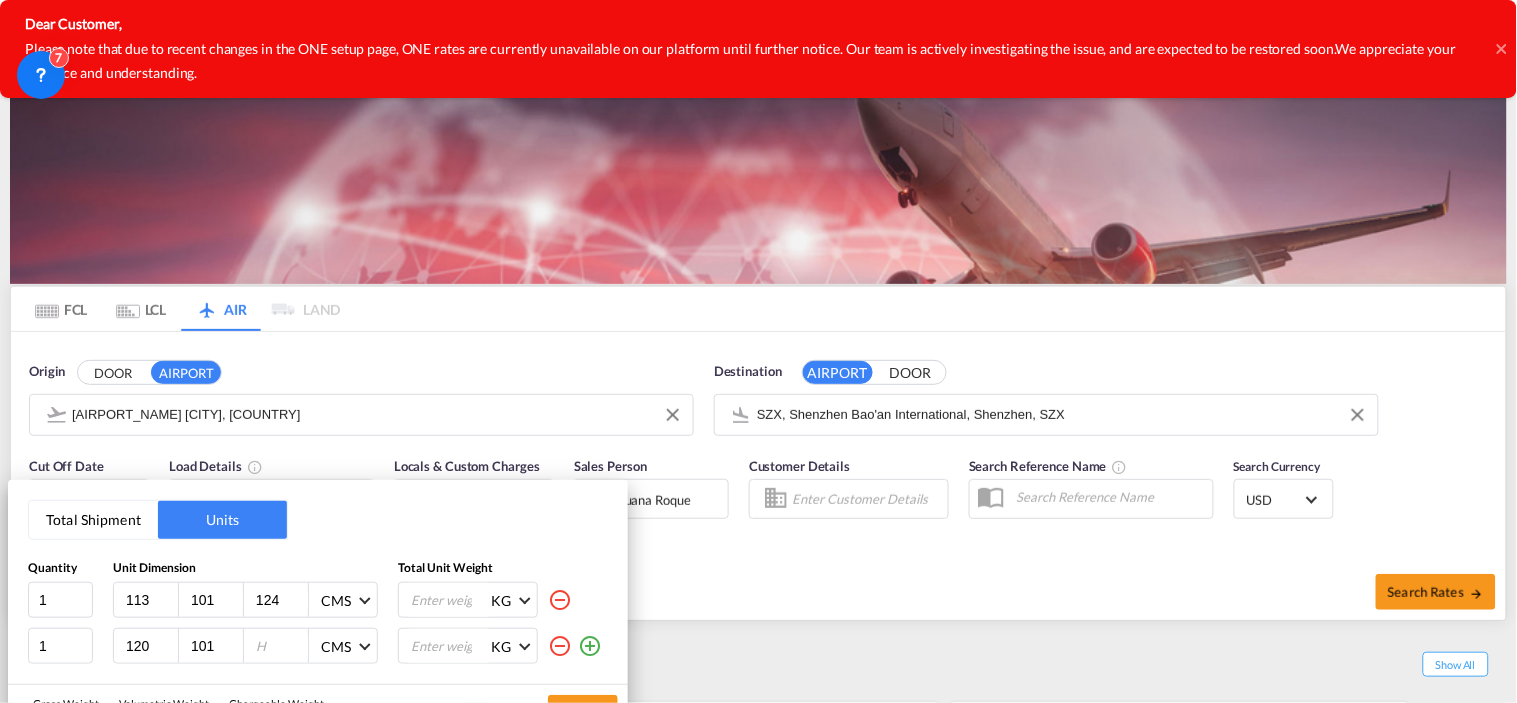type on "101" 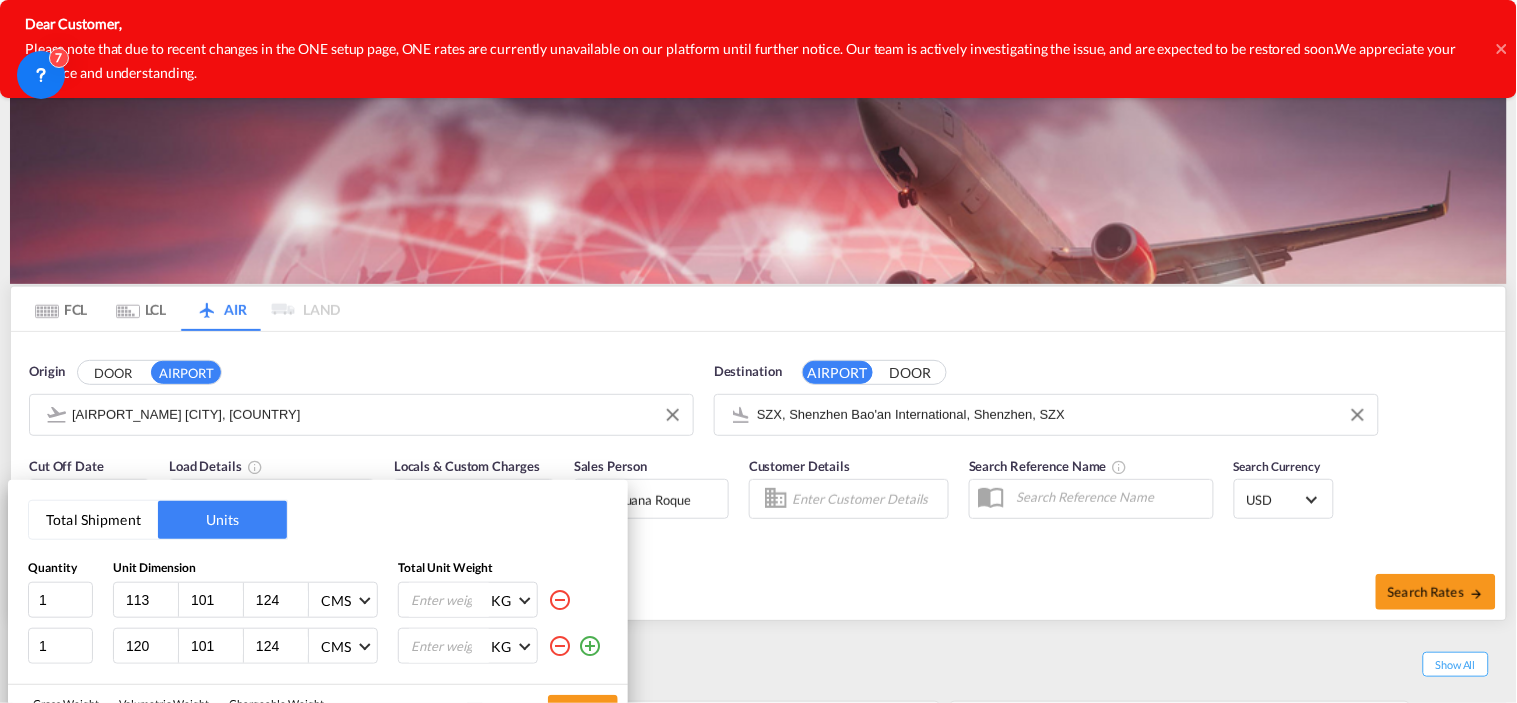 type on "124" 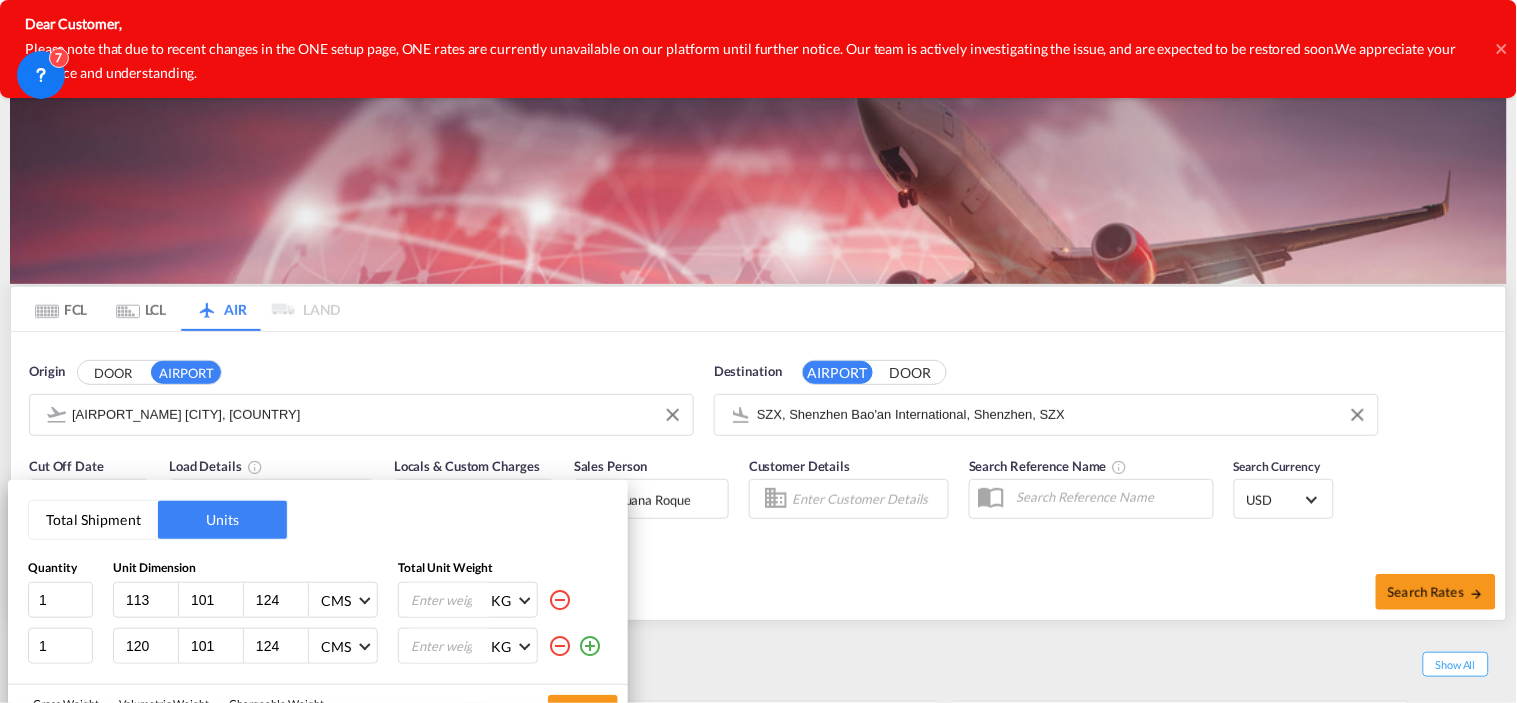 click on "Unit Dimension" at bounding box center [245, 568] 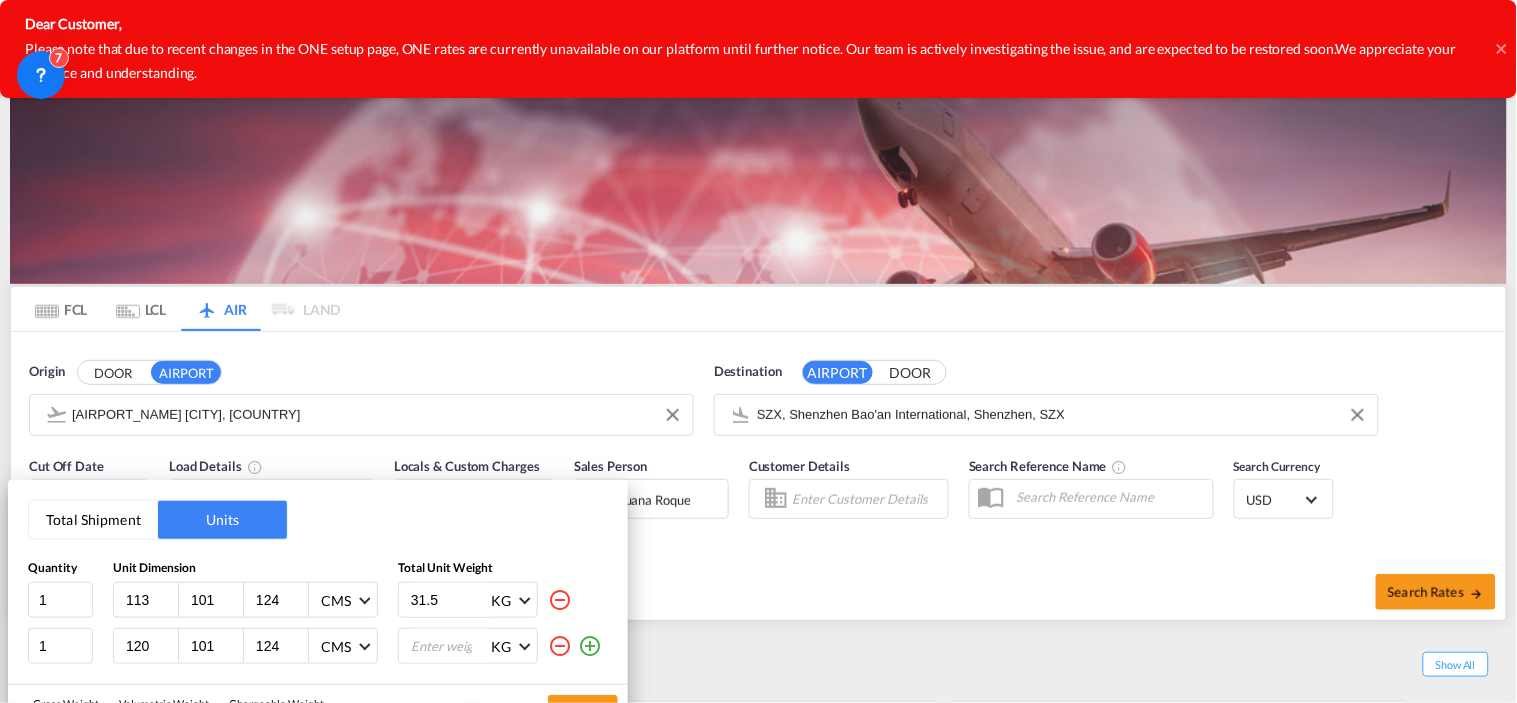 type on "31.5" 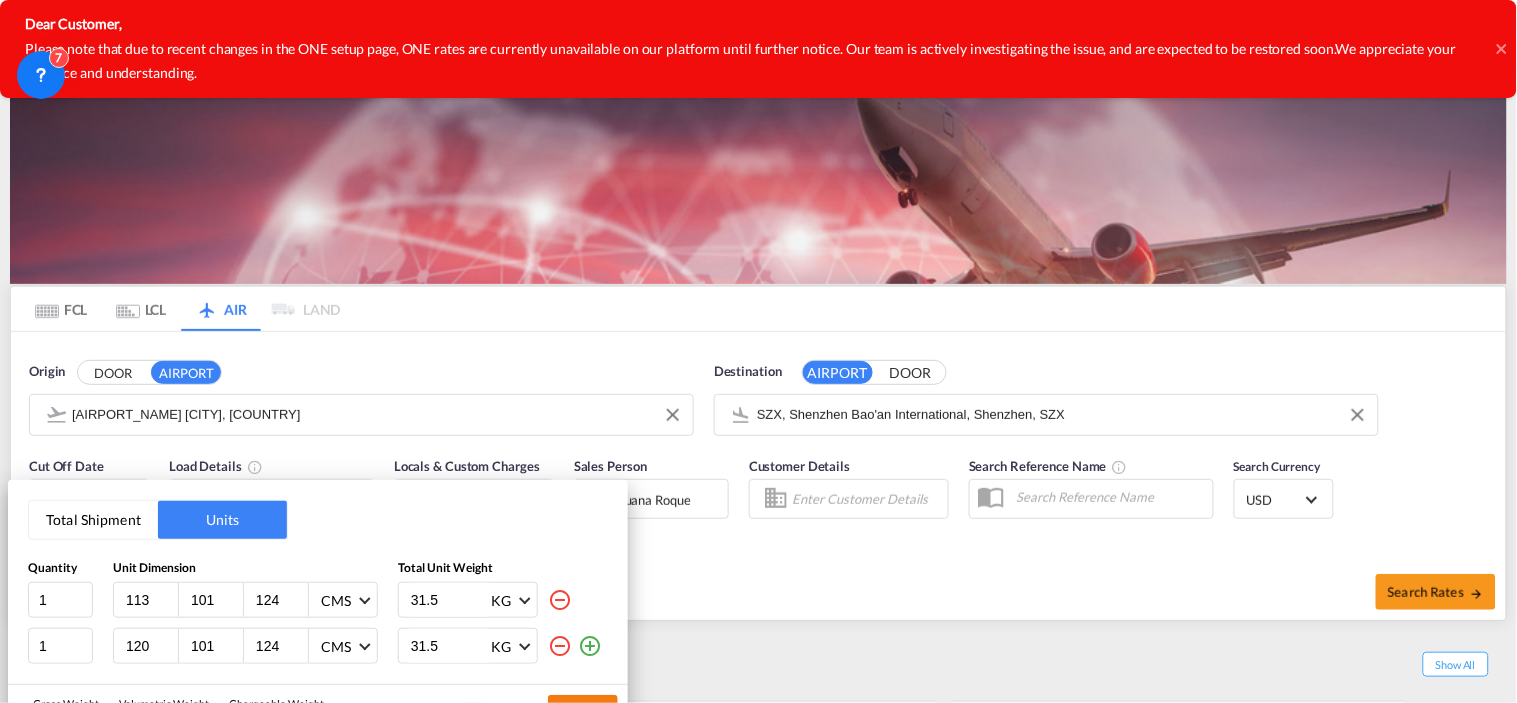type on "31.5" 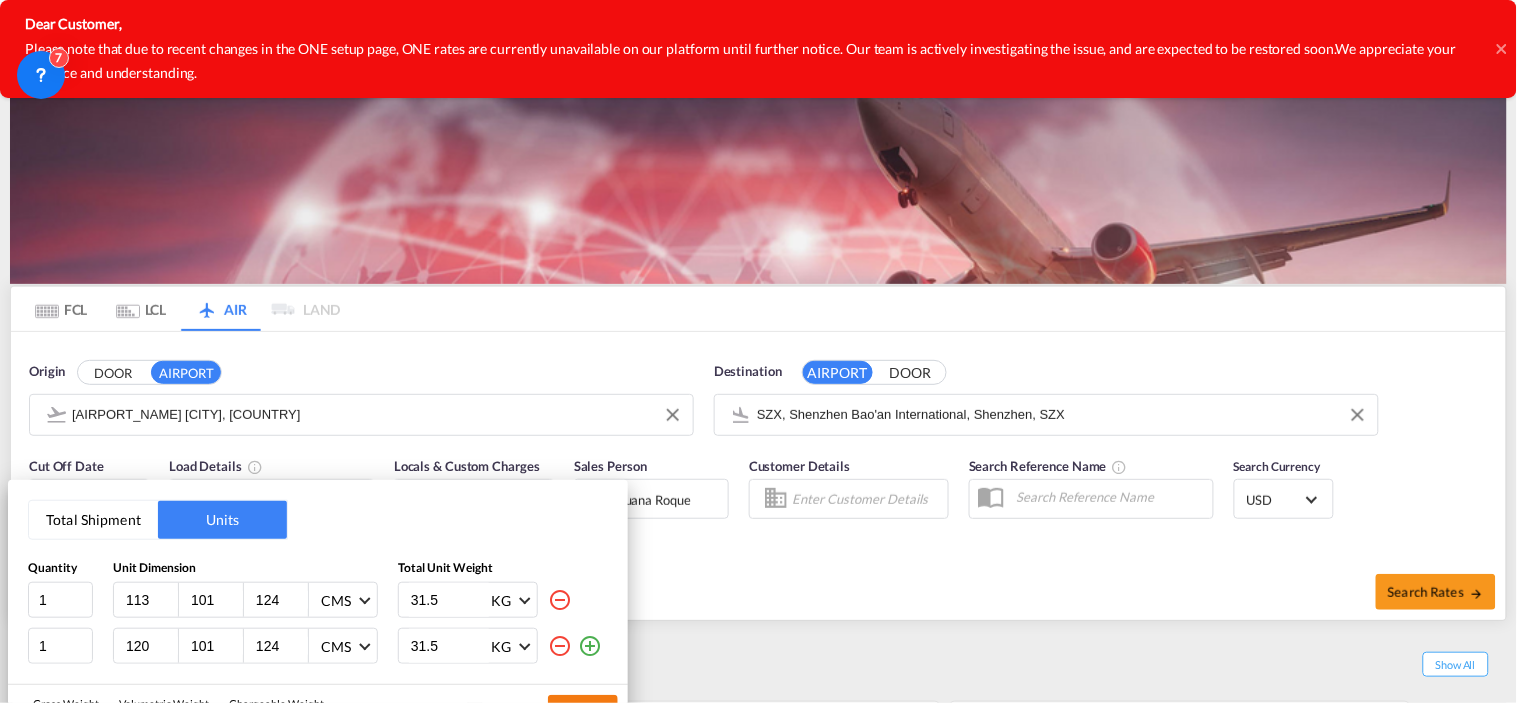 click on "Done" at bounding box center (583, 713) 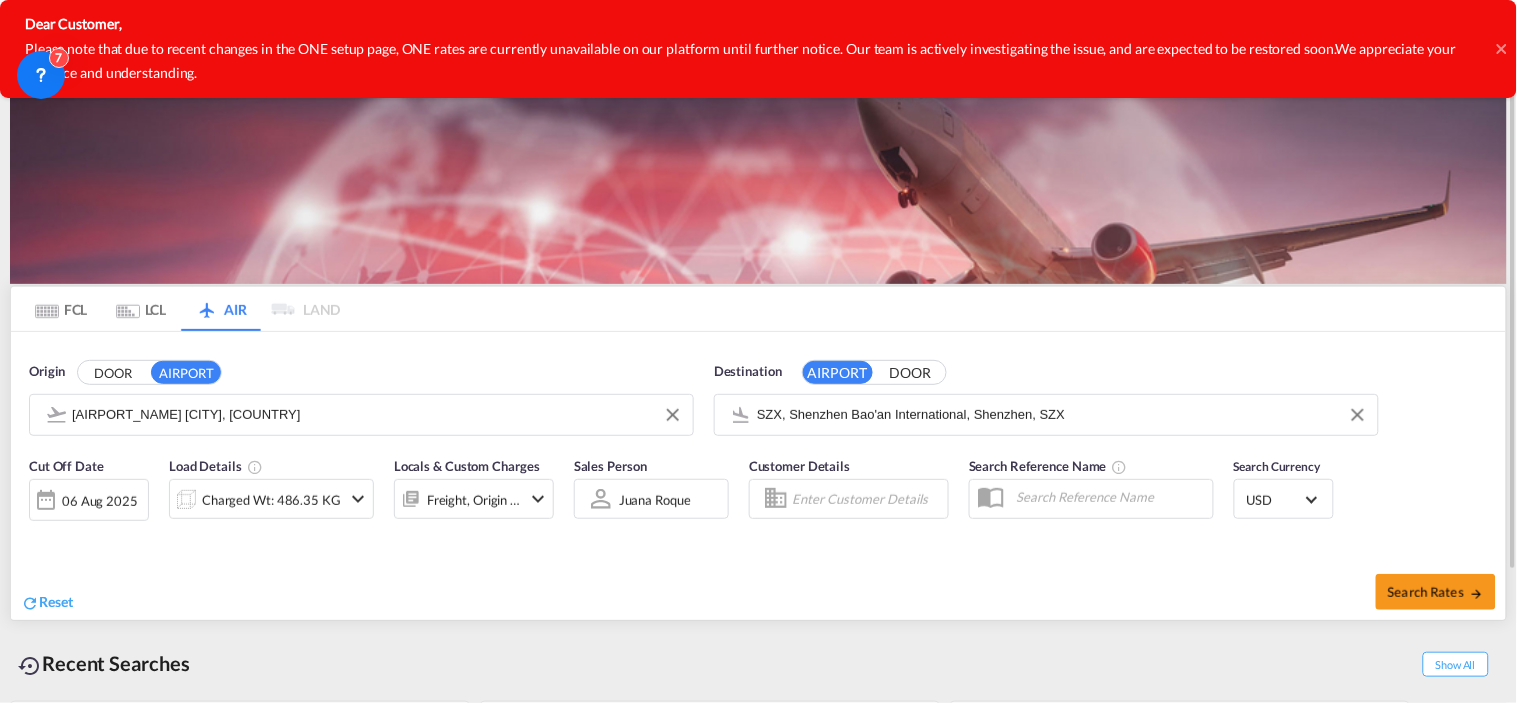 scroll, scrollTop: 161, scrollLeft: 0, axis: vertical 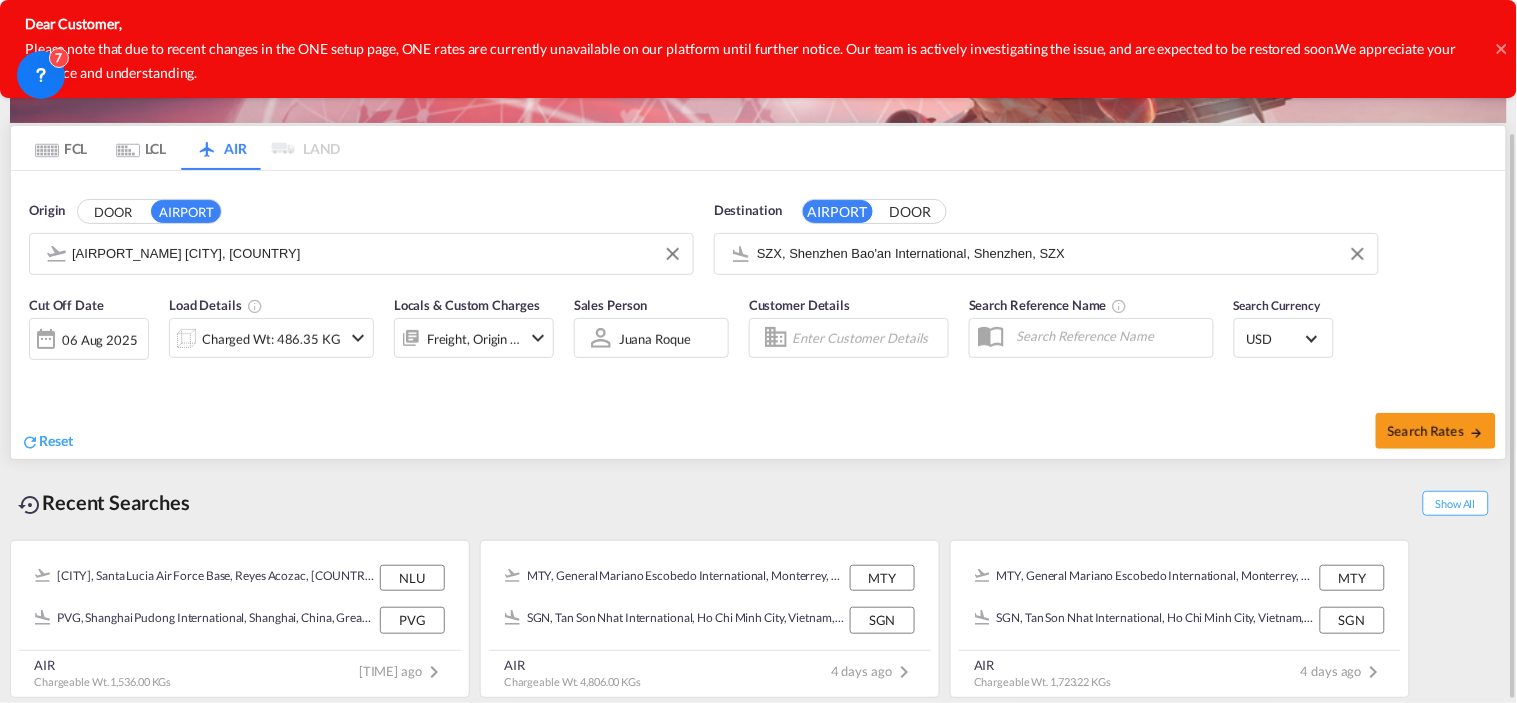 click on "Charged Wt: 486.35 KG" at bounding box center [271, 339] 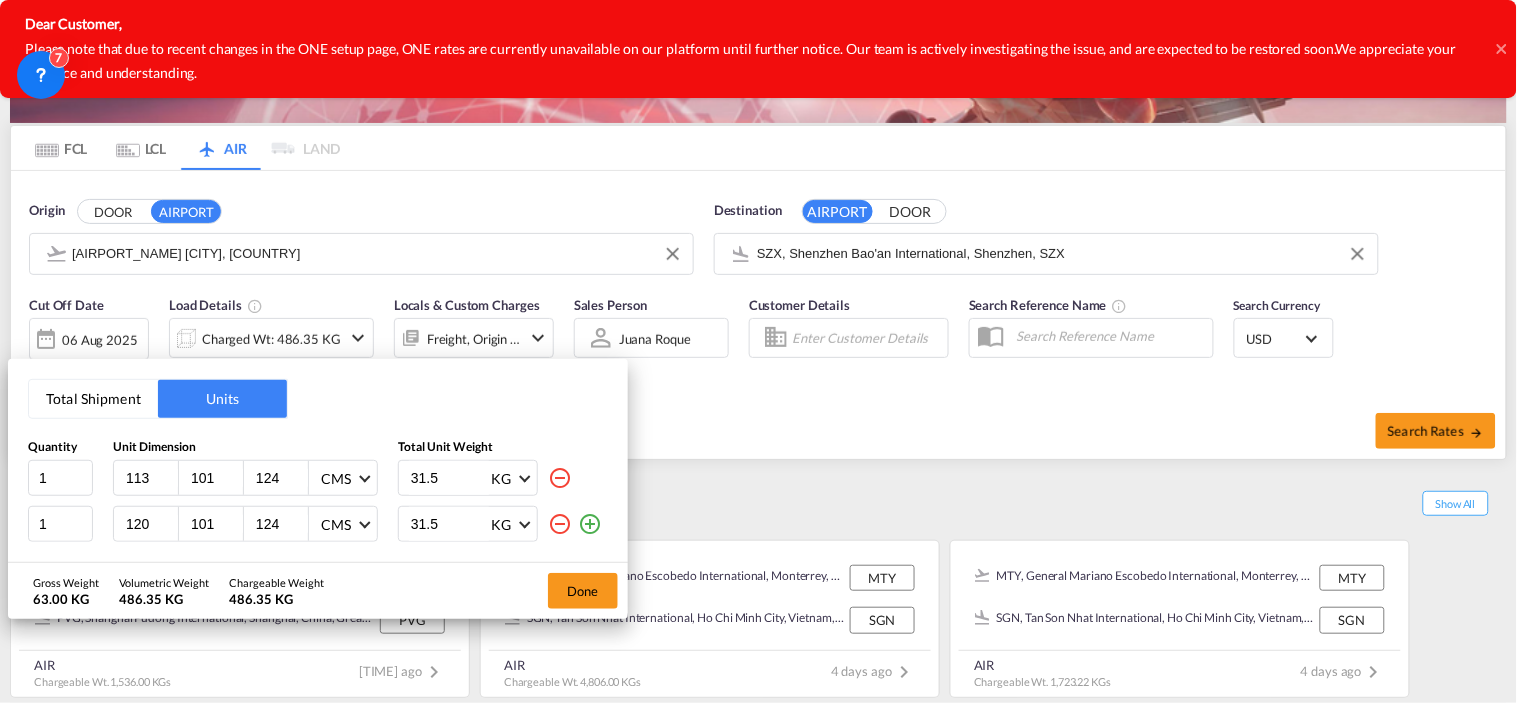 click on "Dear Customer, Please note that due to recent changes in the ONE setup page, ONE rates are currently unavailable on our platform until further notice. Our team is actively investigating the issue, and are expected to be restored soon.  We appreciate your patience and understanding." at bounding box center [758, 49] 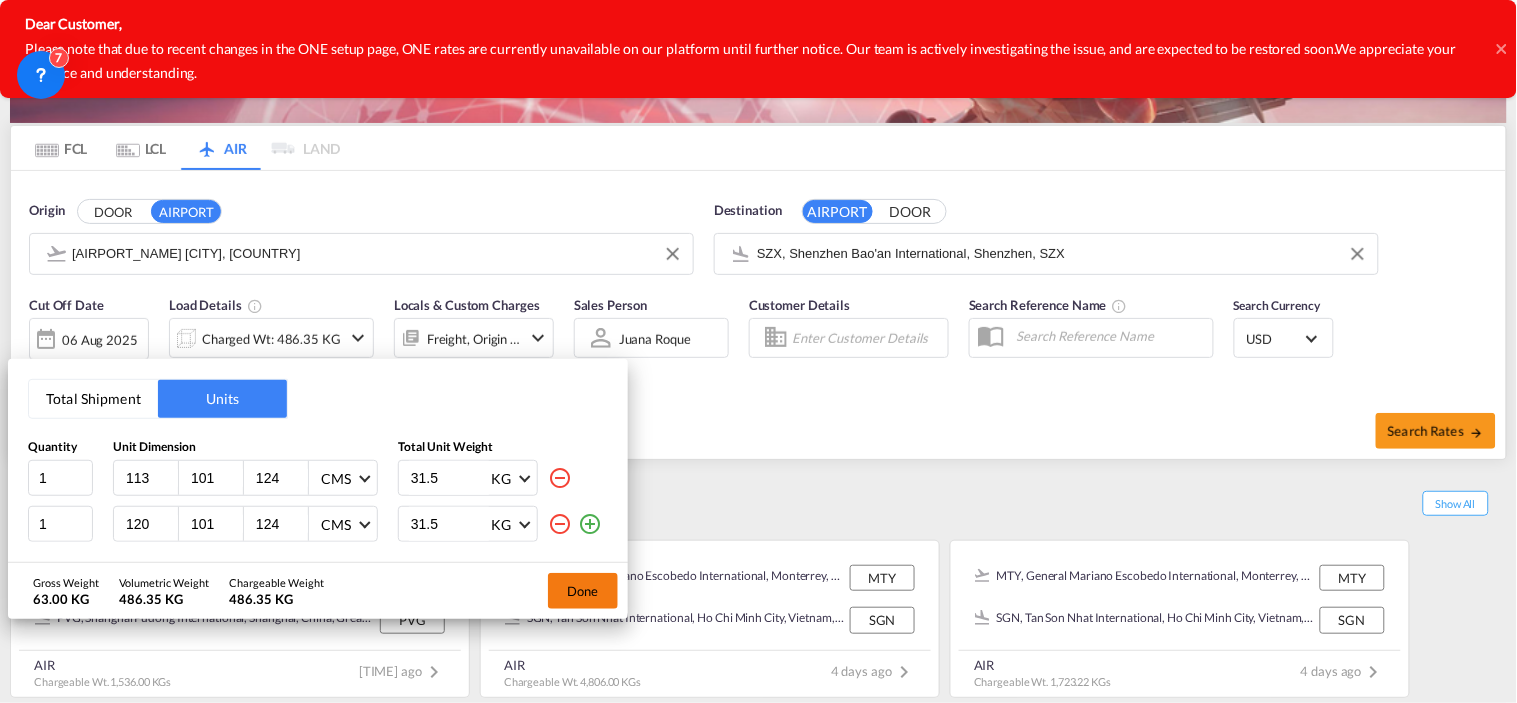 click on "Done" at bounding box center (583, 591) 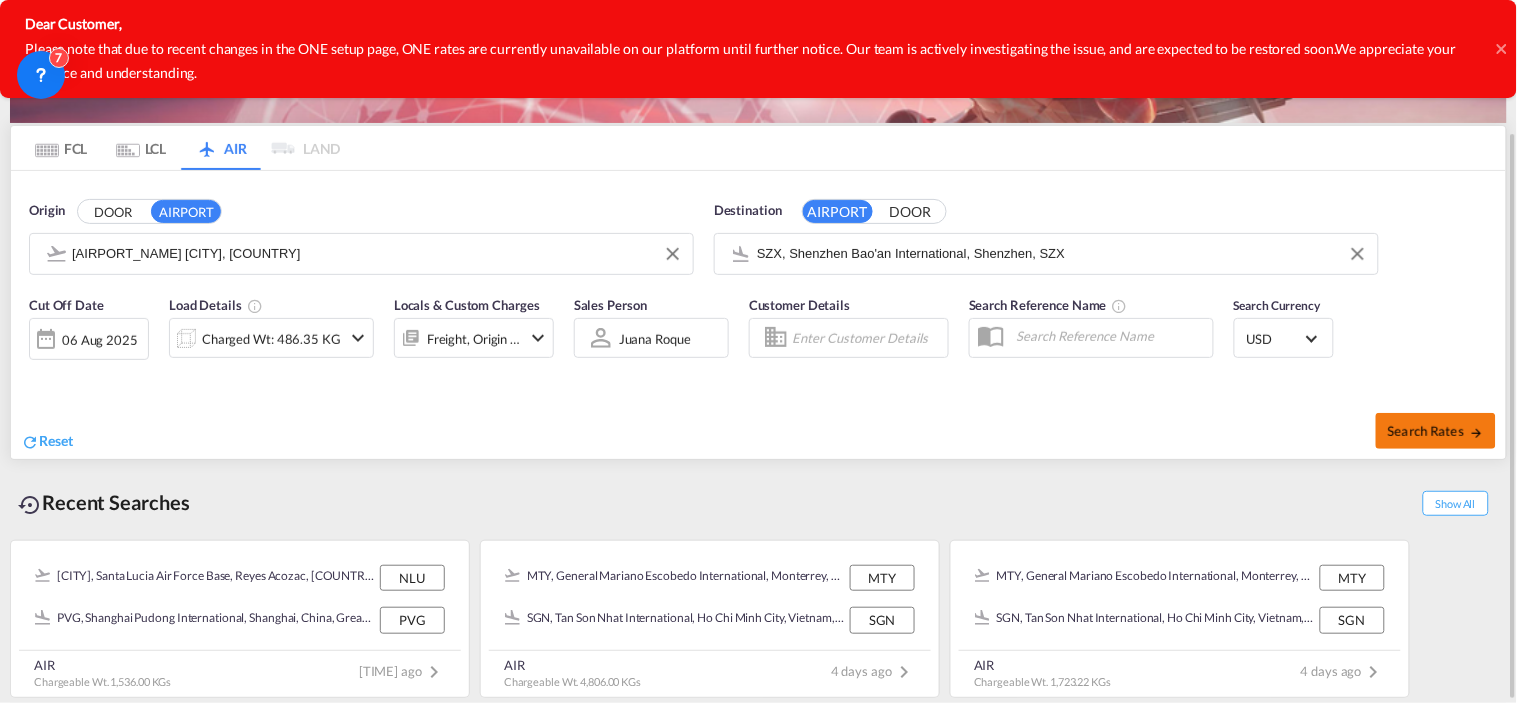 click on "Search Rates" at bounding box center [1436, 431] 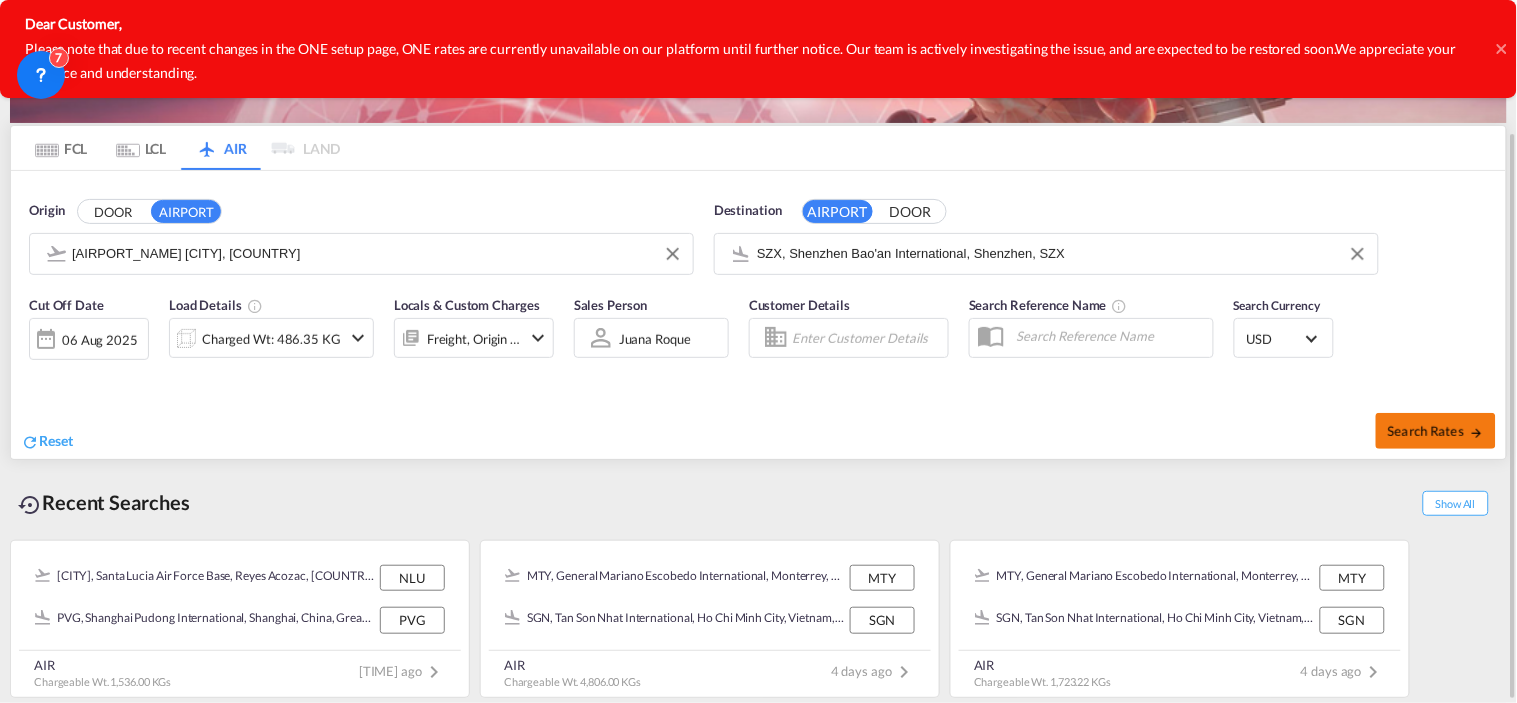 type on "MTY to SZX / [DATE]" 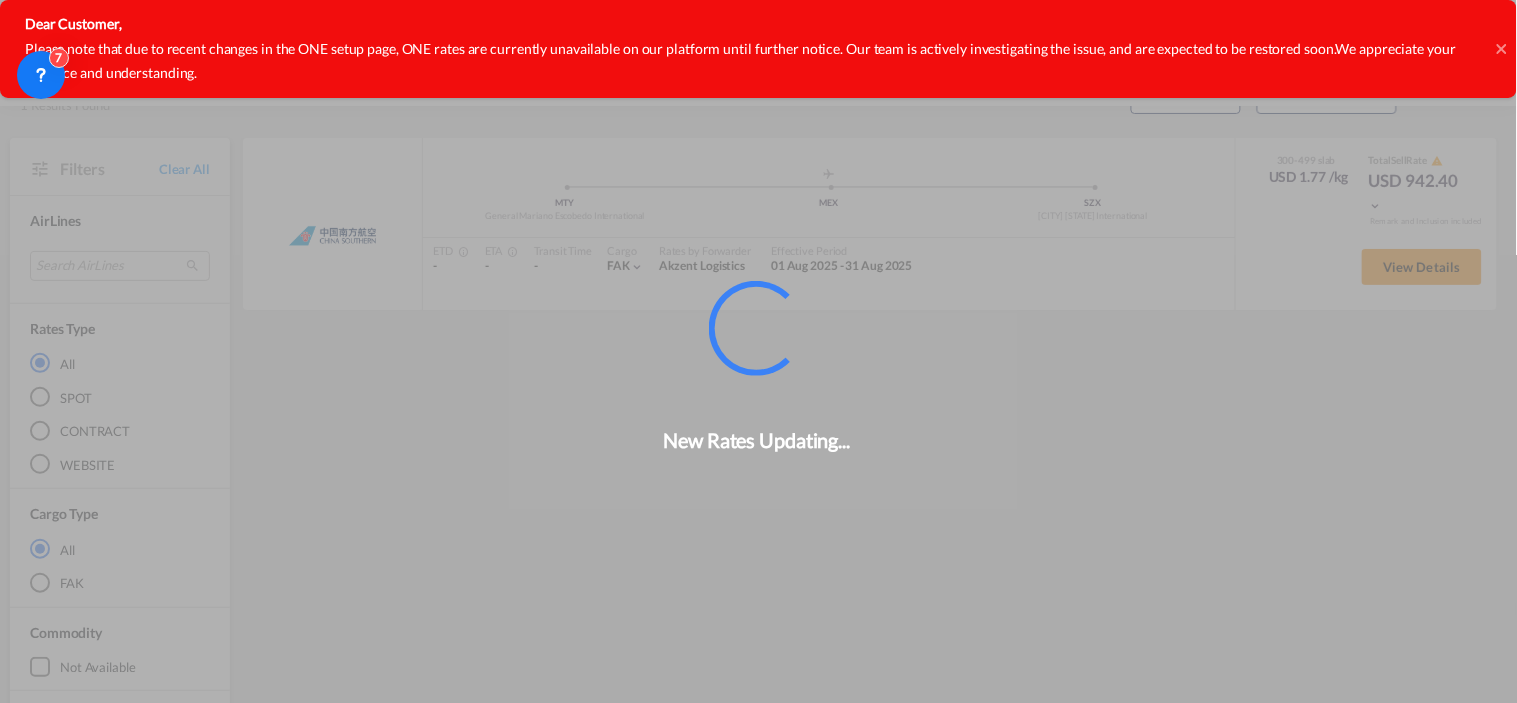 scroll, scrollTop: 122, scrollLeft: 0, axis: vertical 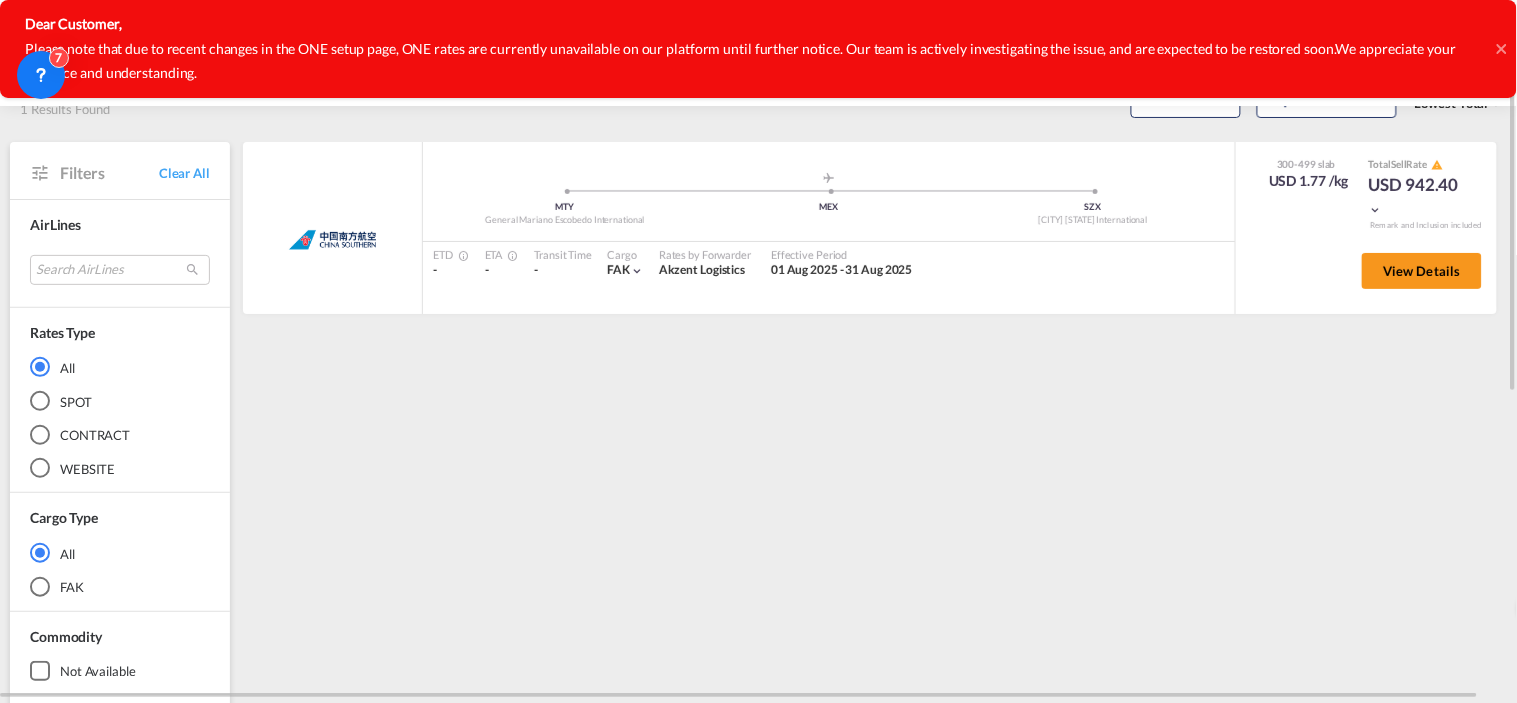 click on "added by you
.a{fill:#aaa8ad;} .a{fill:#aaa8ad;}
MTY General Mariano Escobedo International
MEX
SZX Shenzhen Bao'an International
ETD
-
ETA
-
Transit Time
-
Cargo
FAK  |
Rates by Forwarder
Akzent Logistics
Effective Period
[DATE] - [DATE]
300-499 slab
USD 1.77 /kg
Total  Sell
Rate
USD 942.40
Remark and Inclusion included
View Details
Do you want to delete this rate card ?
Tap to Undo Delete" at bounding box center (873, 742) 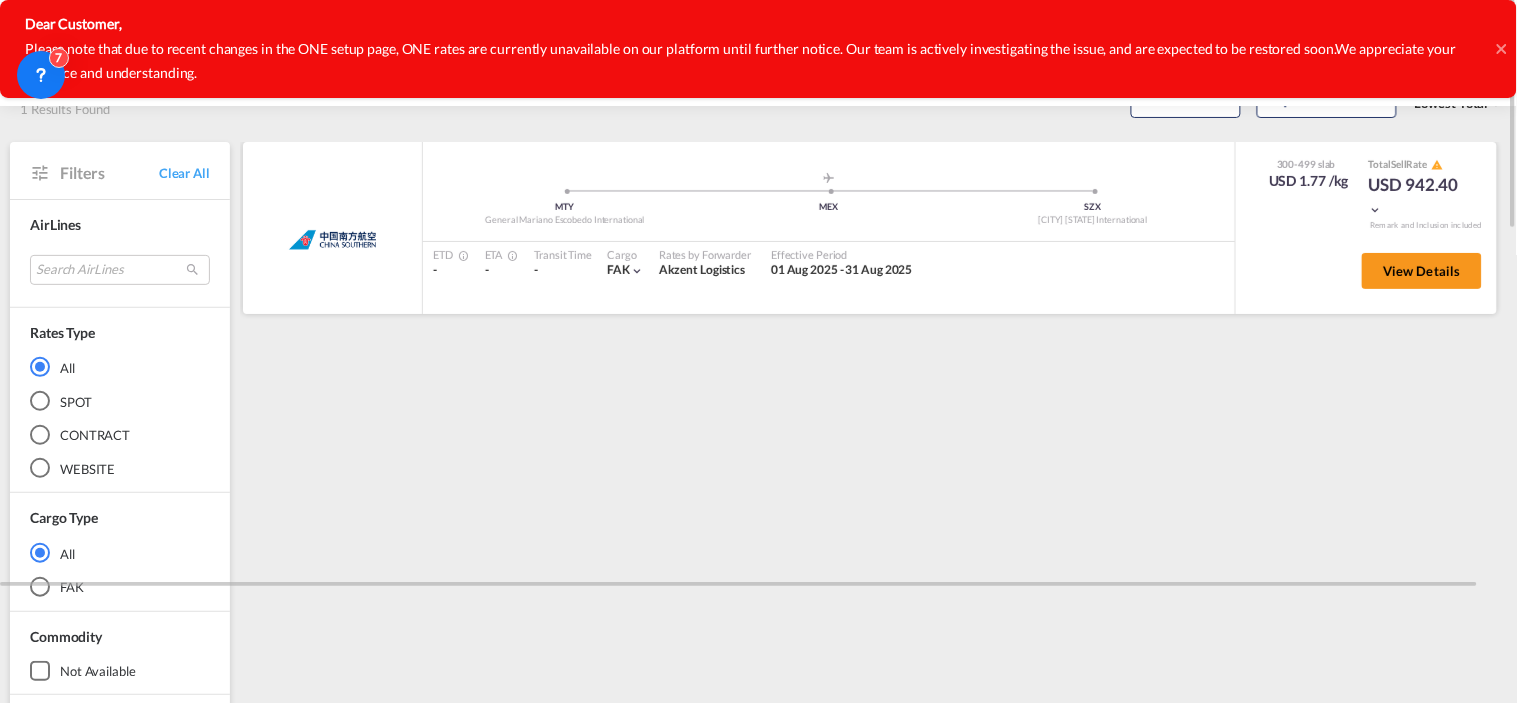 scroll, scrollTop: 0, scrollLeft: 0, axis: both 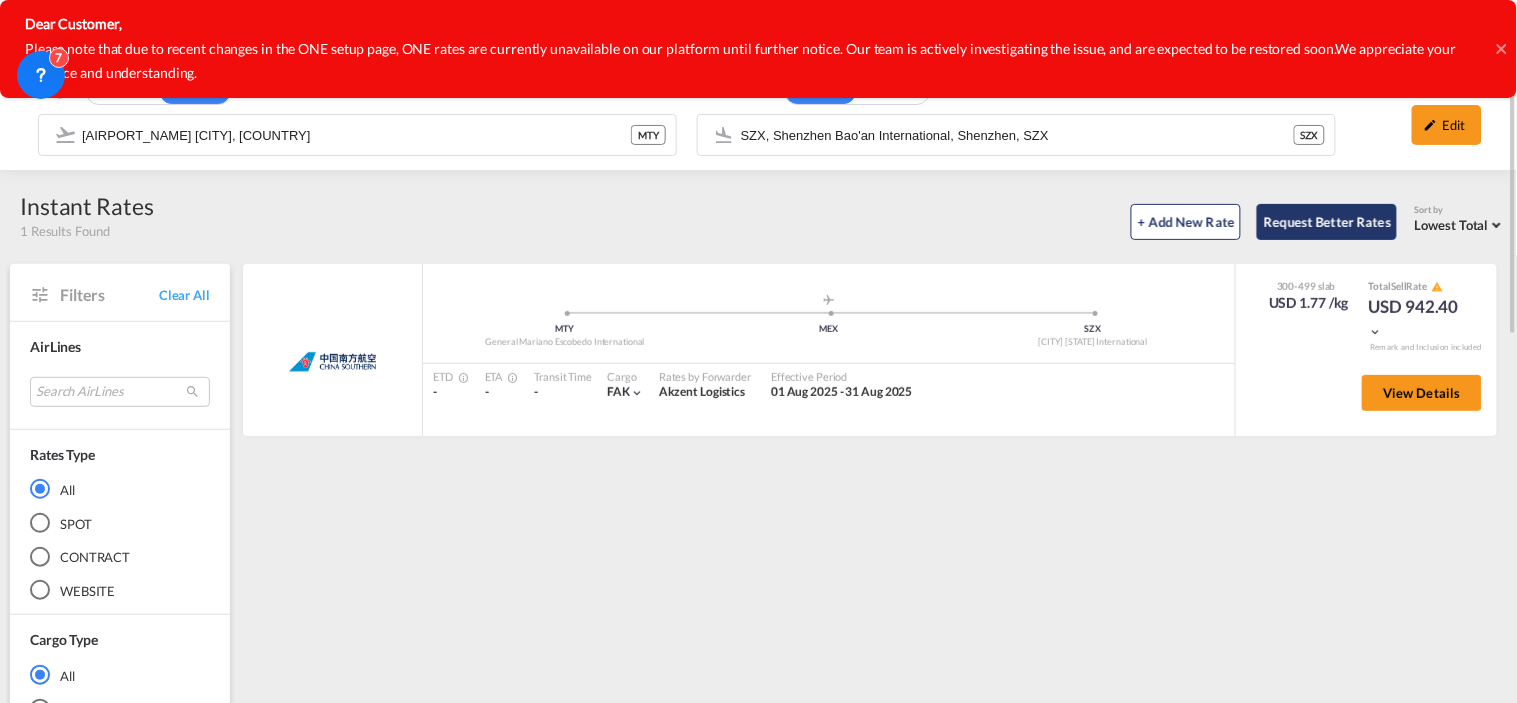 click on "Request Better Rates" at bounding box center (1327, 222) 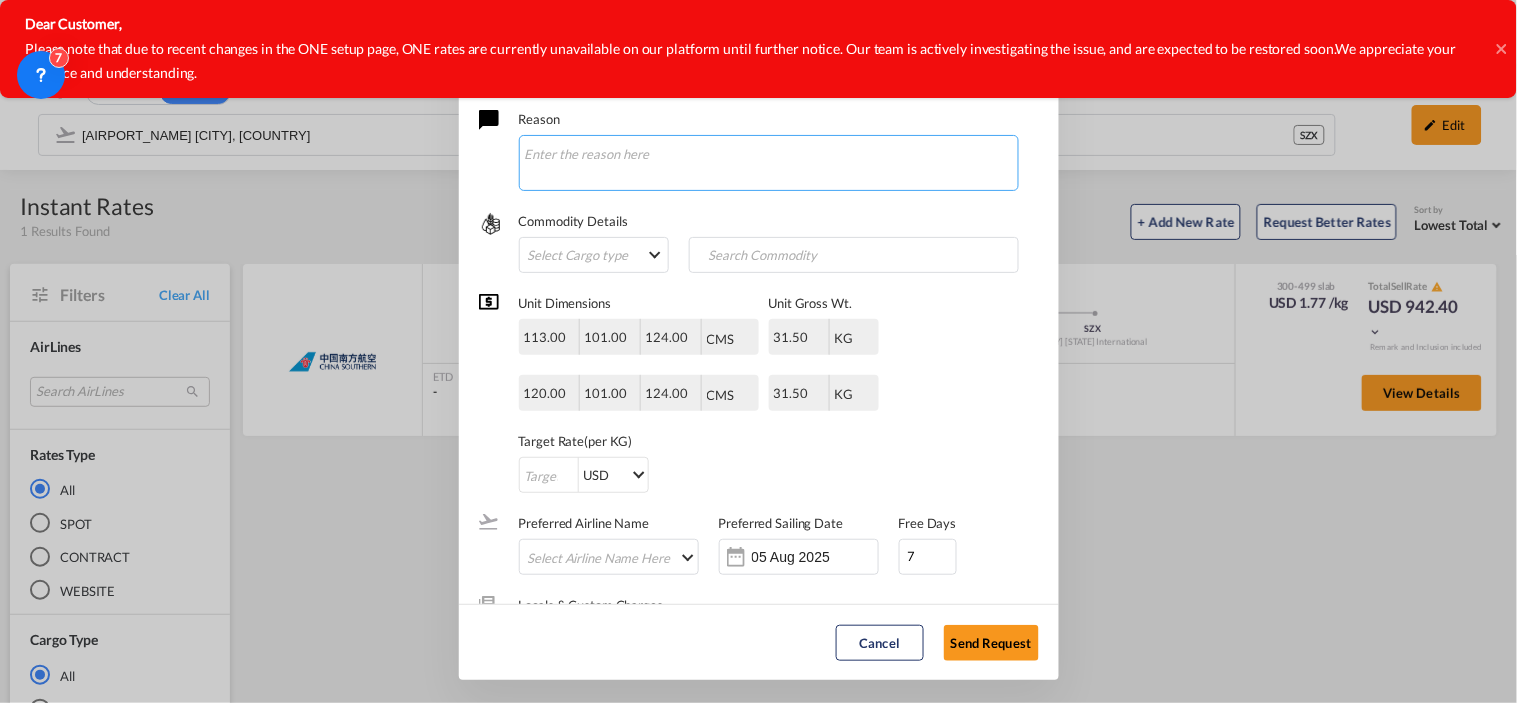 click at bounding box center [769, 163] 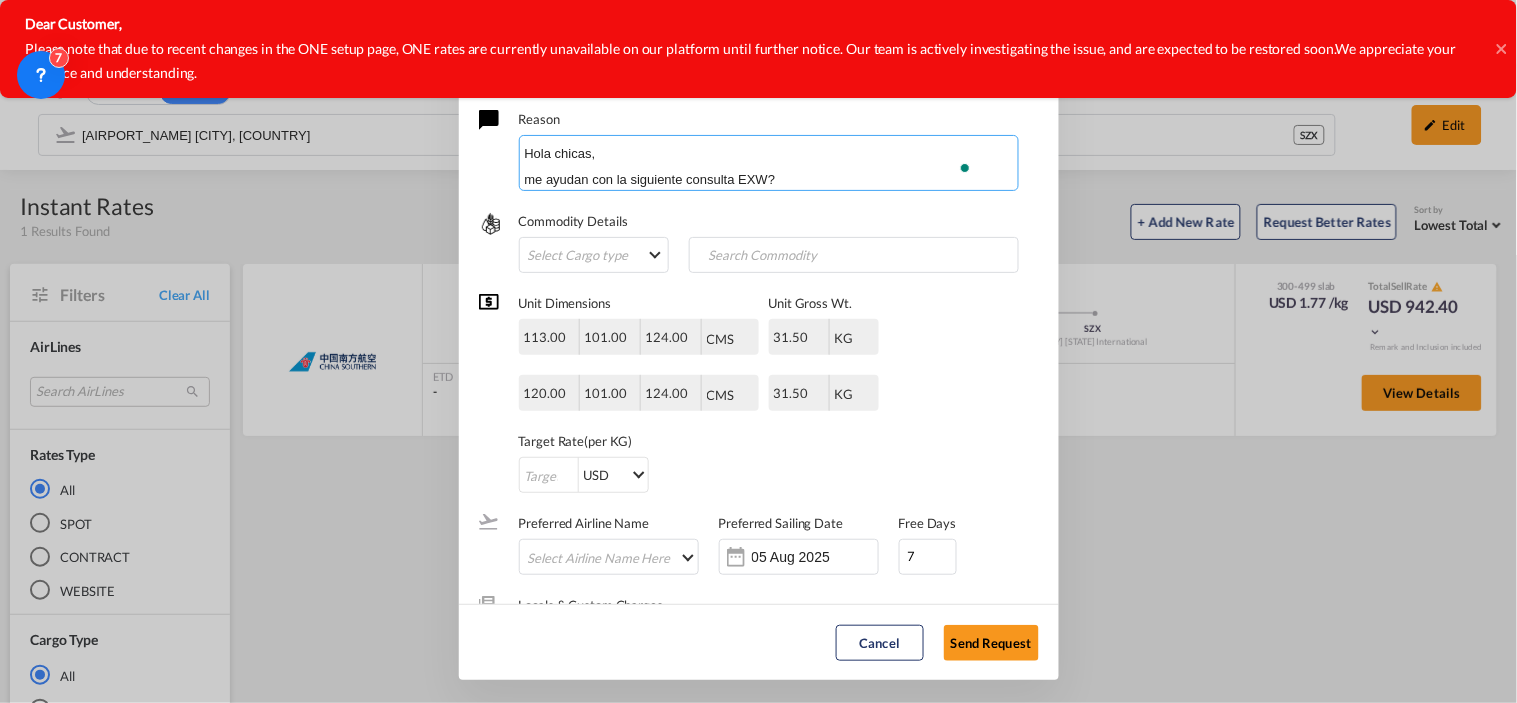 scroll, scrollTop: 23, scrollLeft: 0, axis: vertical 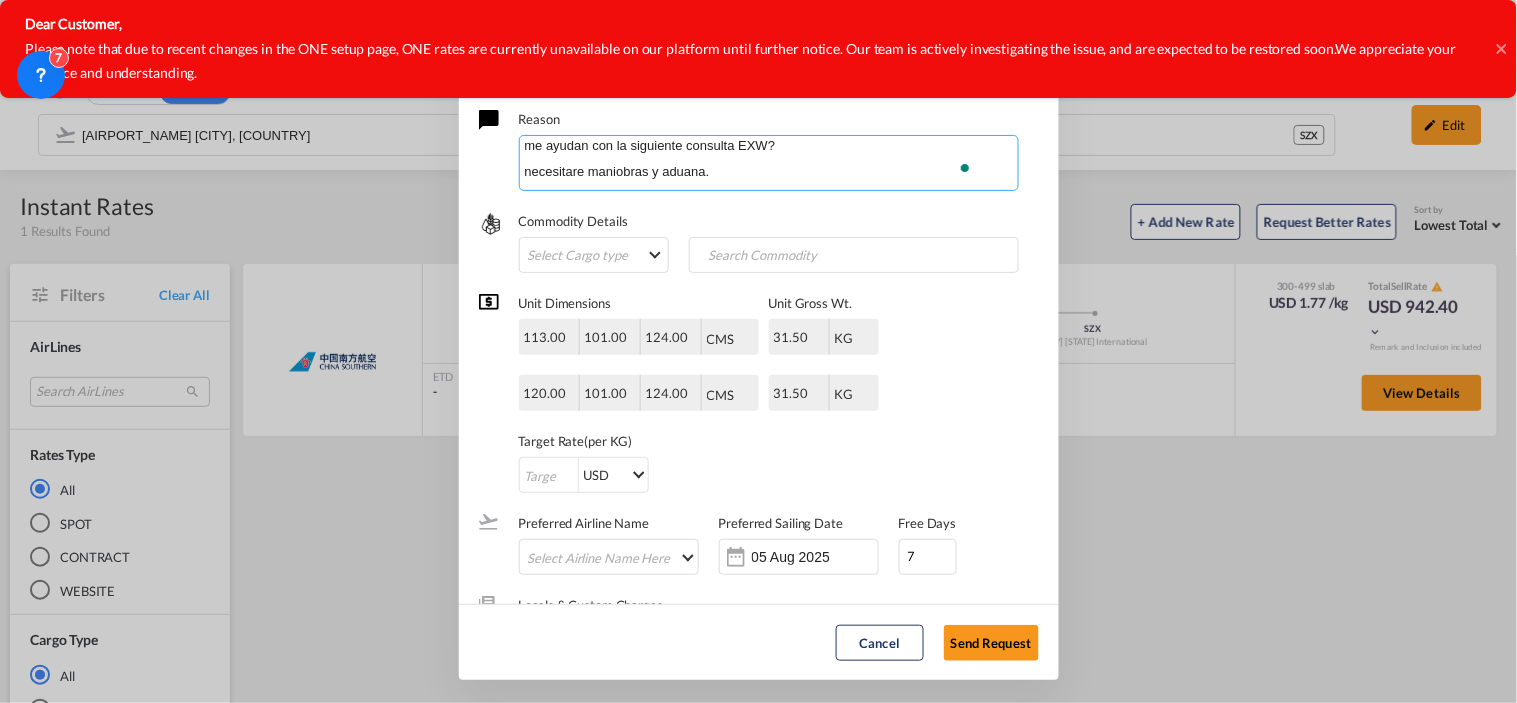 paste on "Incoterms: EXW
Airport of Departure: MTY
Airport of Arrival: SZX / CAN
No. of Packages: 2PLTS
Gross Weight: 63 KG   C.W.488KG
Dimension: 113X101X124CM * 1   120X101X124CM * 1
Volume: 2.92 CBM
Commodity Description:  SENSOR  General cargo" 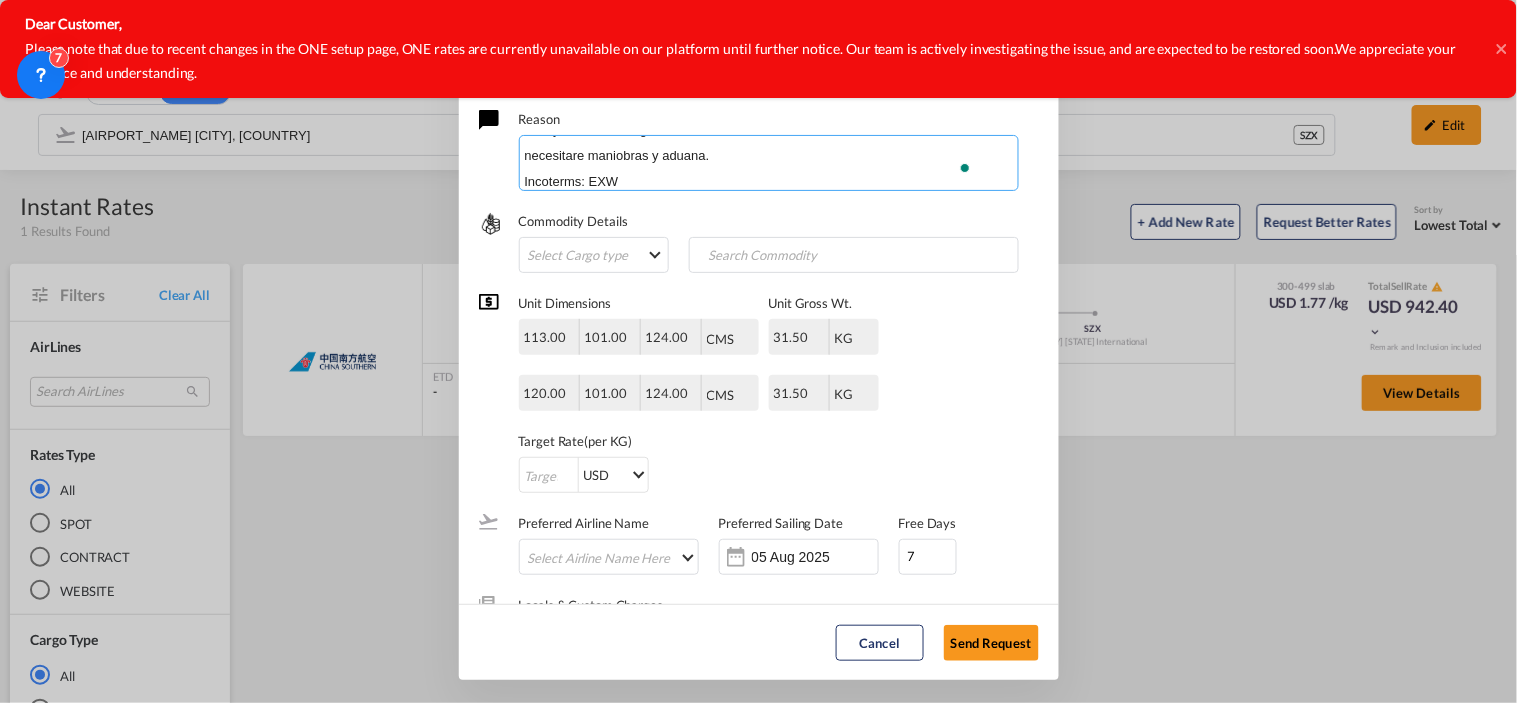 scroll, scrollTop: 257, scrollLeft: 0, axis: vertical 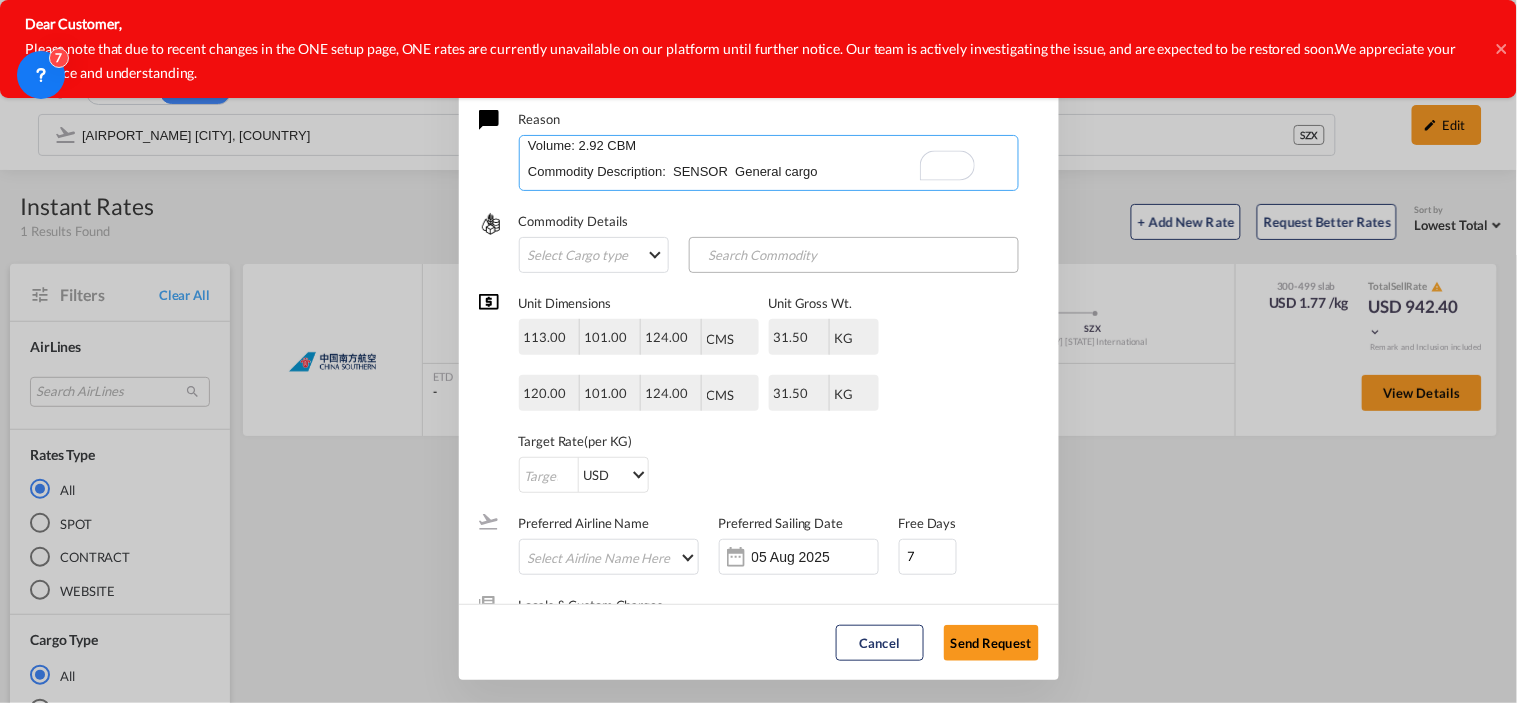 type on "Hola chicas,
me ayudan con la siguiente consulta EXW?
necesitare maniobras y aduana.
Incoterms: EXW
Airport of Departure: MTY
Airport of Arrival: SZX / CAN
No. of Packages: 2PLTS
Gross Weight: 63 KG   C.W.488KG
Dimension: 113X101X124CM * 1   120X101X124CM * 1
Volume: 2.92 CBM
Commodity Description:  SENSOR  General cargo" 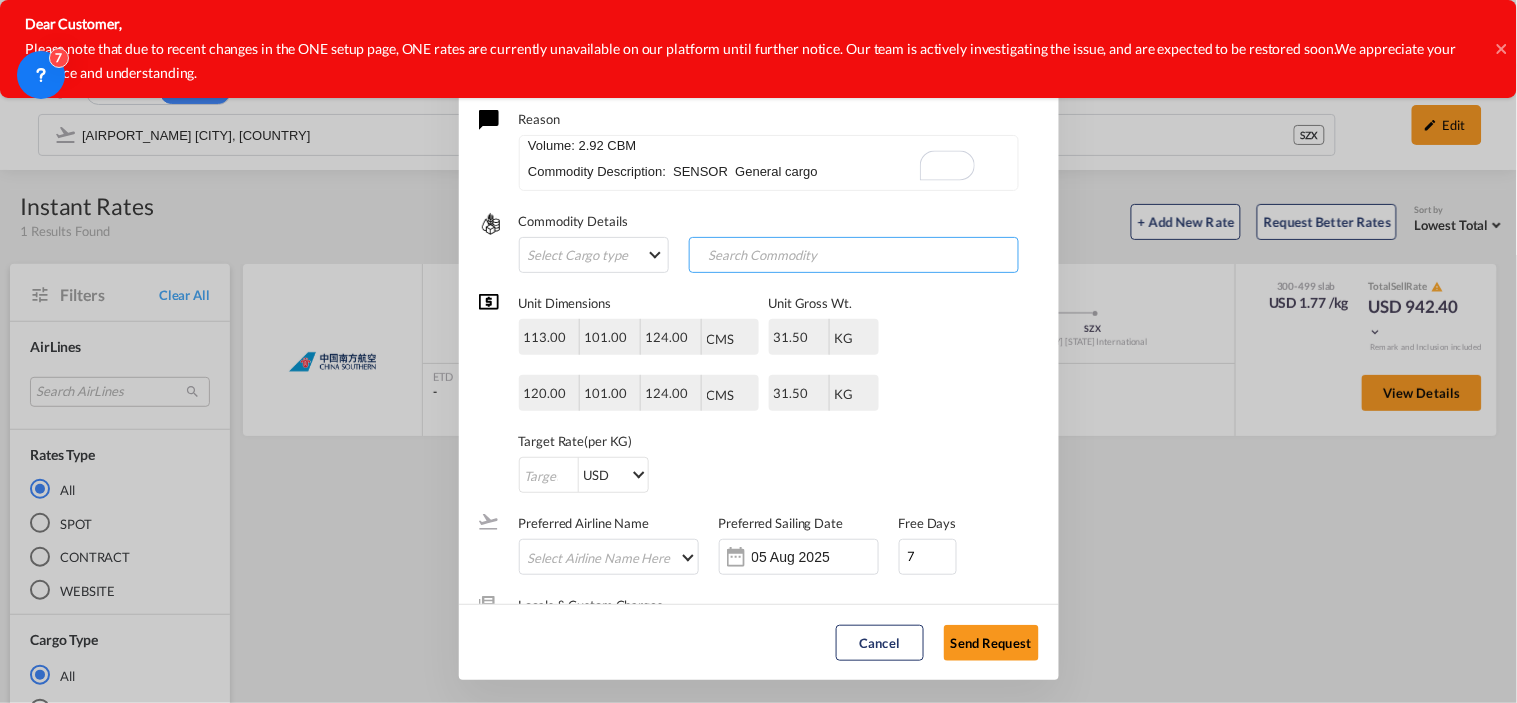 click at bounding box center (793, 256) 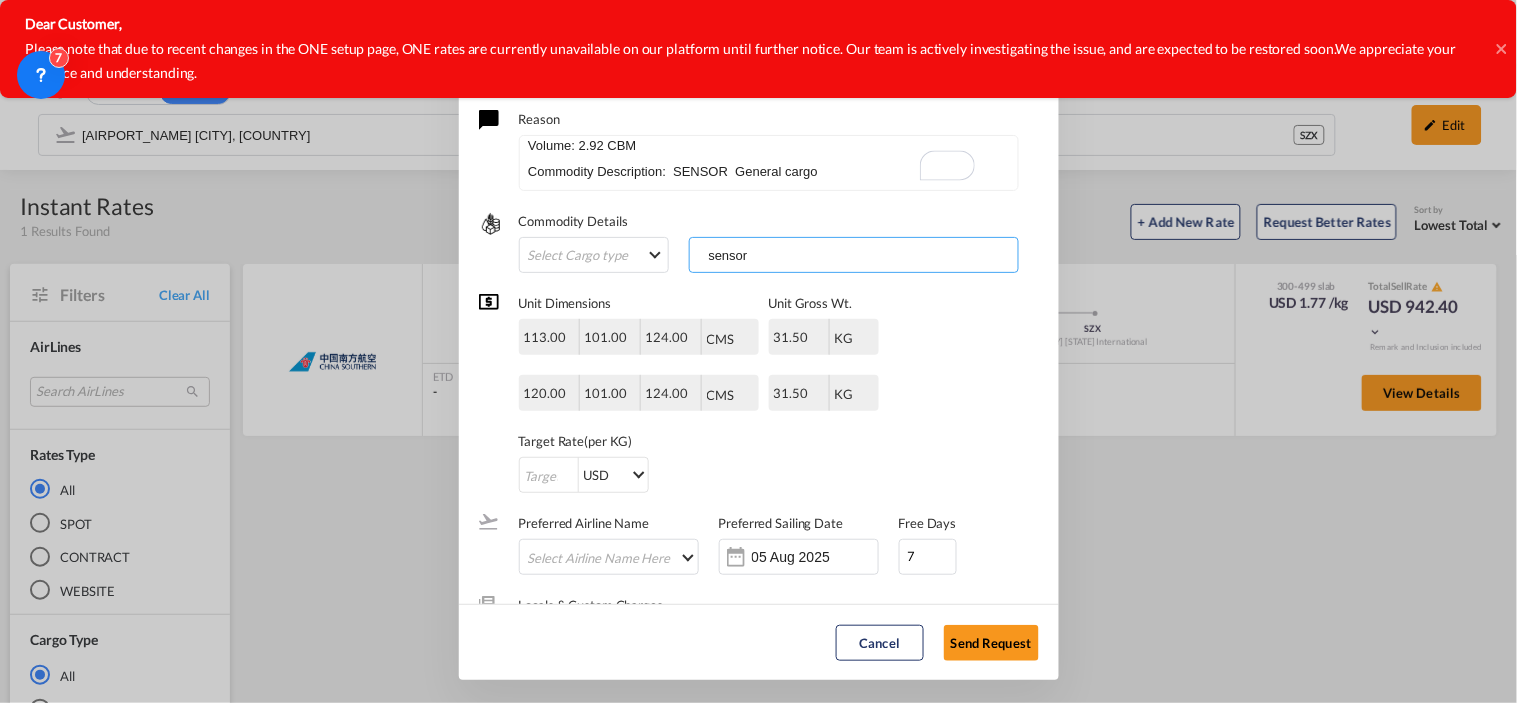 type on "sensor" 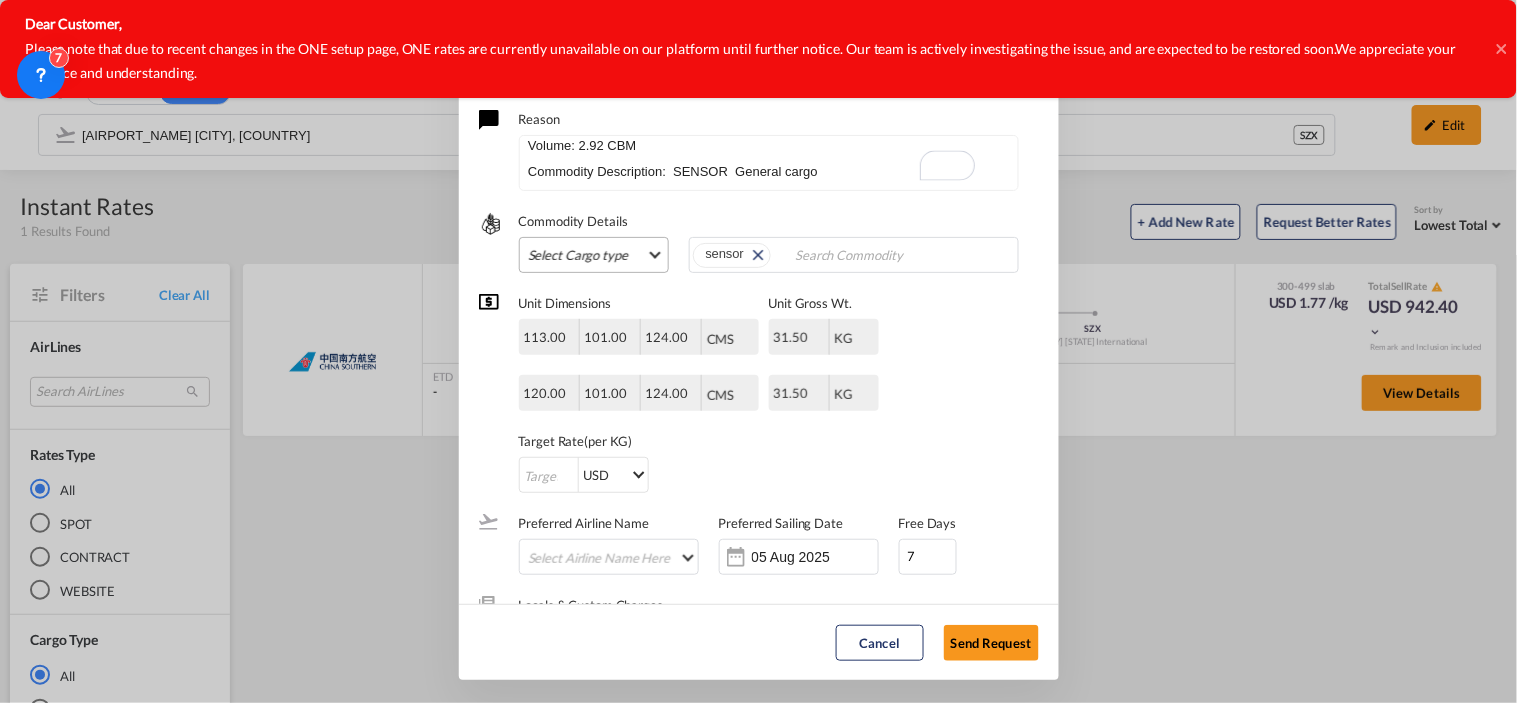 click on "Select Cargo type   FAK GCR GDSM General Cargo Hazardous Cargo Ambient Foodstuff Chilled Frozen Perishables Flexibags Out of Gauge Others Group NAC NAC Vehicles" at bounding box center (594, 255) 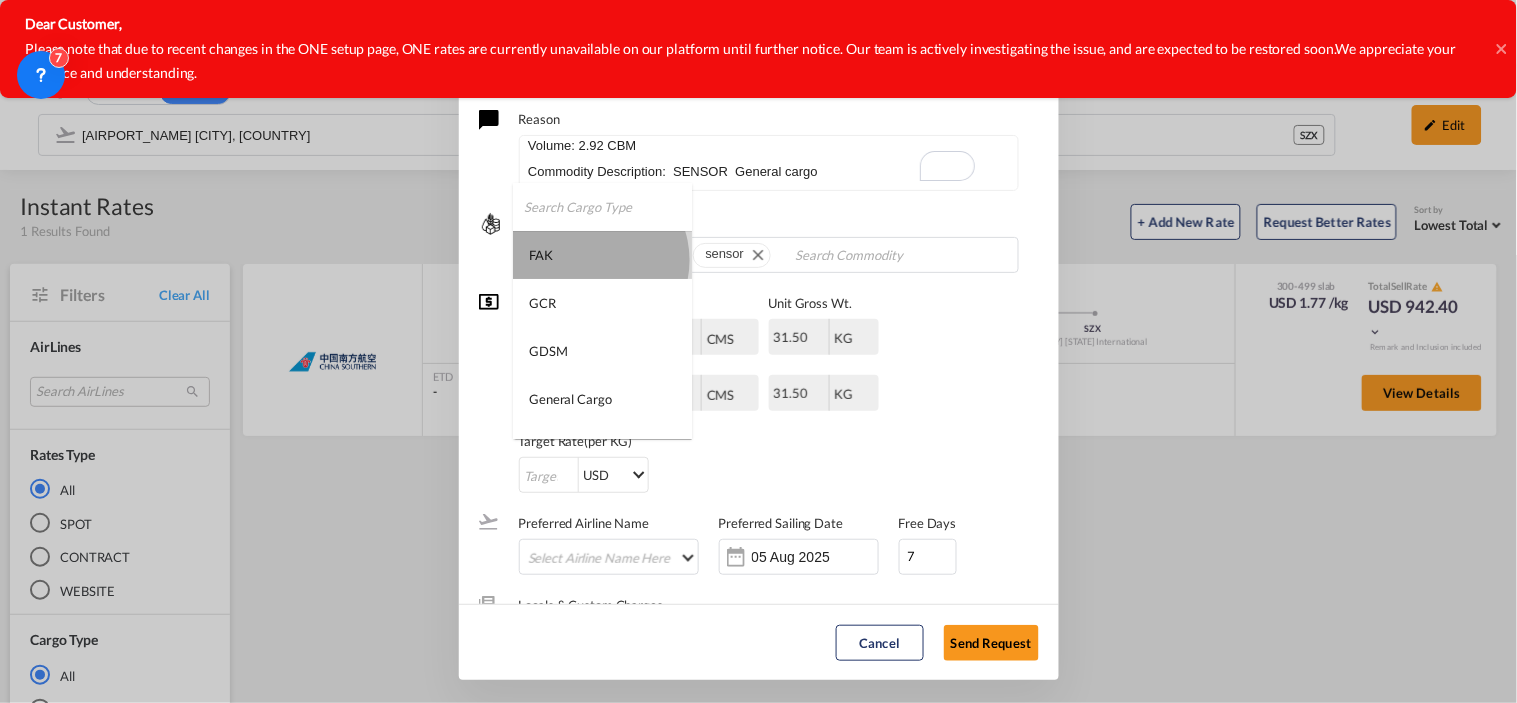 click on "FAK" at bounding box center (602, 255) 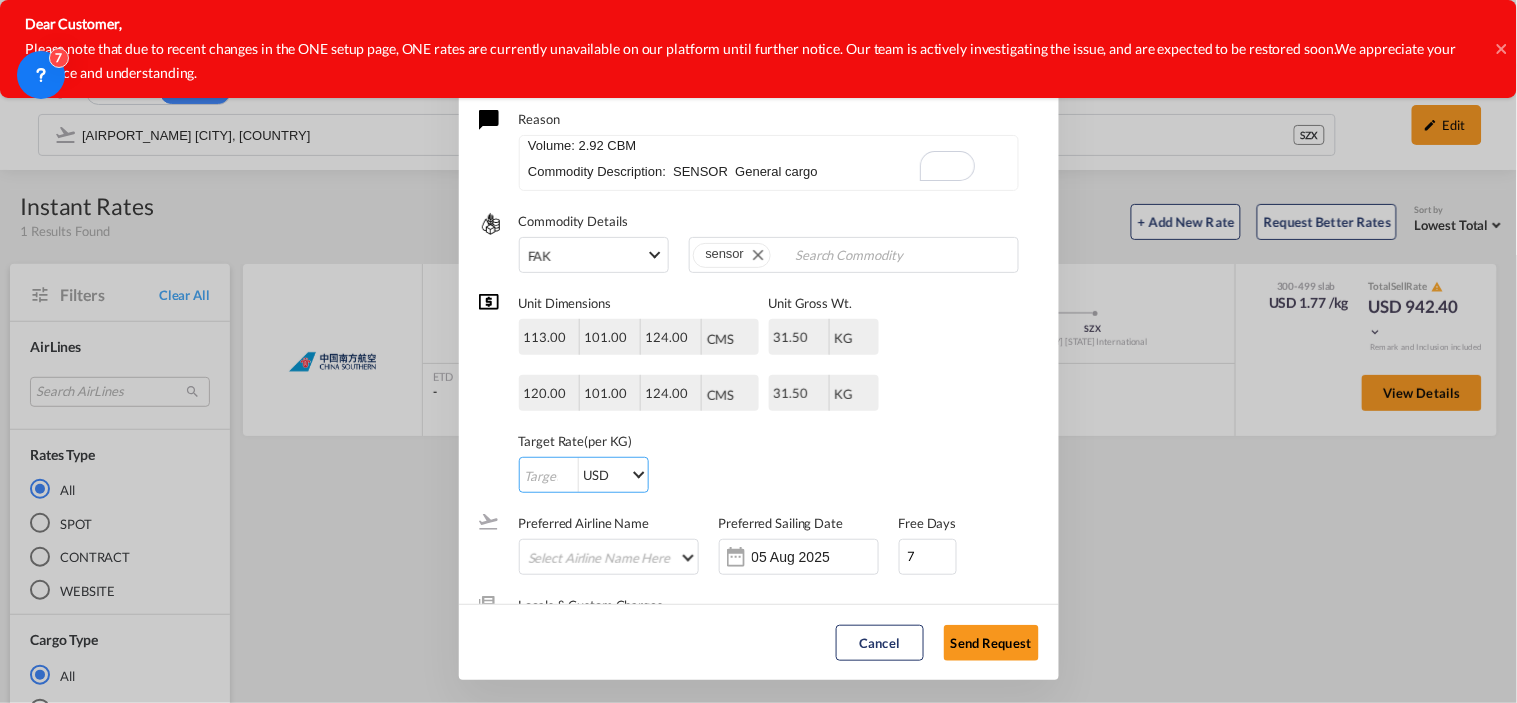 click at bounding box center [549, 476] 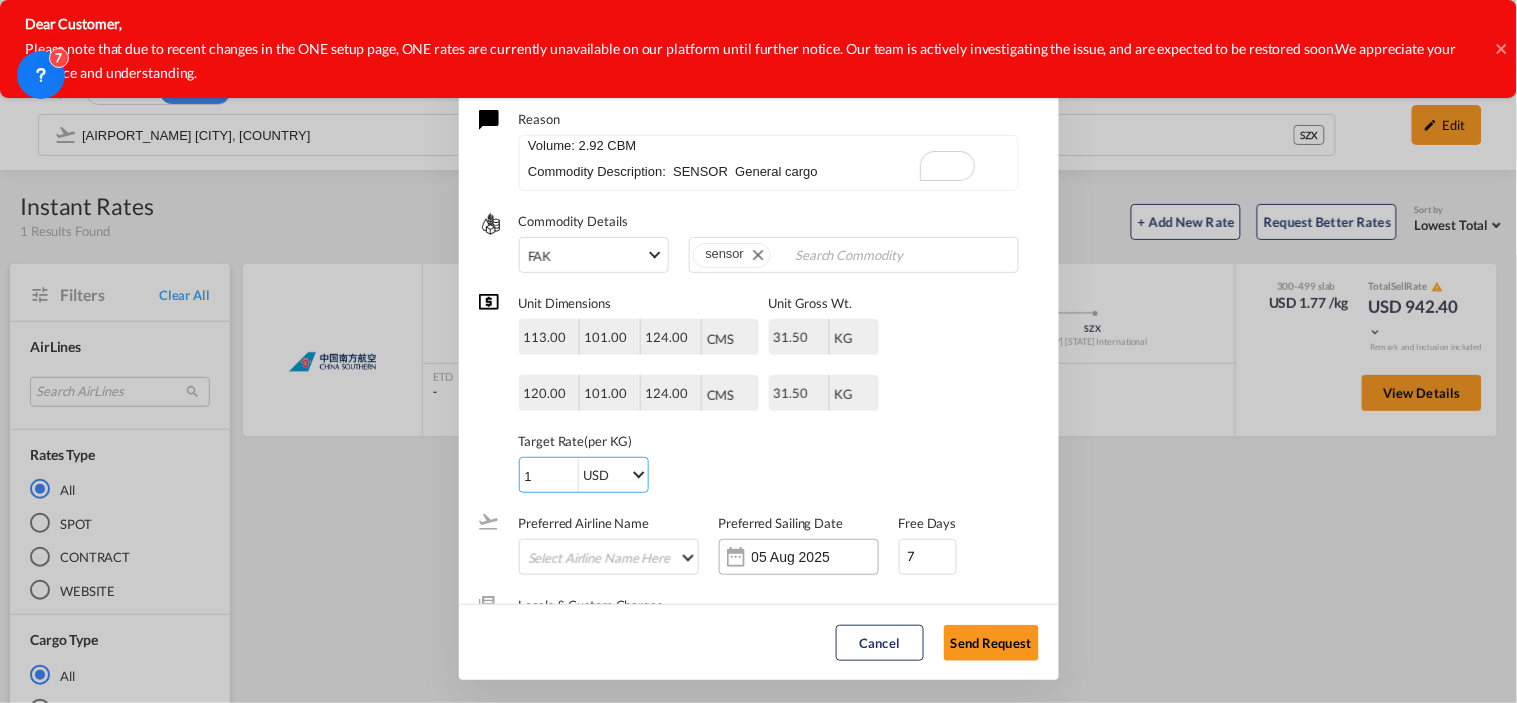 type on "1" 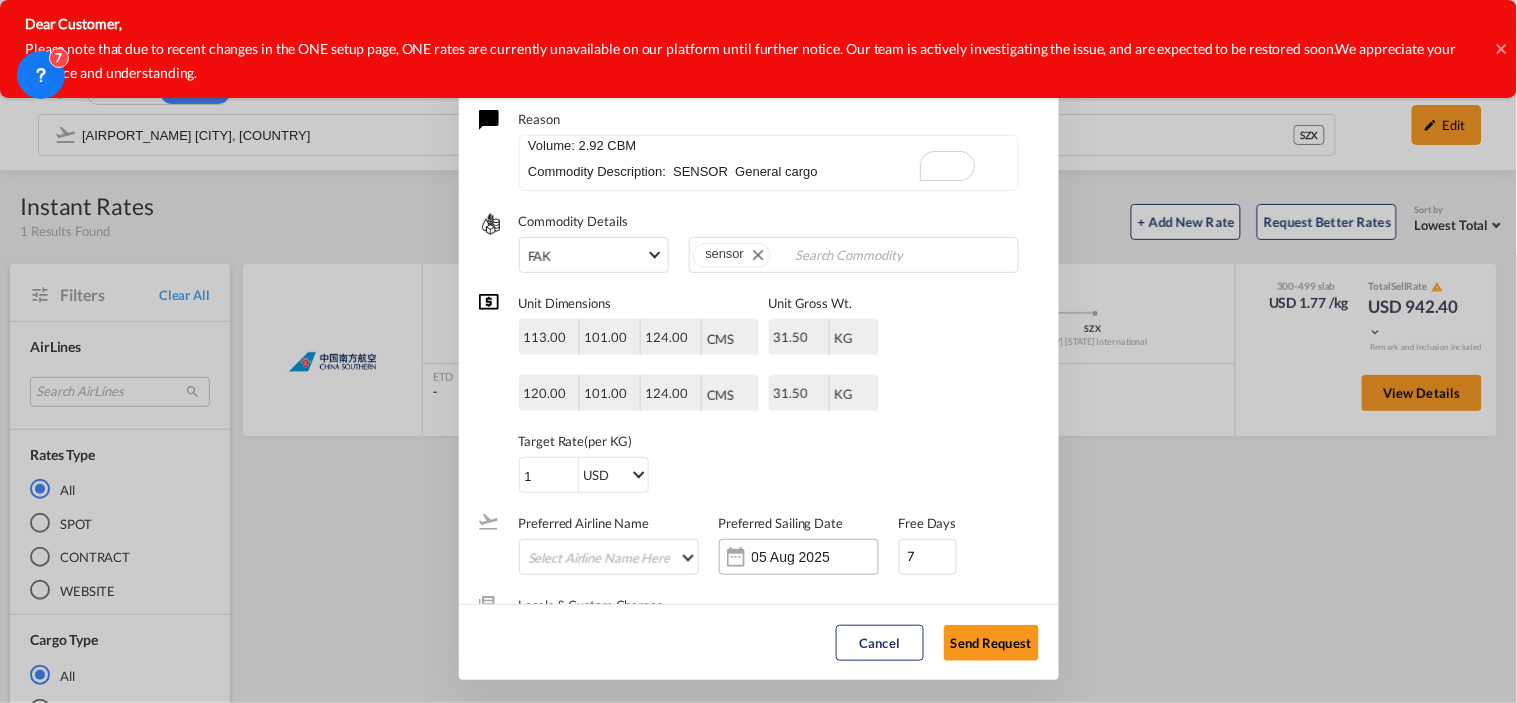 click on "05 Aug 2025" at bounding box center (799, 557) 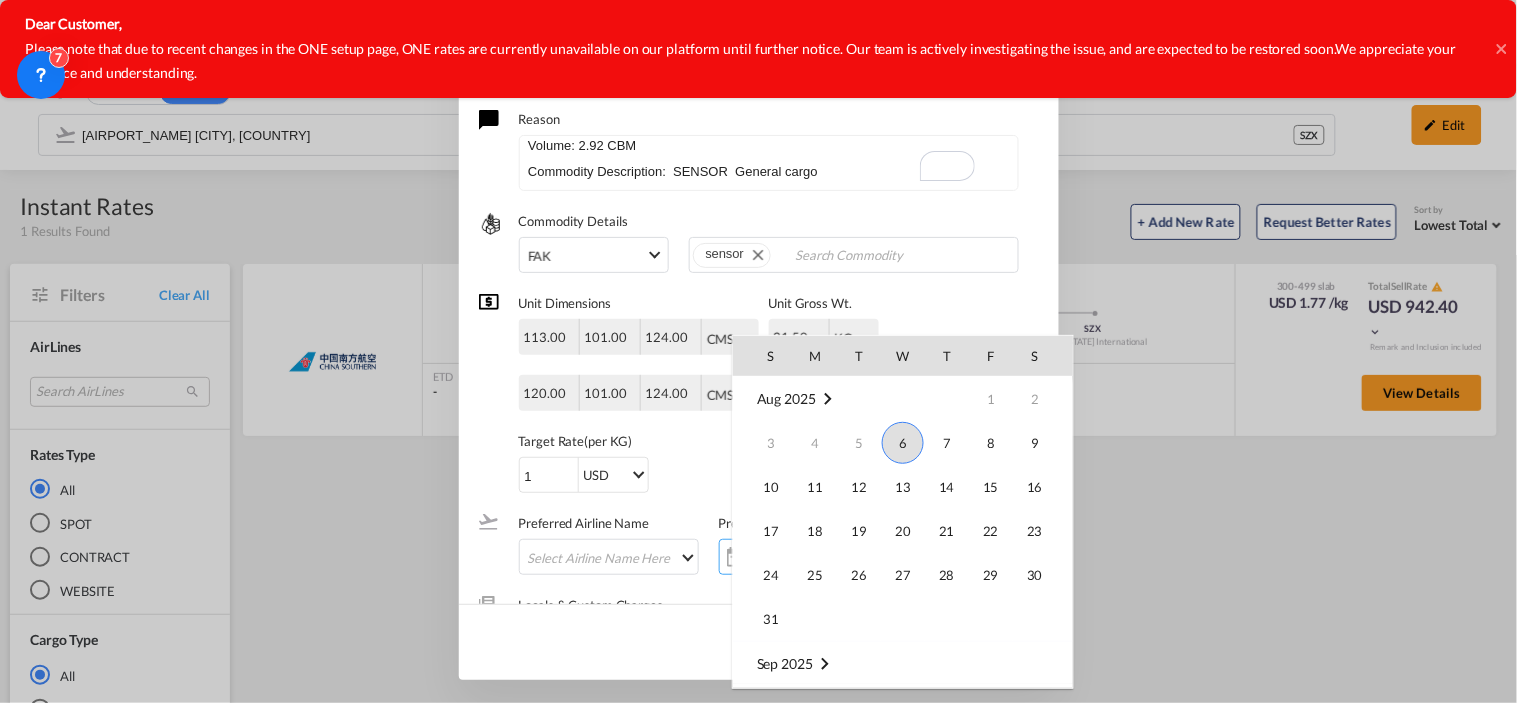 click on "6" at bounding box center (903, 443) 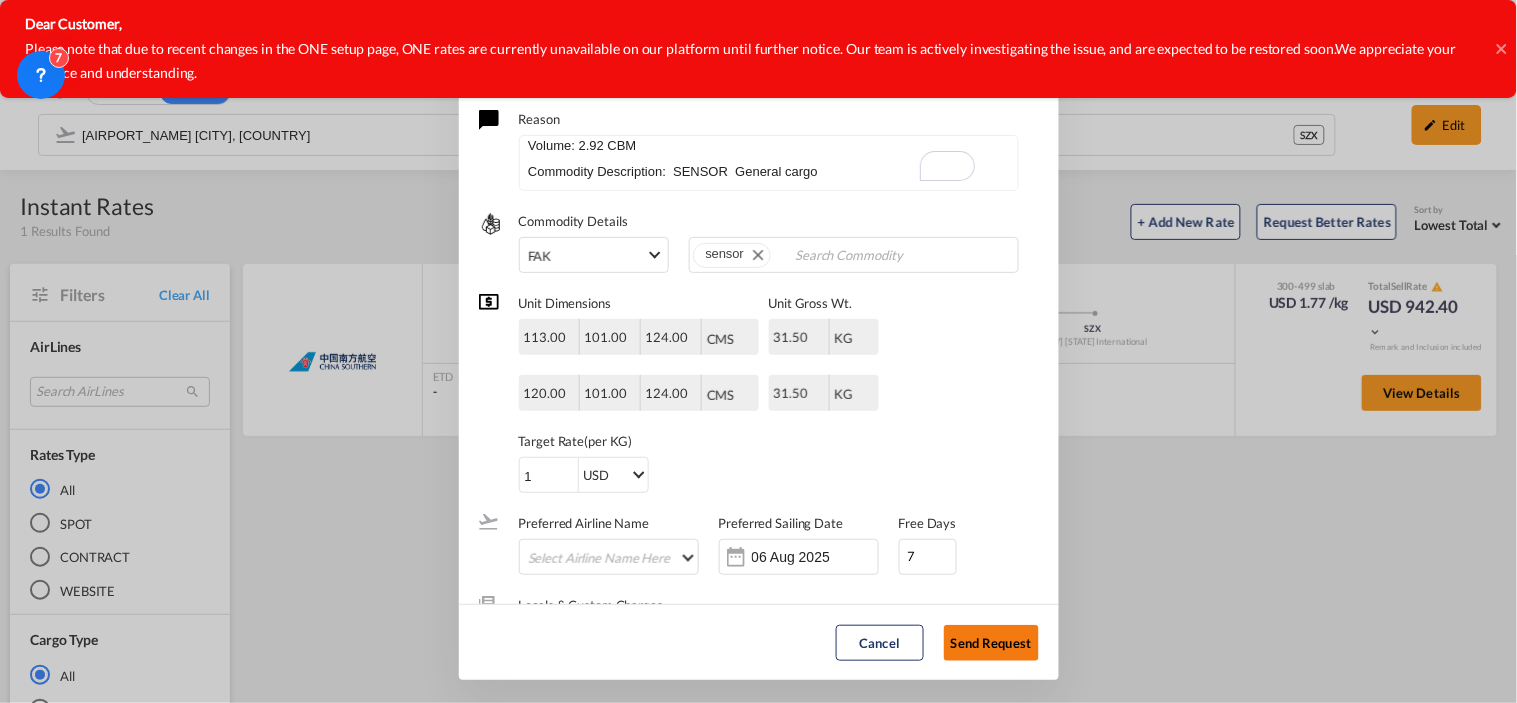 click on "Send Request" at bounding box center [991, 643] 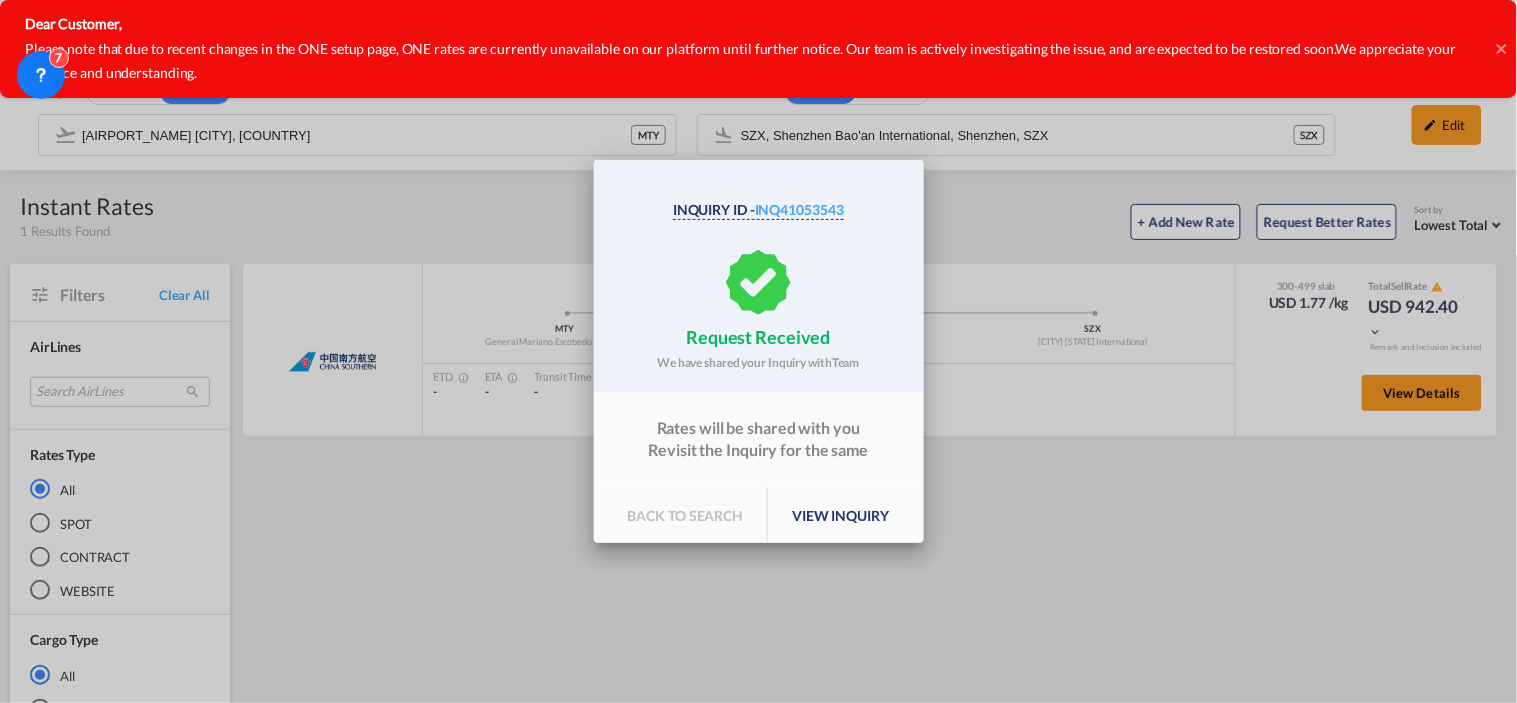 click on "view inquiry" at bounding box center [840, 516] 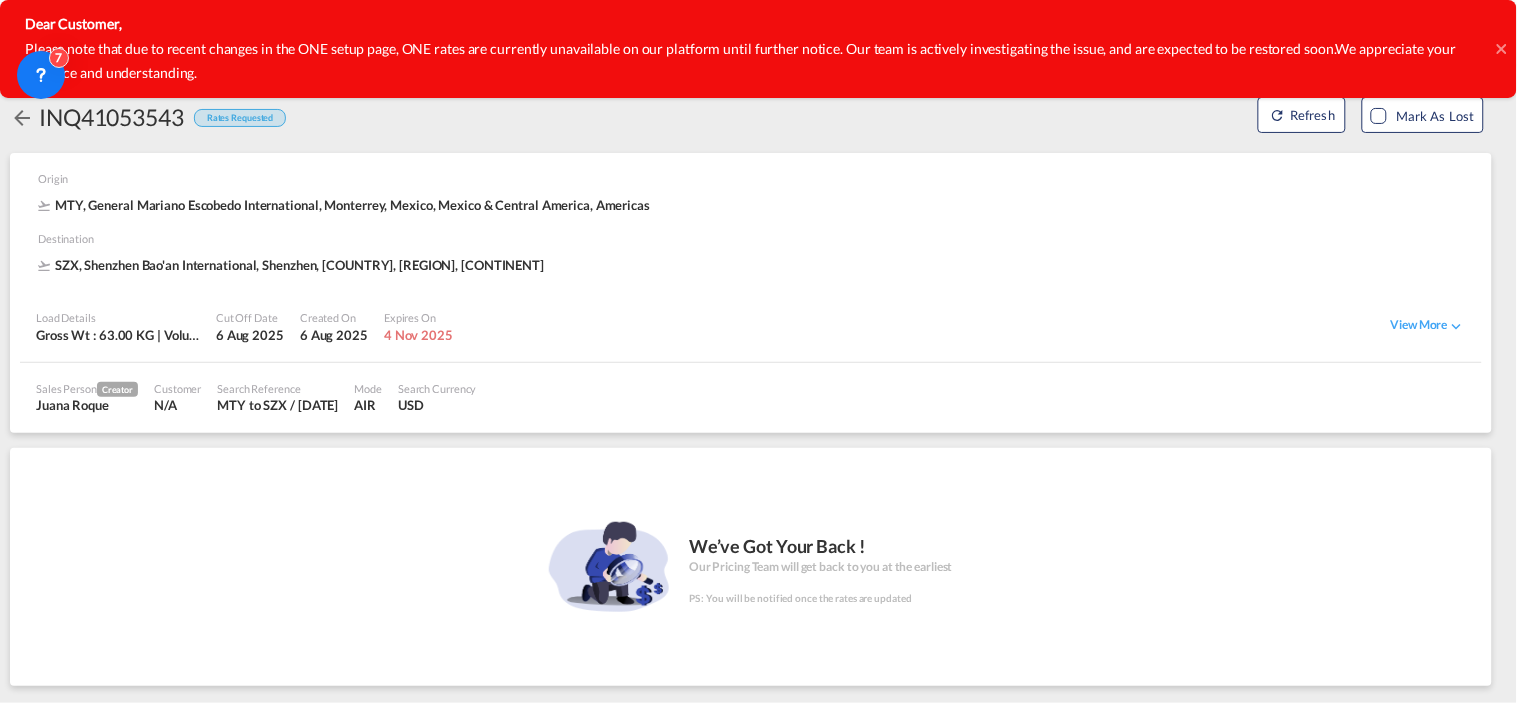 click on "Dear Customer, Please note that due to recent changes in the ONE setup page, ONE rates are currently unavailable on our platform until further notice. Our team is actively investigating the issue, and are expected to be restored soon.  We appreciate your patience and understanding." at bounding box center [758, 49] 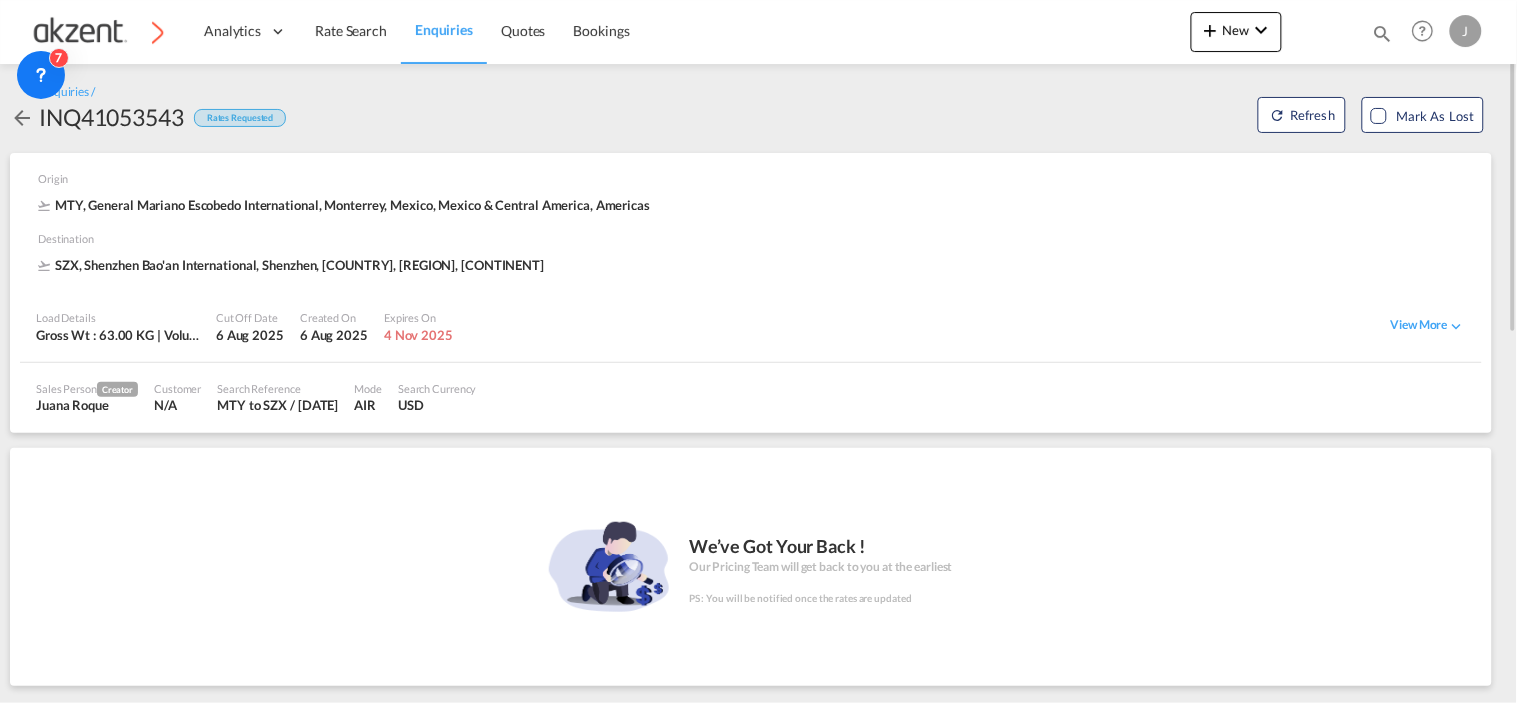 click on "Enquiries" at bounding box center (444, 29) 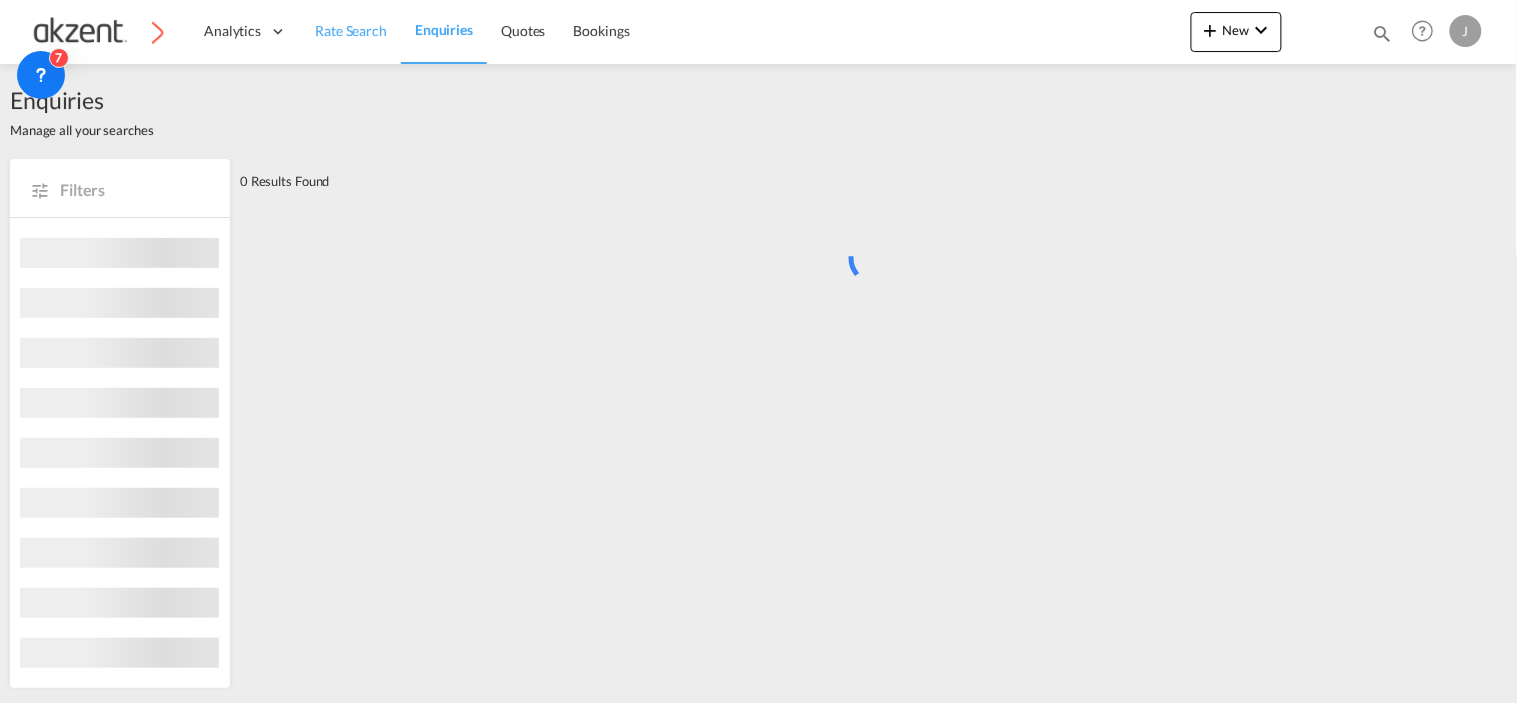 click on "Rate Search" at bounding box center [351, 30] 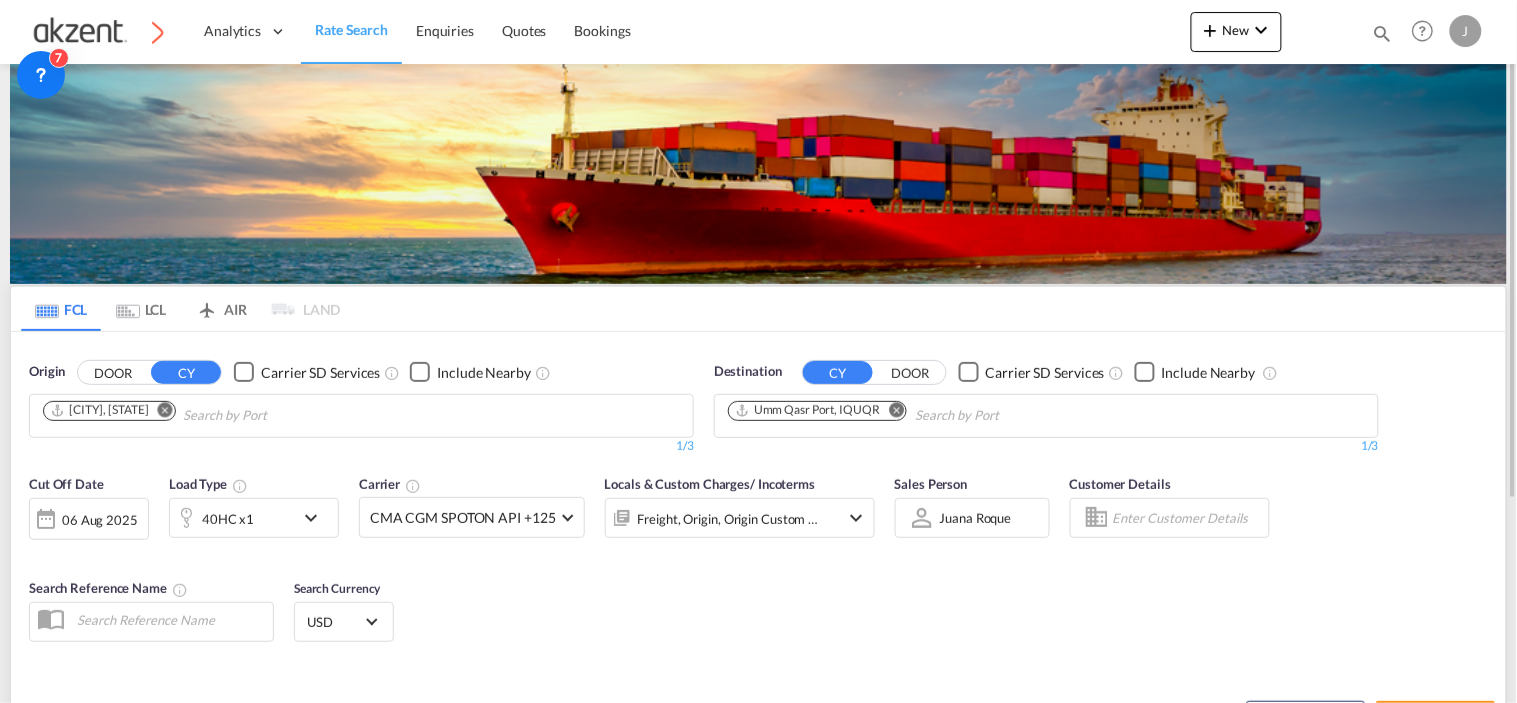 click on "AIR" at bounding box center [221, 309] 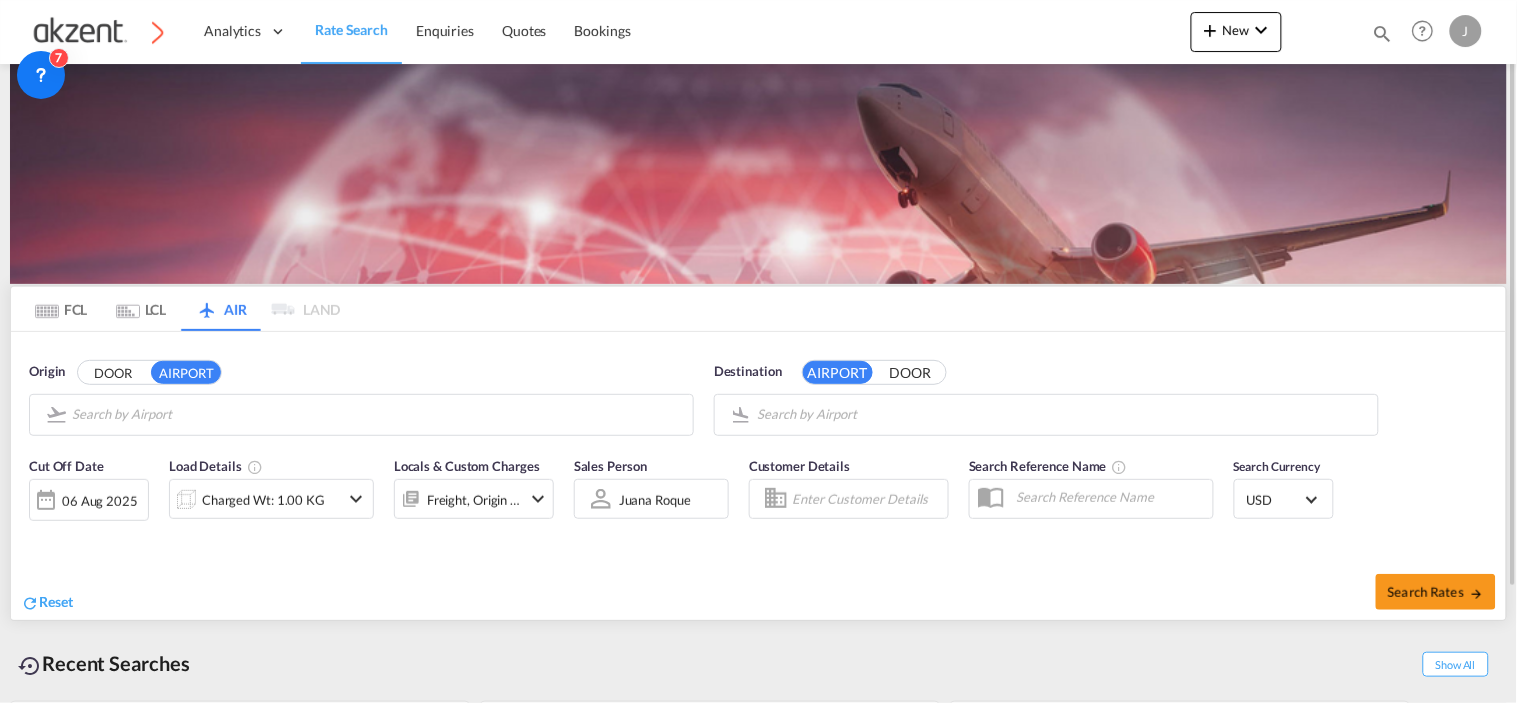 type on "[AIRPORT_NAME] [CITY], [COUNTRY]" 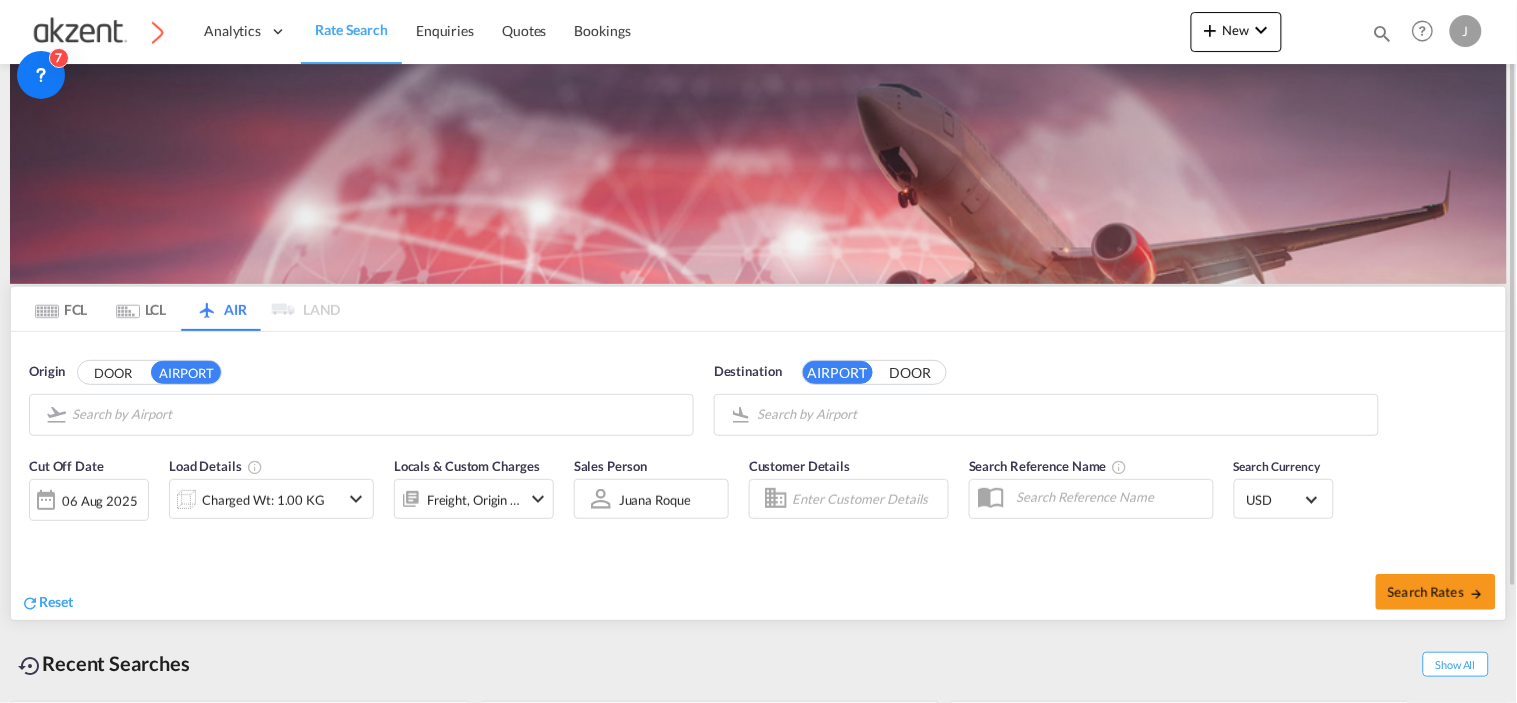 type on "SZX, Shenzhen Bao'an International, Shenzhen, SZX" 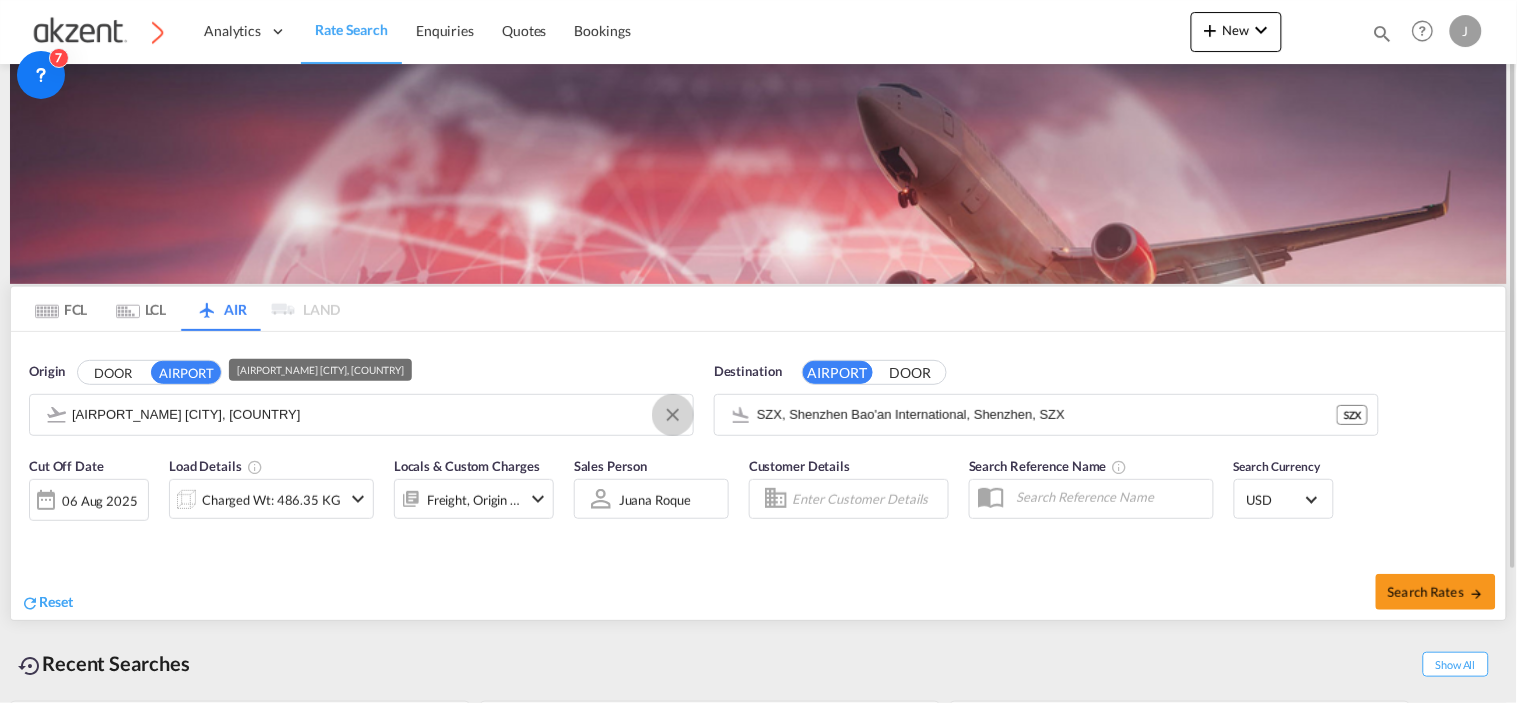 click at bounding box center (673, 415) 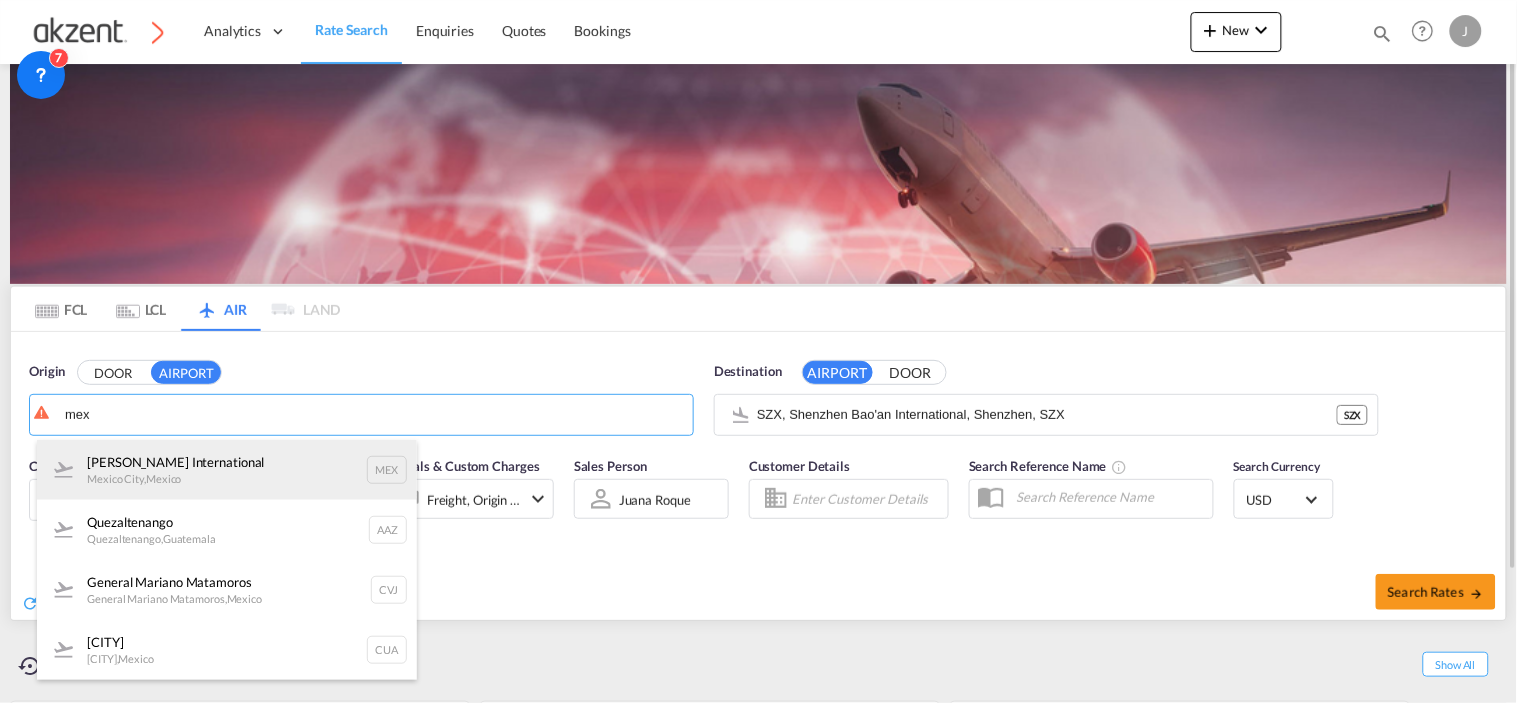 click on "[AIRPORT_NAME] [CITY] ,  [COUNTRY]
MEX" at bounding box center [227, 470] 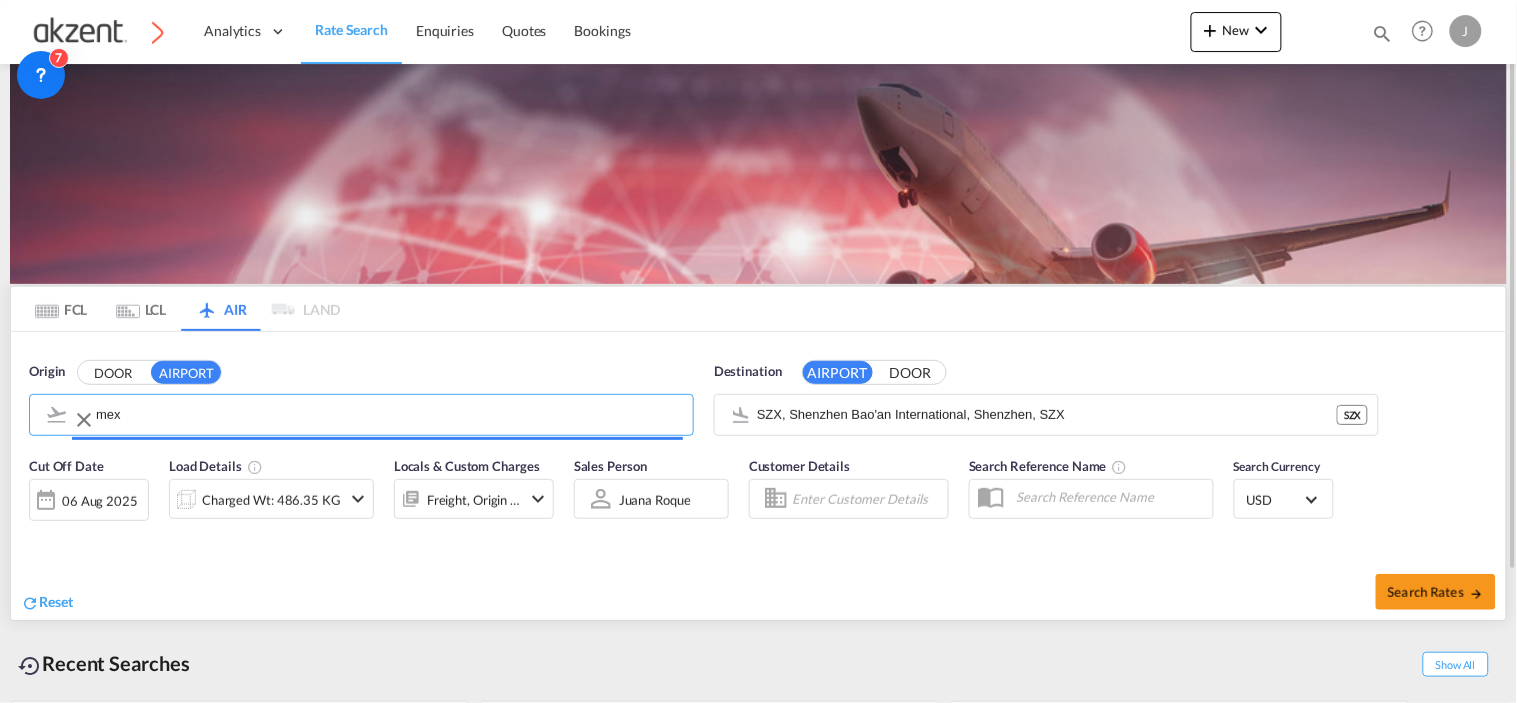 type on "[PERSON_NAME] International, [CITY], [STATE]" 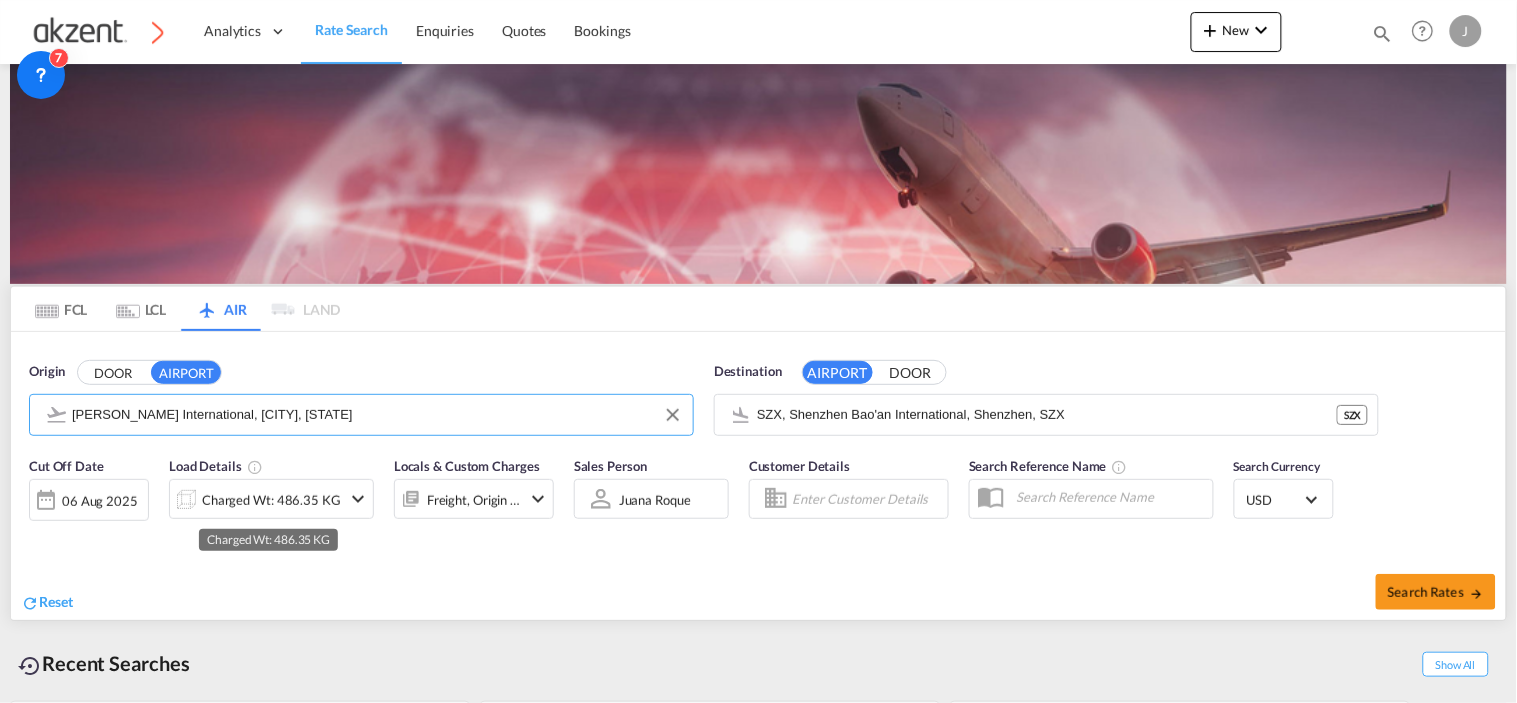 click on "Charged Wt: 486.35 KG" at bounding box center [271, 500] 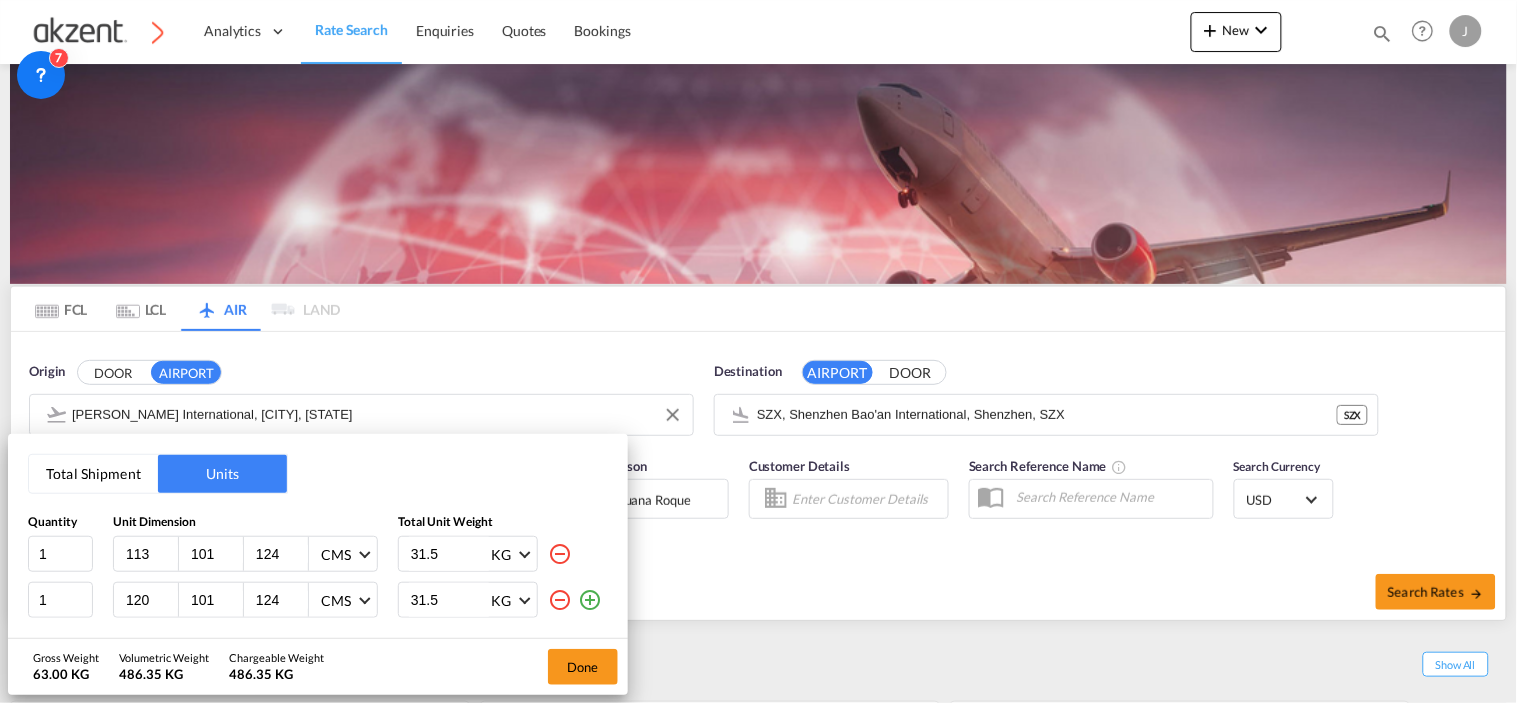 click at bounding box center [560, 600] 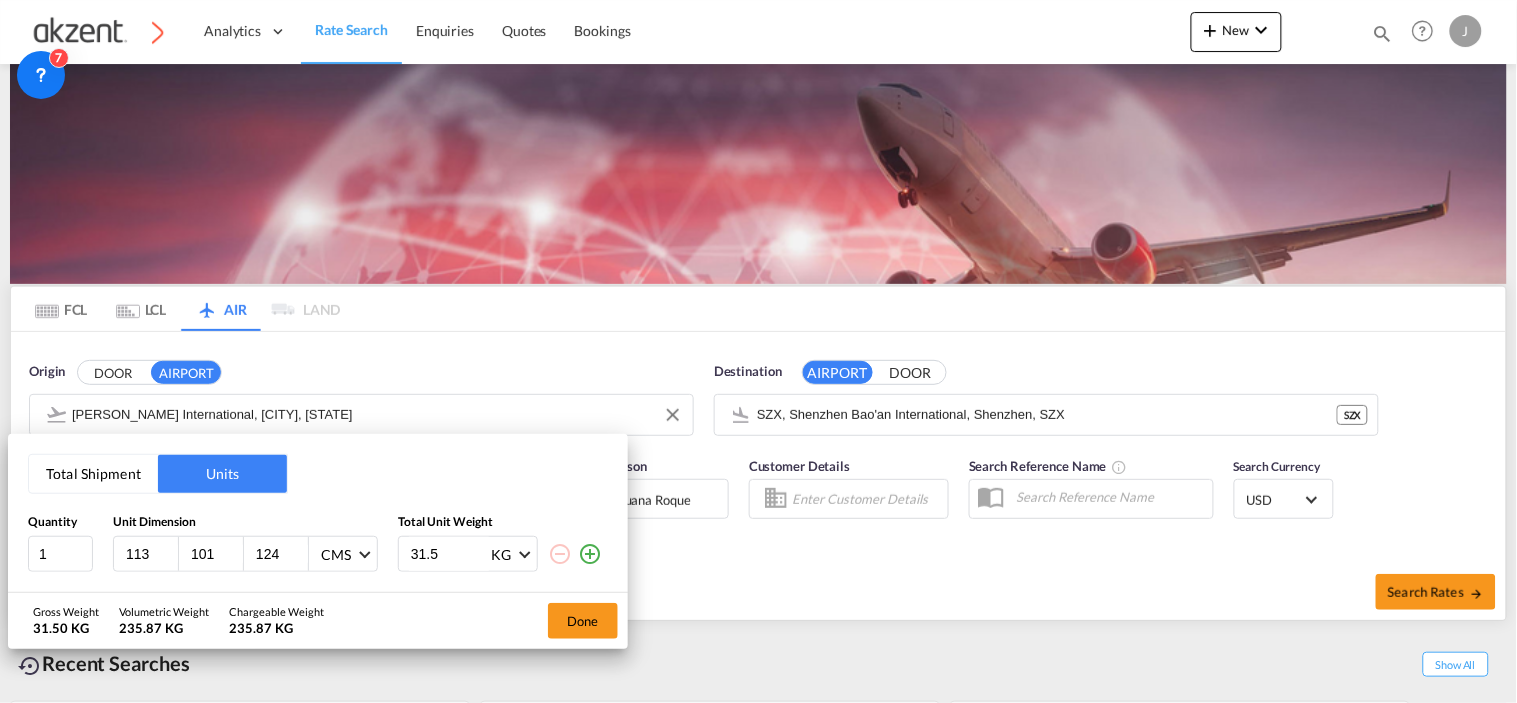 click on "113" at bounding box center (151, 554) 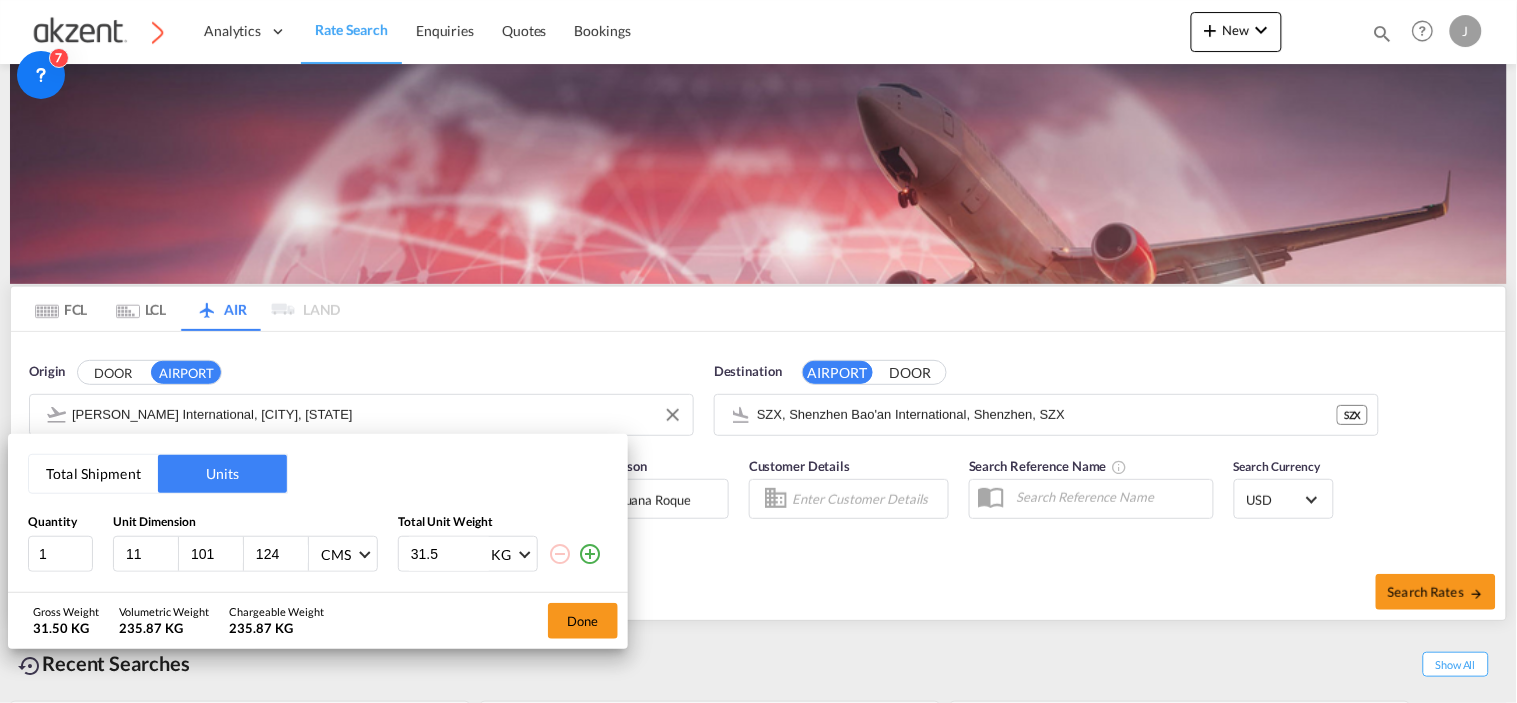 type on "1" 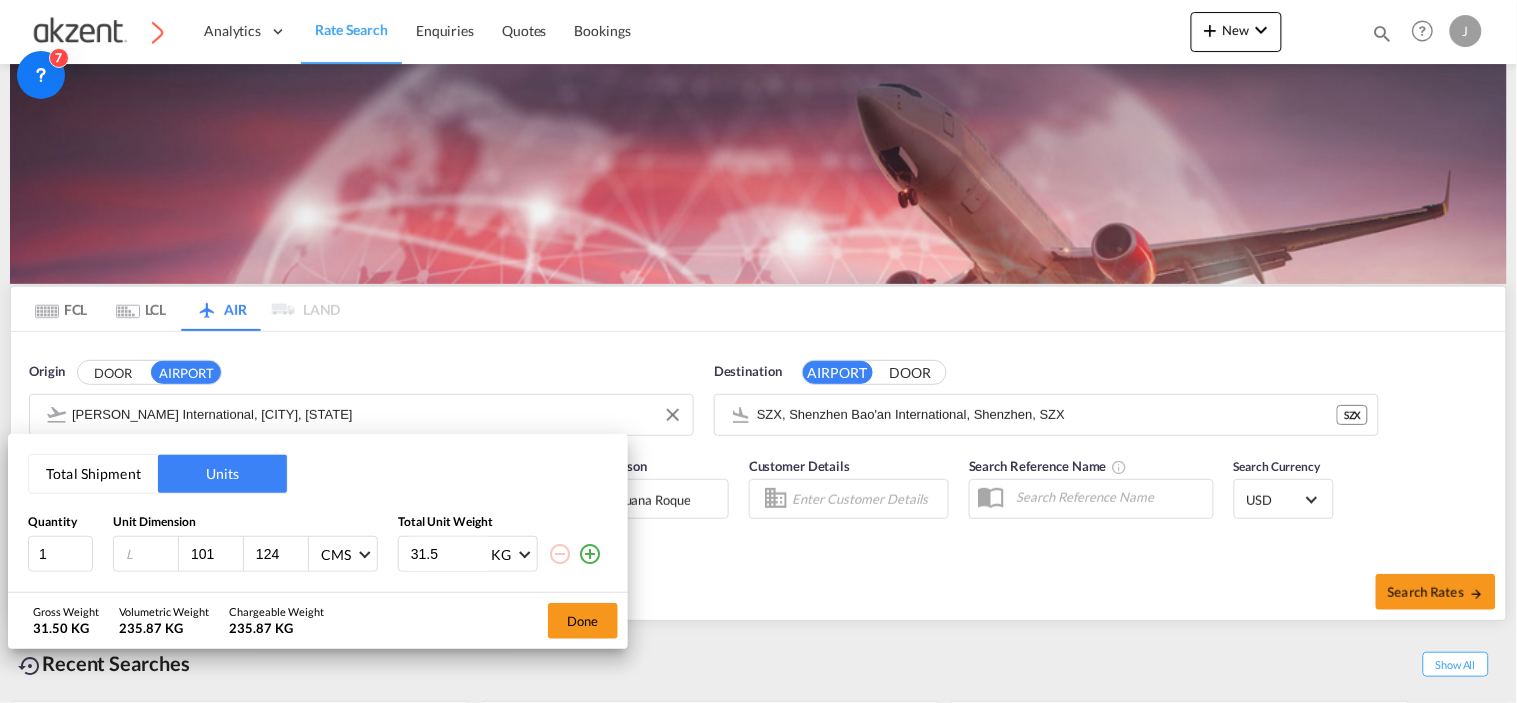 type 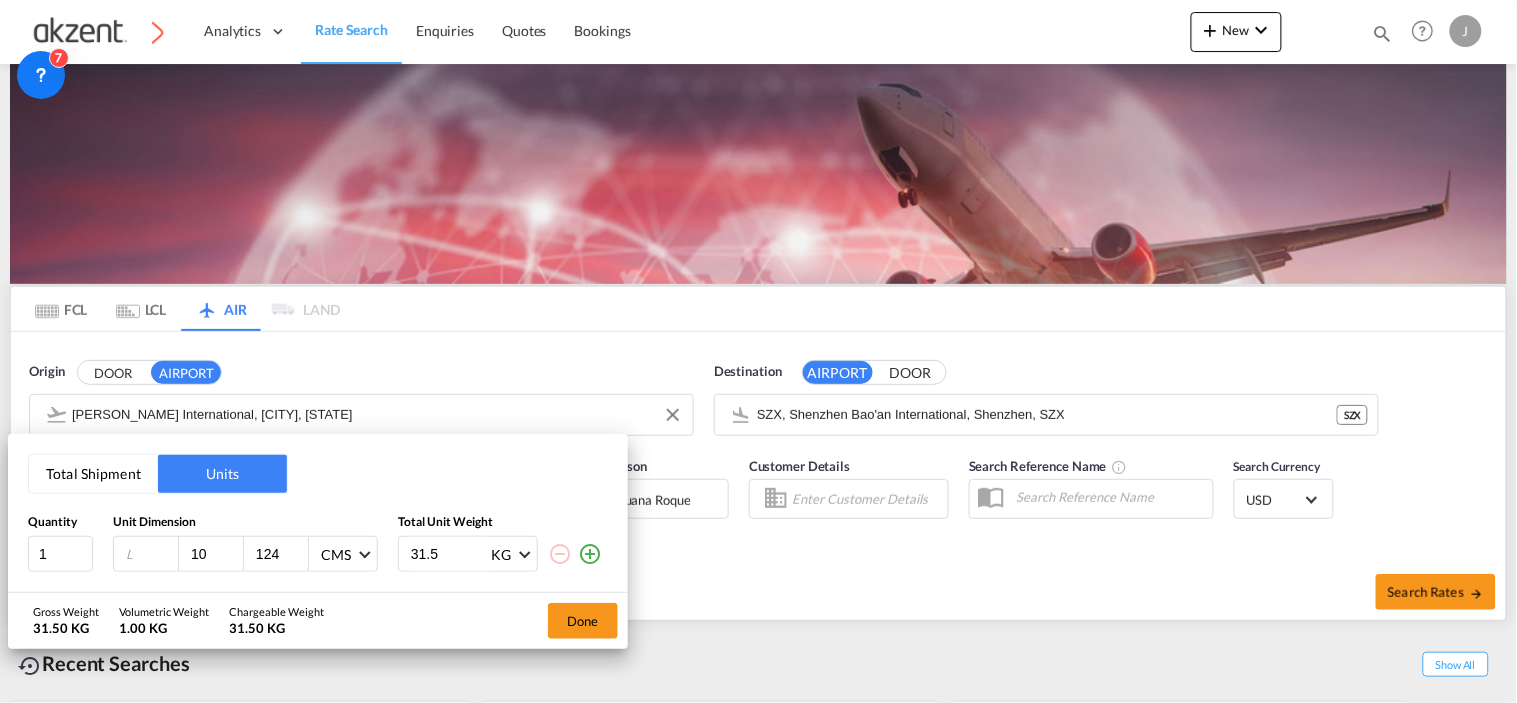 type on "1" 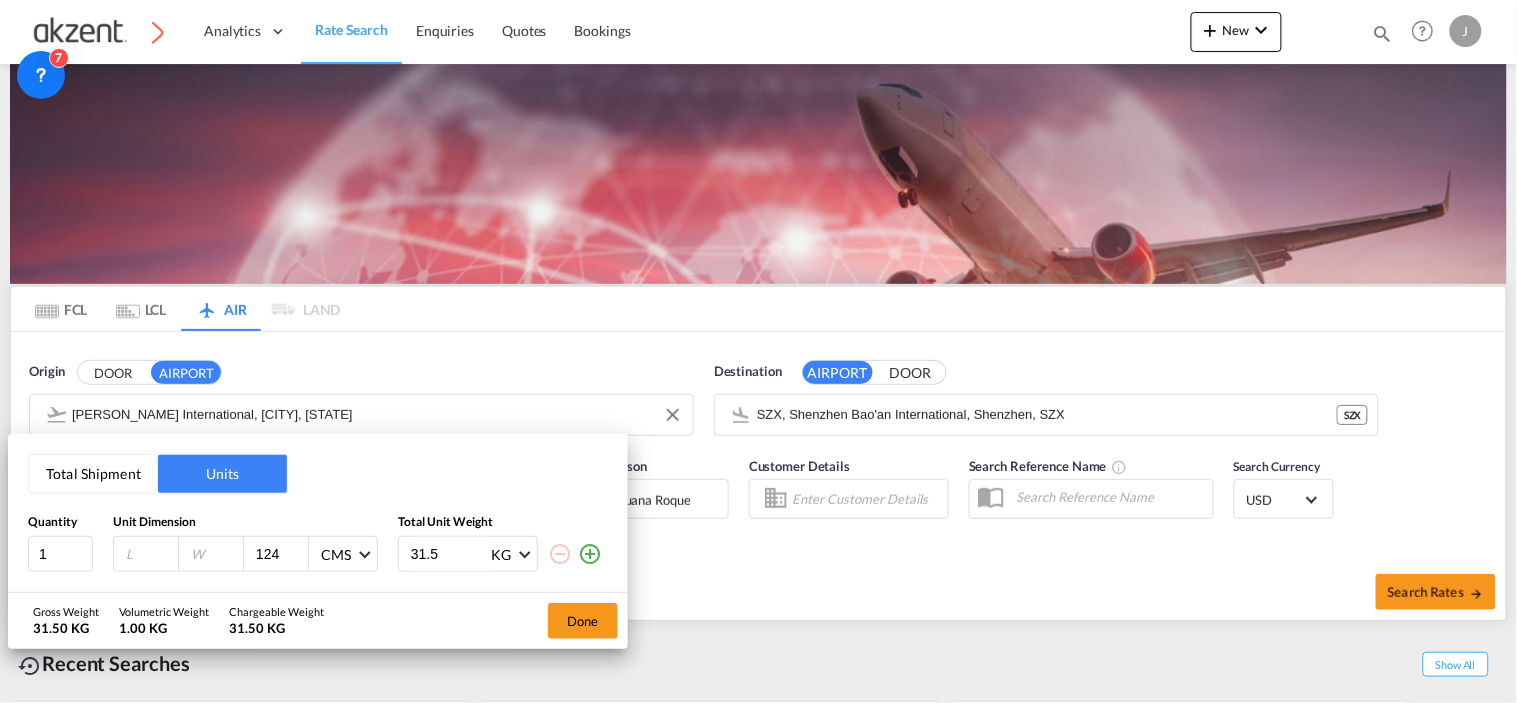 type 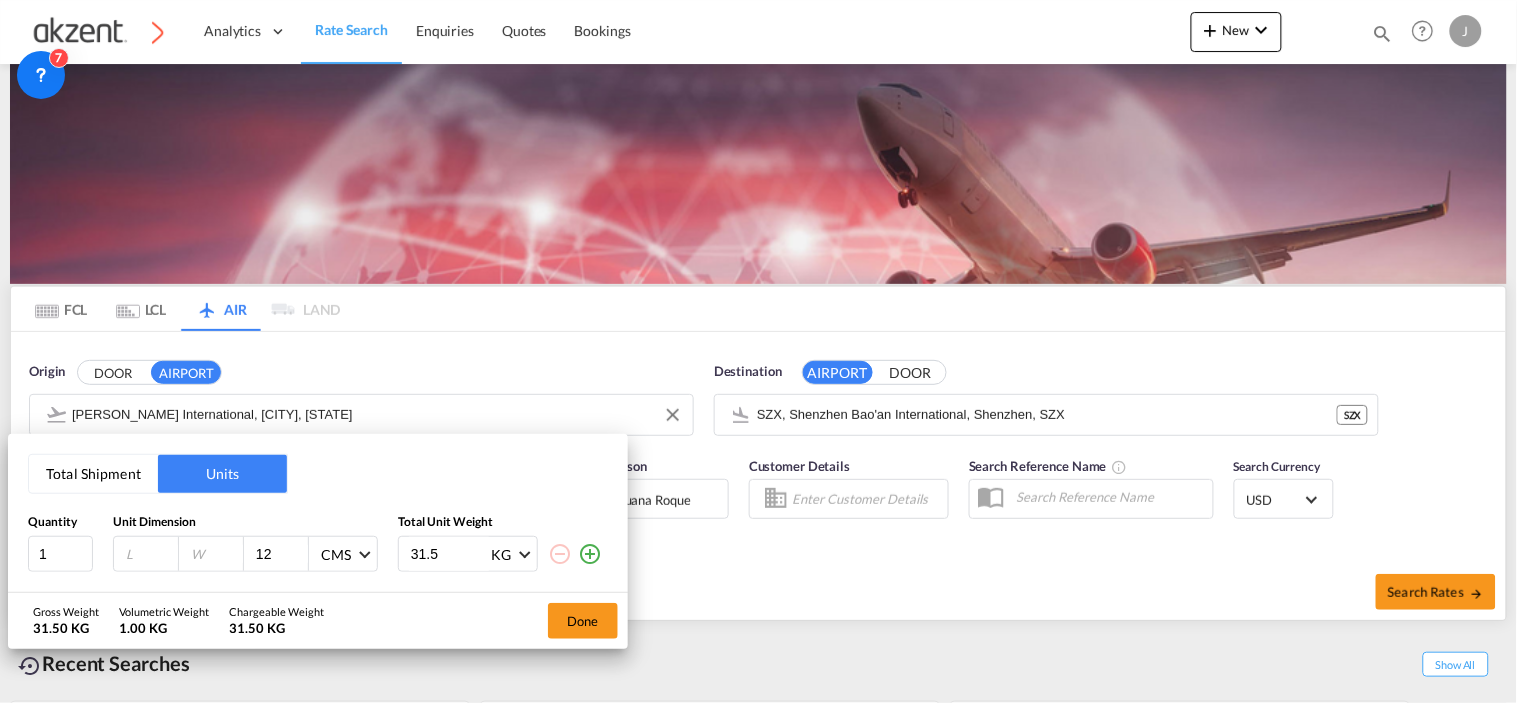 type on "1" 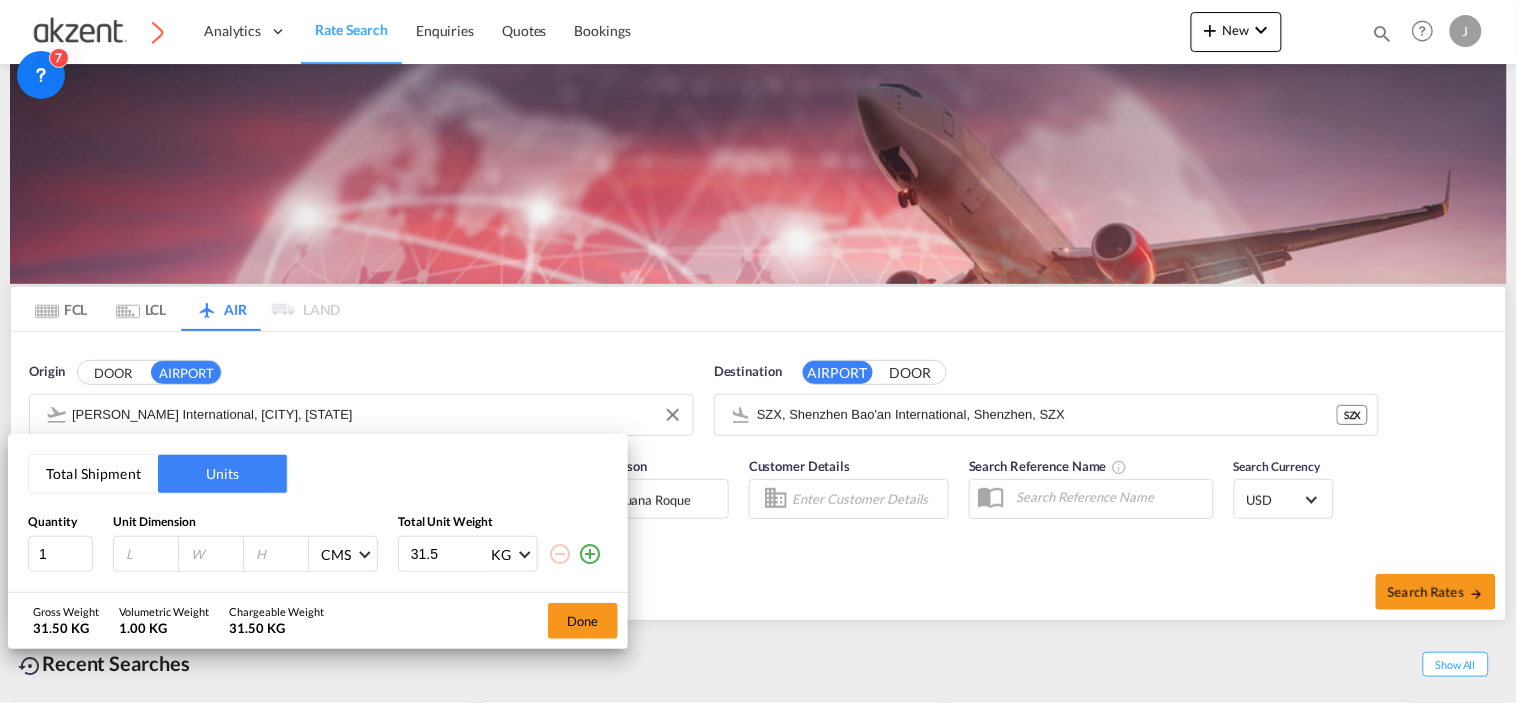 type 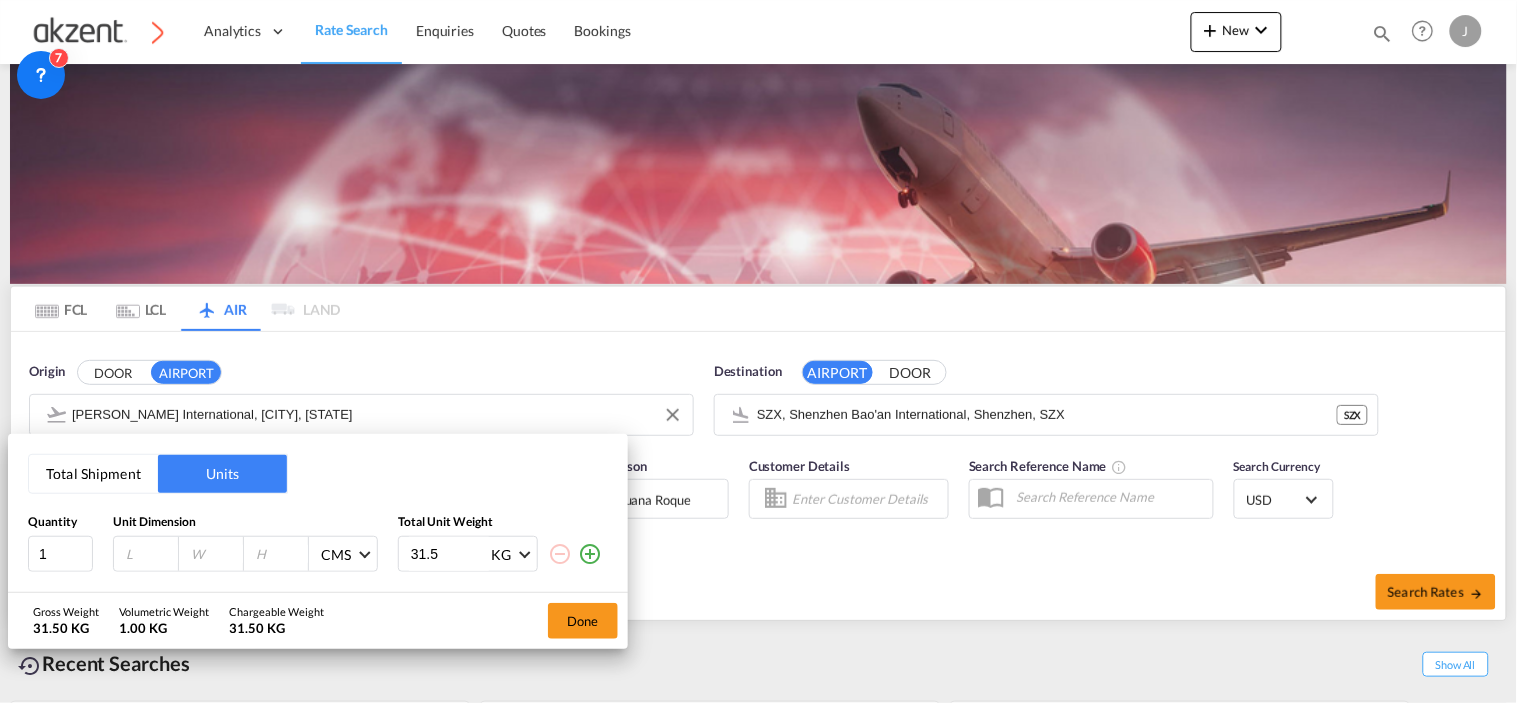 click at bounding box center [151, 554] 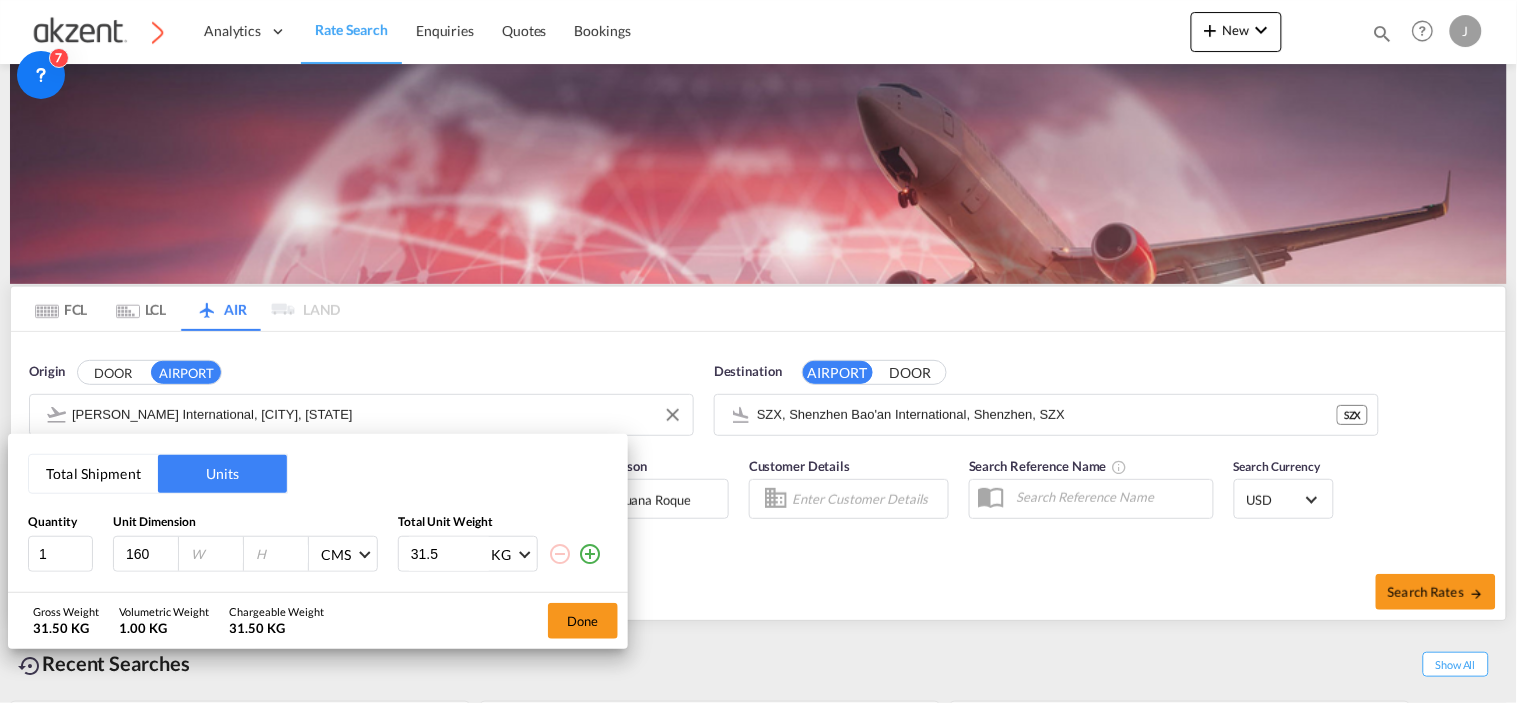 type on "160" 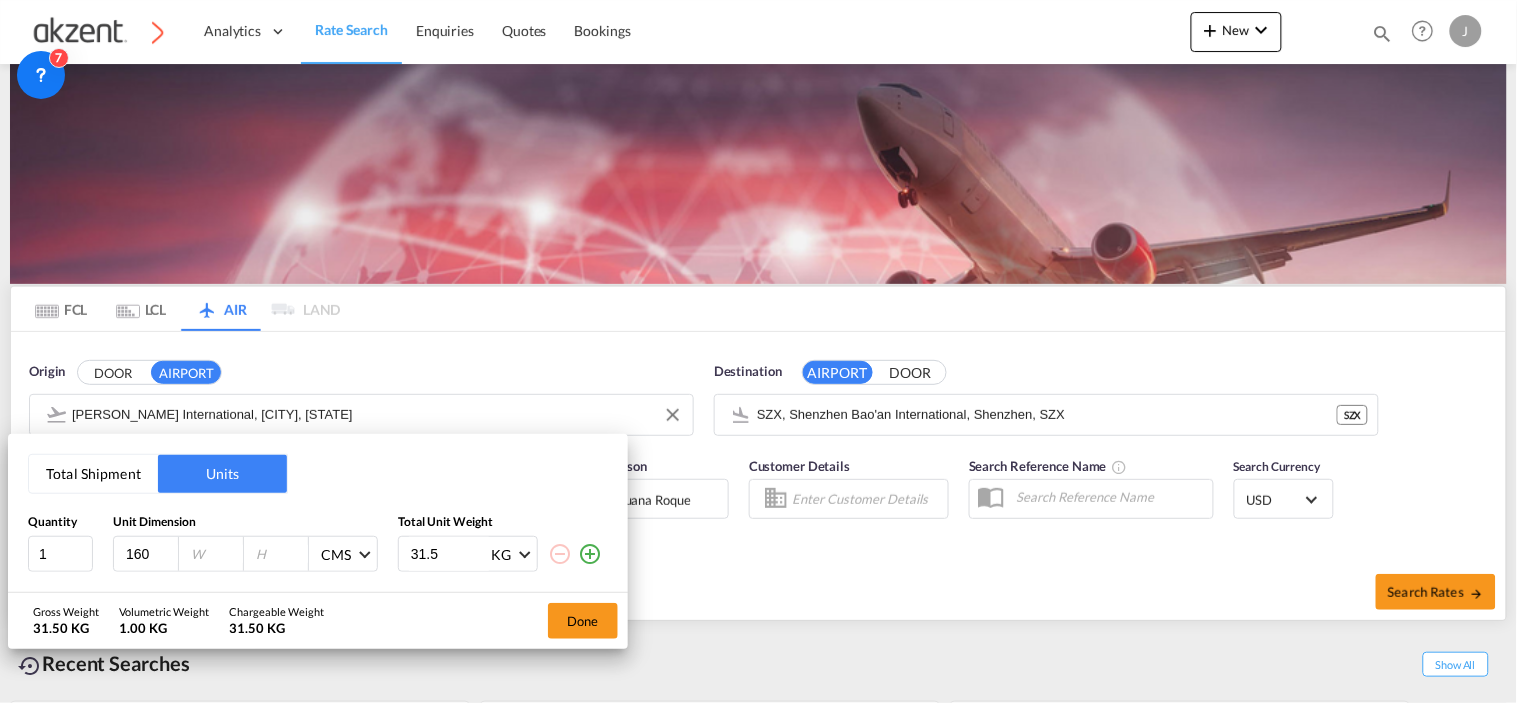 click at bounding box center [216, 554] 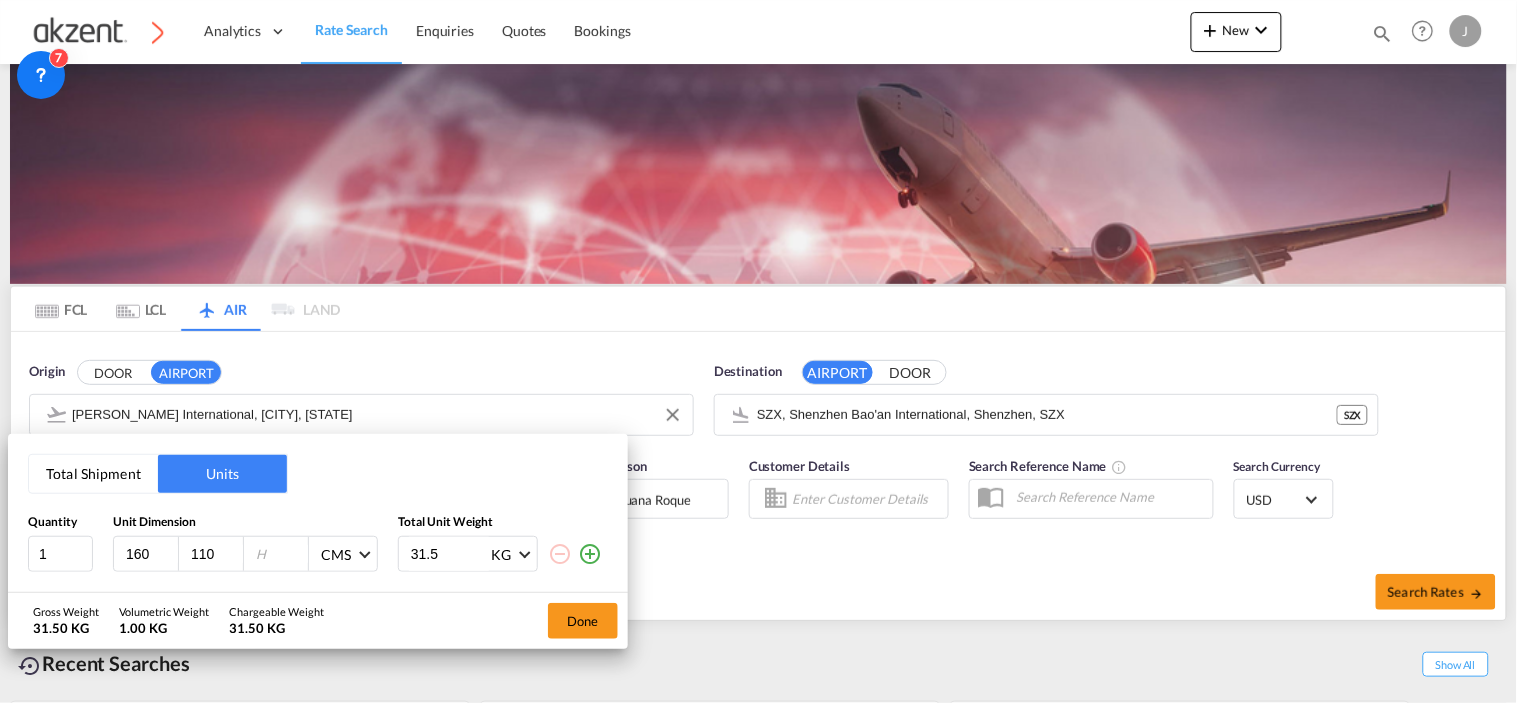 type on "110" 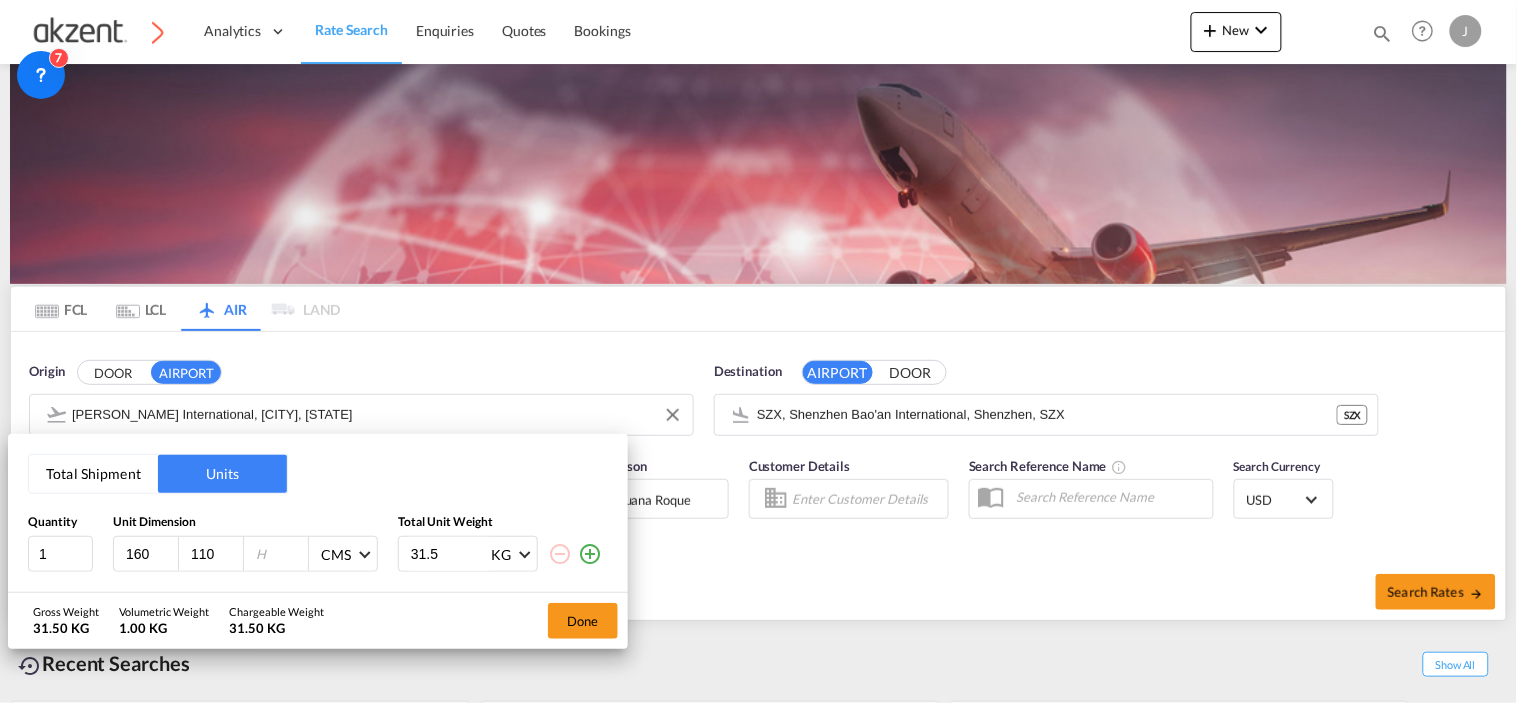 click at bounding box center [276, 554] 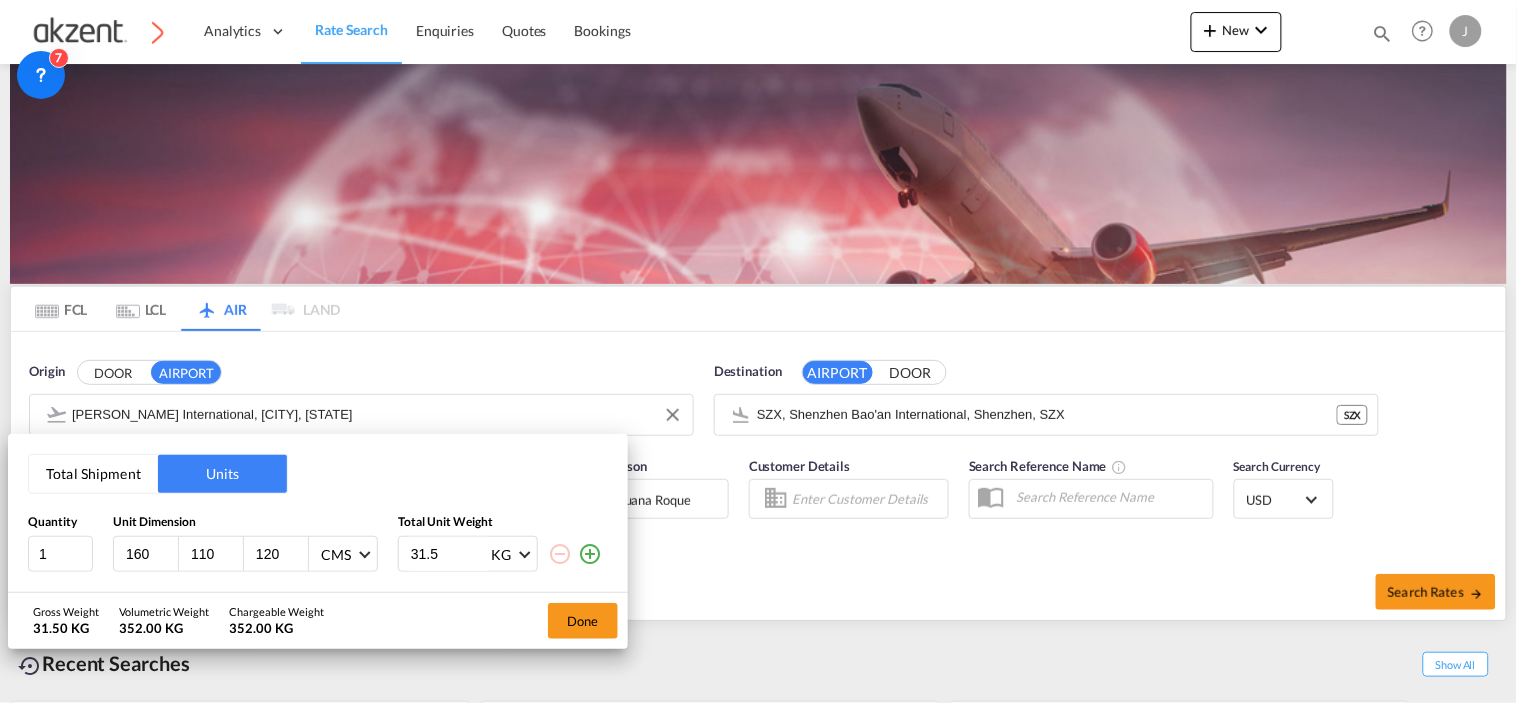 type on "120" 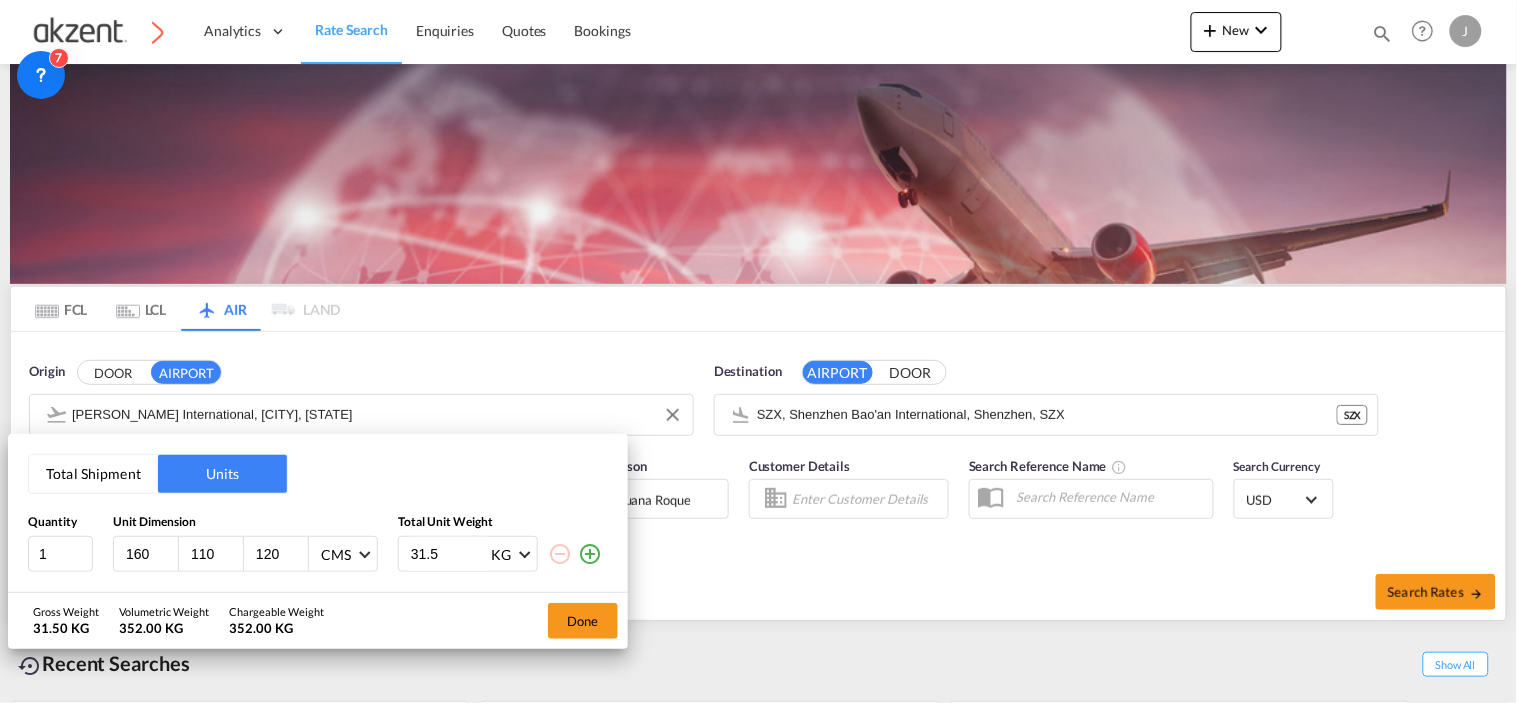 click on "Total Shipment
Units Quantity Unit Dimension Total Unit Weight
1 160 110 120 CMS
CMS Inches 31.5 KG
KG LB" at bounding box center (318, 513) 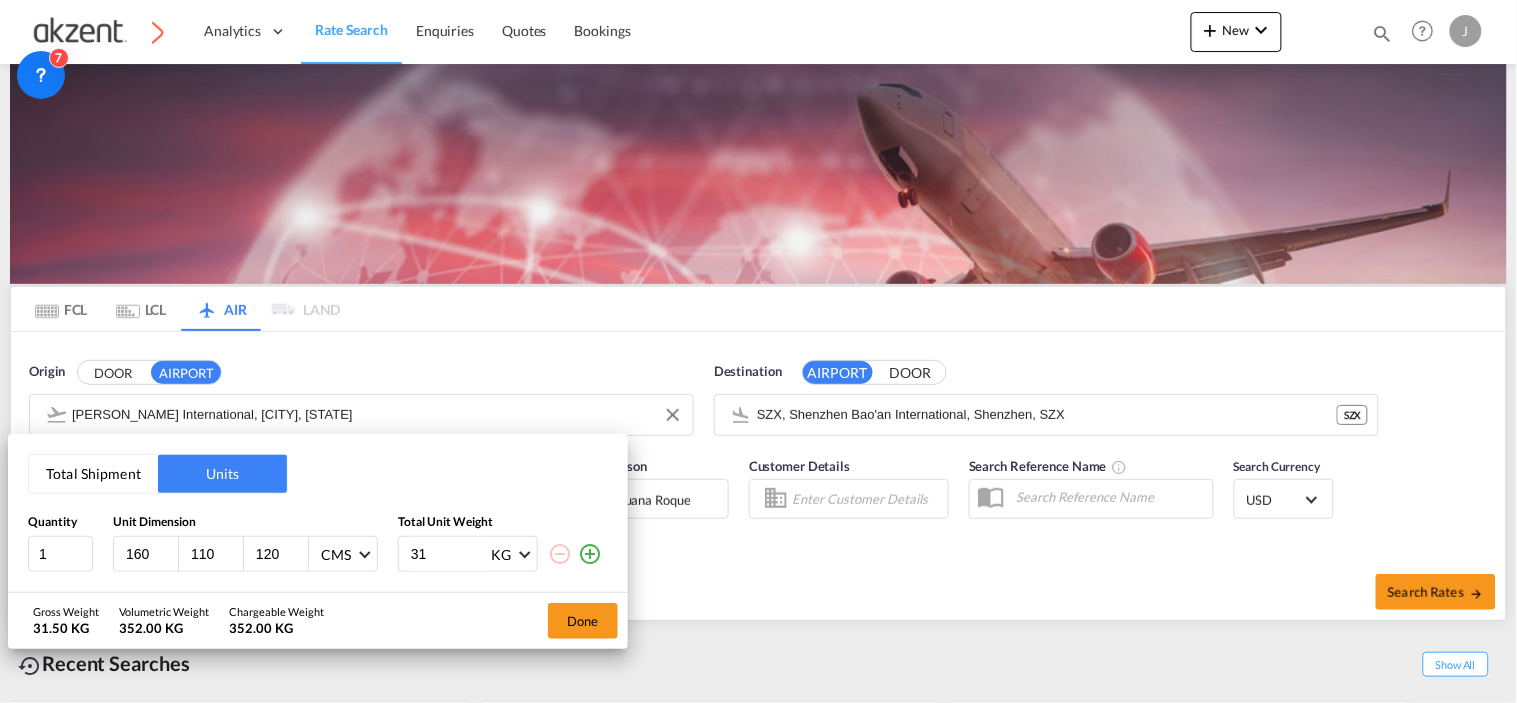 type on "3" 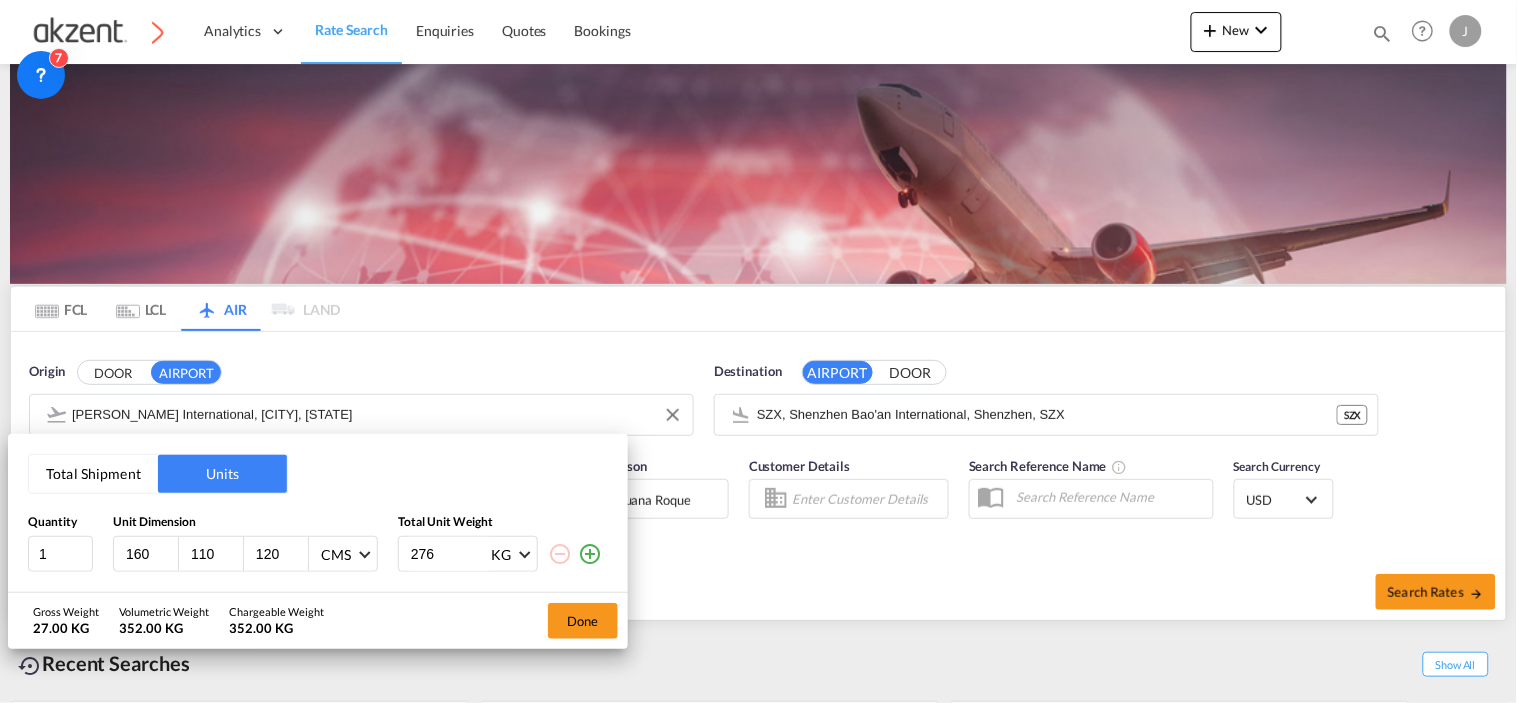 type on "2769" 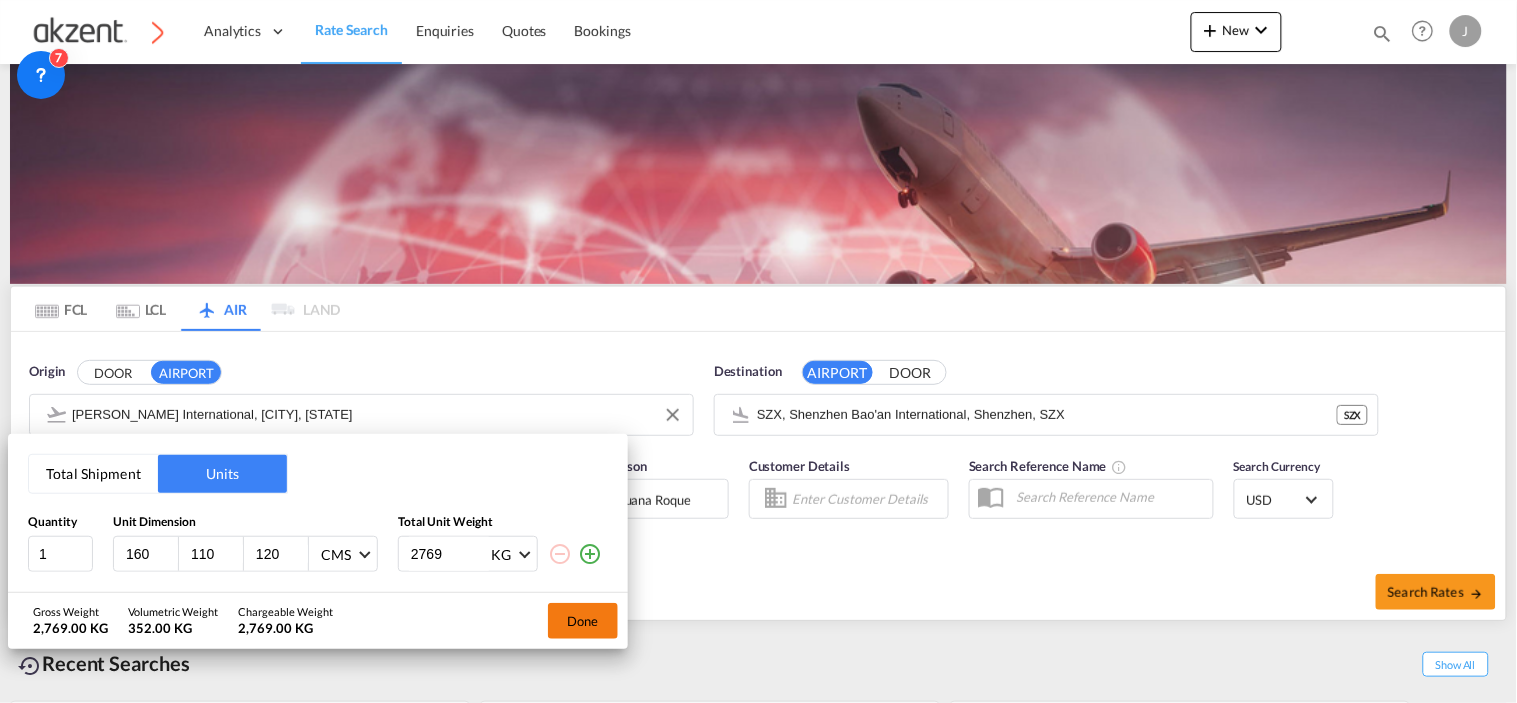 click on "Done" at bounding box center (583, 621) 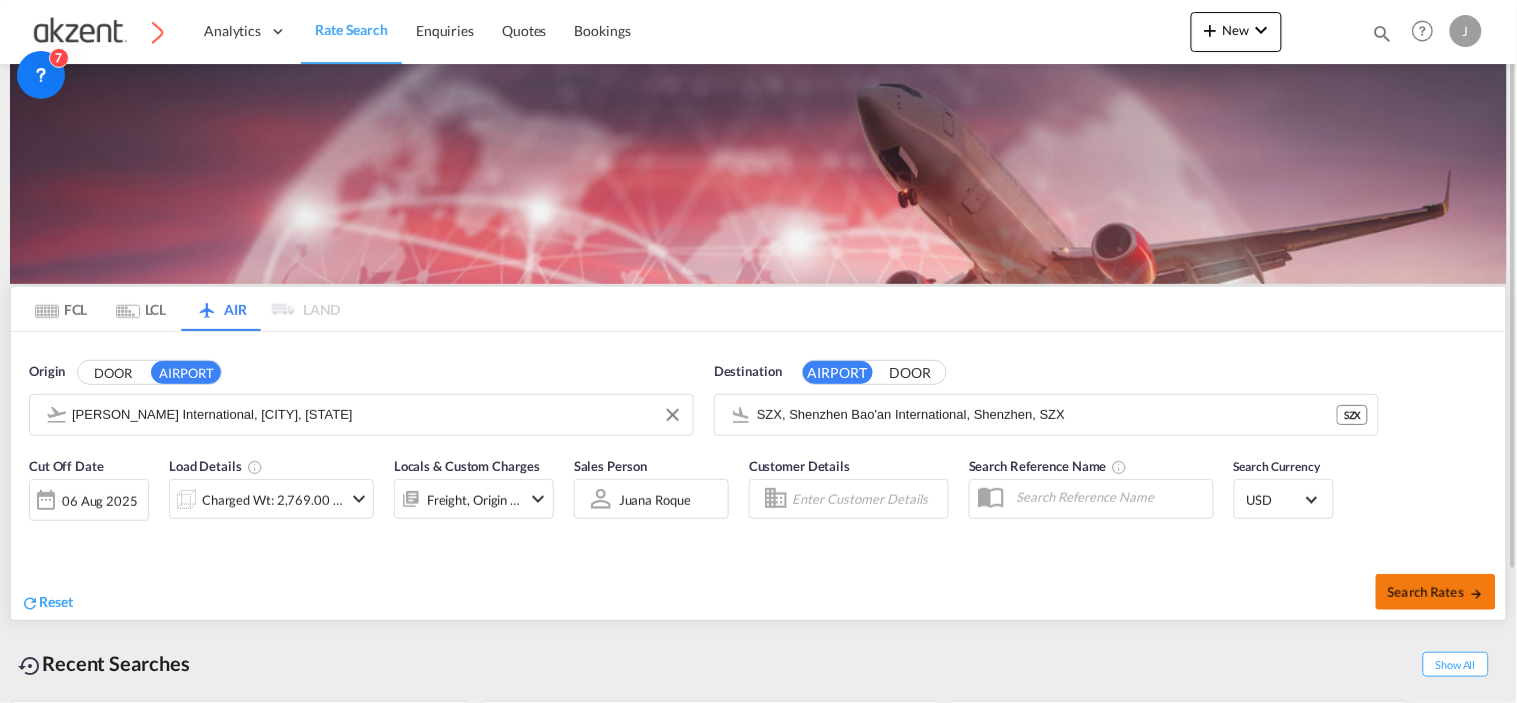 click on "Search Rates" at bounding box center (1436, 592) 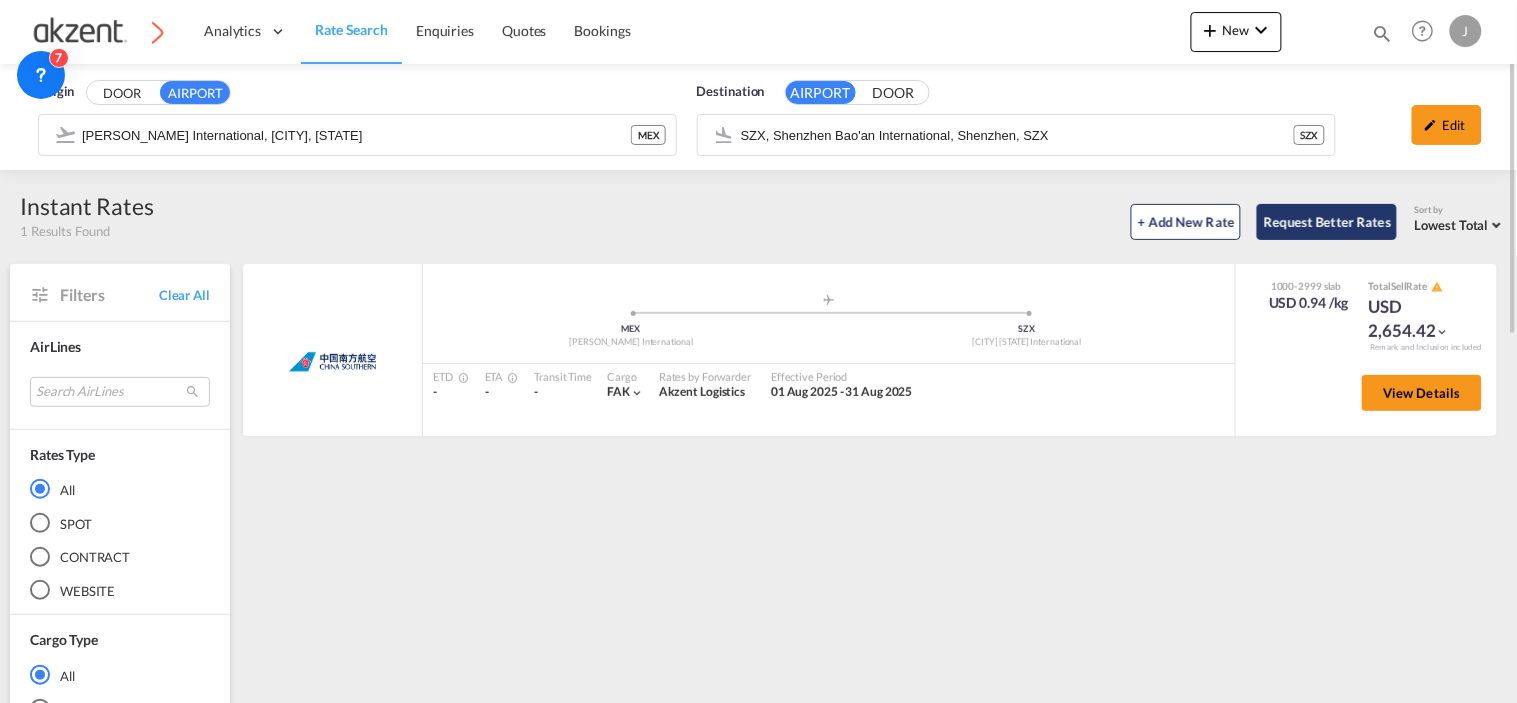 click on "Request Better Rates" at bounding box center [1327, 222] 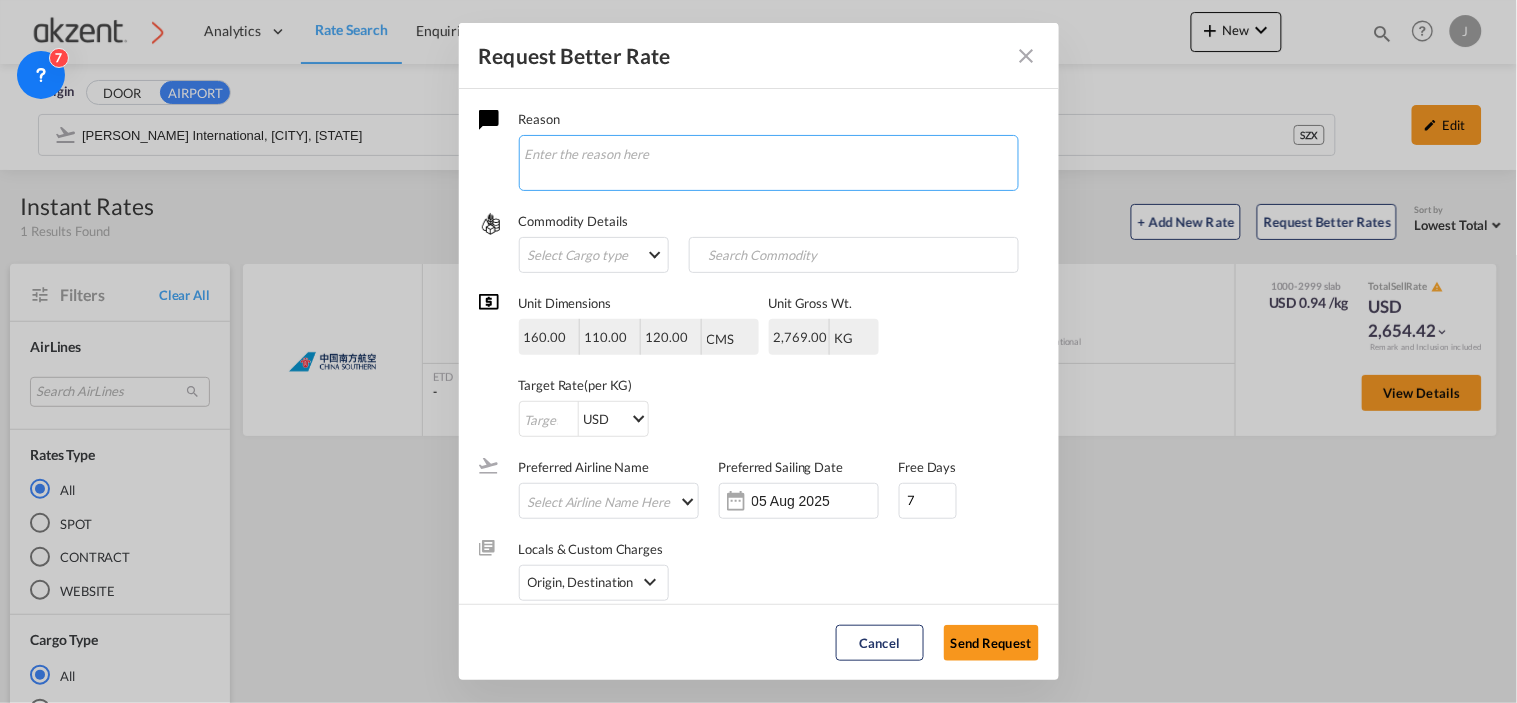 click at bounding box center [769, 163] 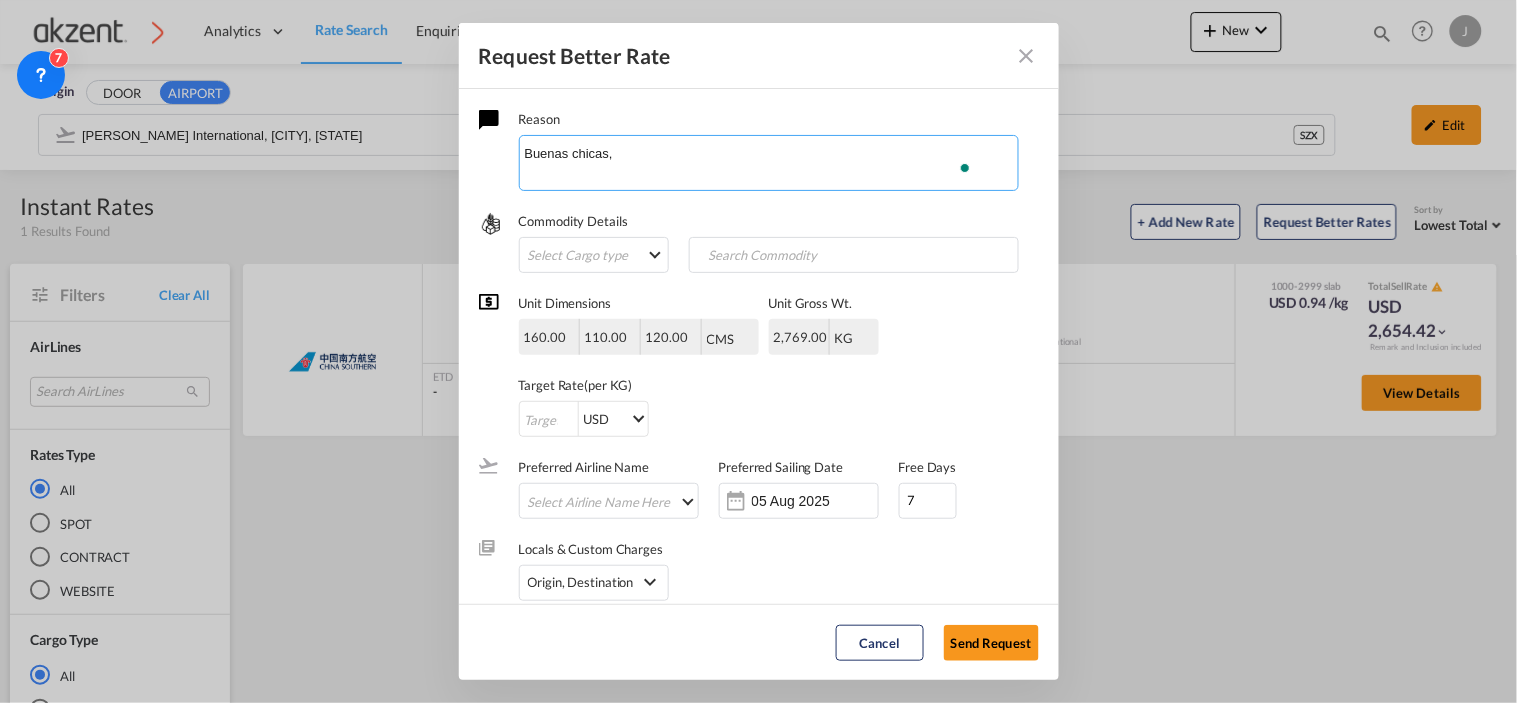 scroll, scrollTop: 23, scrollLeft: 0, axis: vertical 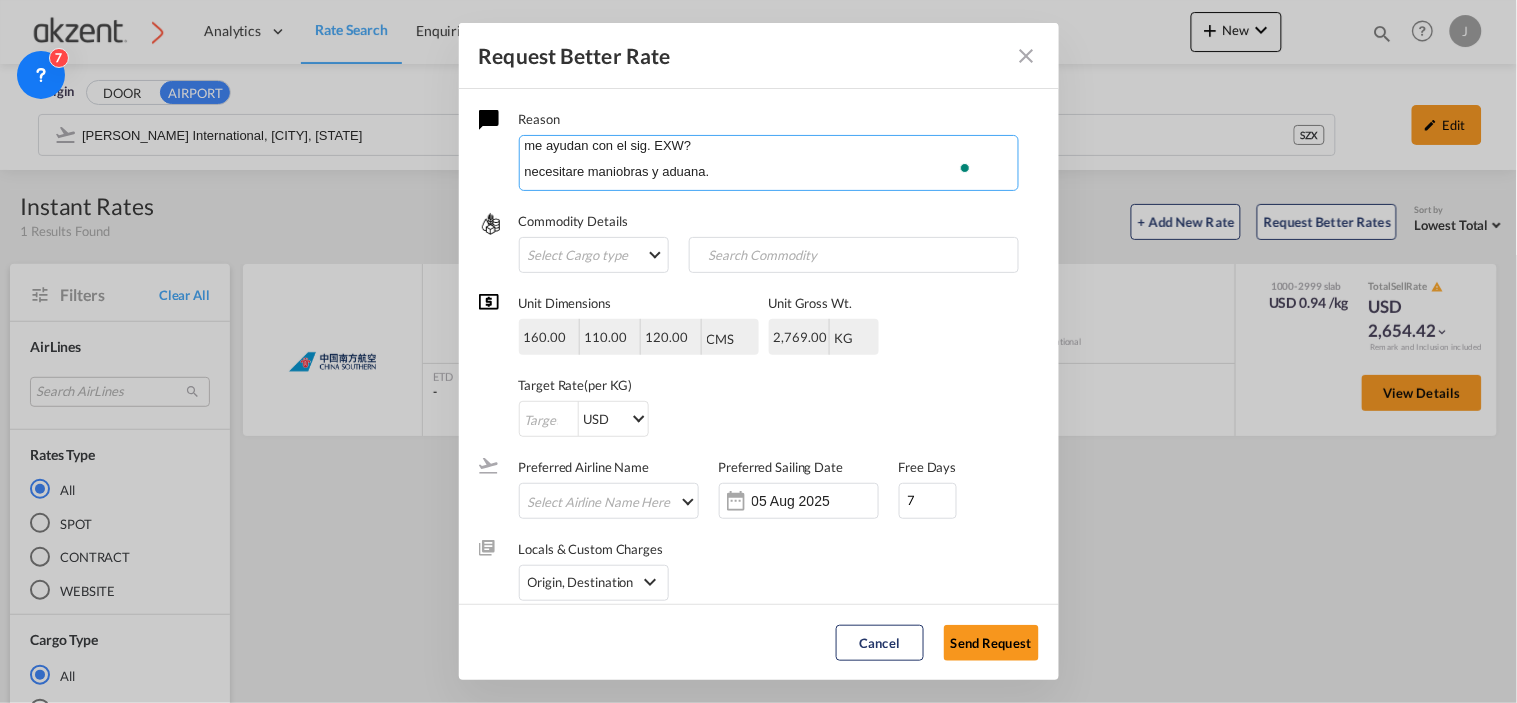 paste on "EXW CHARGE
AOL: Nearest AOL as  pick up address
Pick up address :Lote 1 Manzana C Parque Ind. SanMiguel 74169 Santa Ana Xalmimilulco [COUNTRY_CODE]
AOD: PVG
160*110*120*13pkgs
Total:13pkgs/2769kgs/27.456cbm
Commodity name:Speaker Mesh Fabrics Rolls" 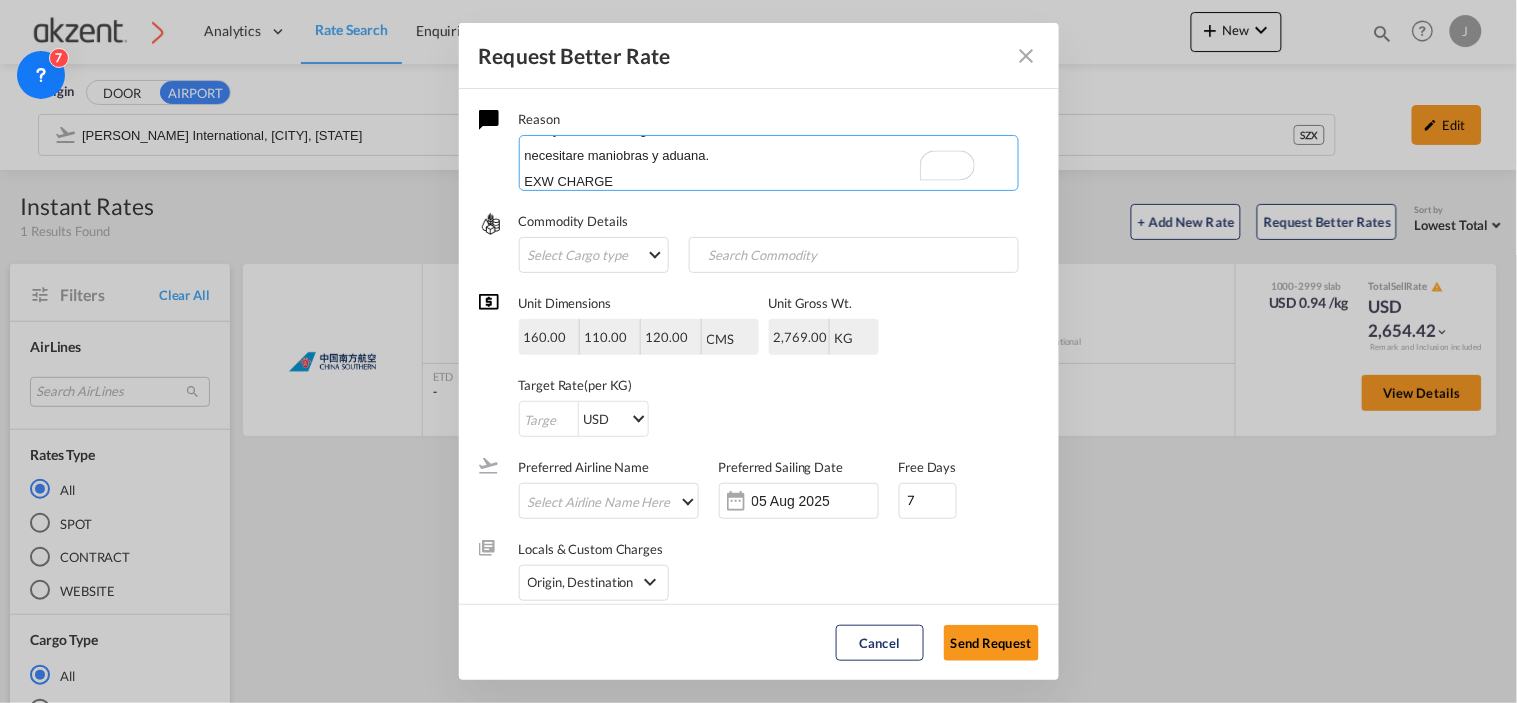 scroll, scrollTop: 257, scrollLeft: 0, axis: vertical 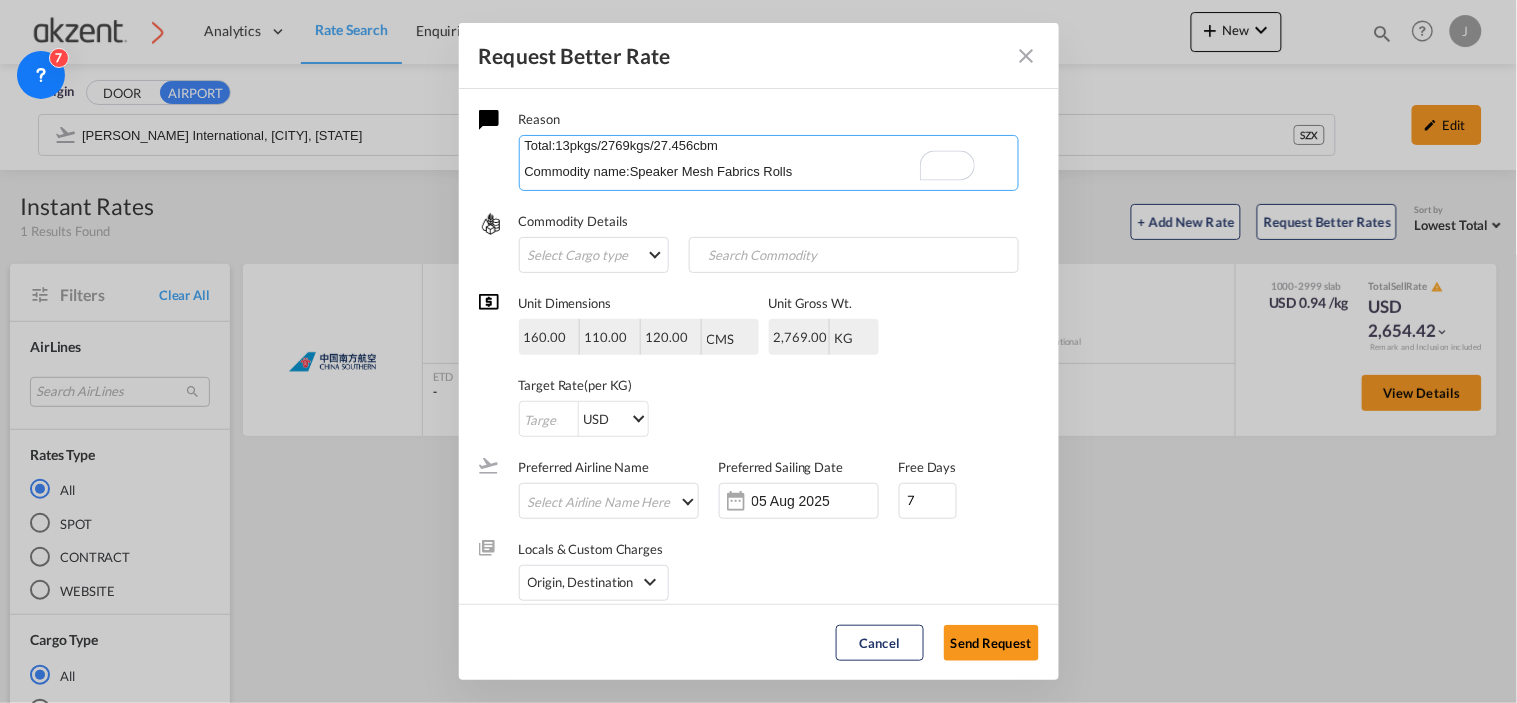 click on "Buenas chicas,
me ayudan con el sig. EXW?
necesitare maniobras y aduana.
EXW CHARGE
AOL: Nearest AOL as  pick up address
Pick up address :Lote 1 Manzana C Parque Ind. SanMiguel 74169 Santa Ana Xalmimilulco [COUNTRY_CODE]
AOD: PVG
160*110*120*13pkgs
Total:13pkgs/2769kgs/27.456cbm
Commodity name:Speaker Mesh Fabrics Rolls" at bounding box center [769, 163] 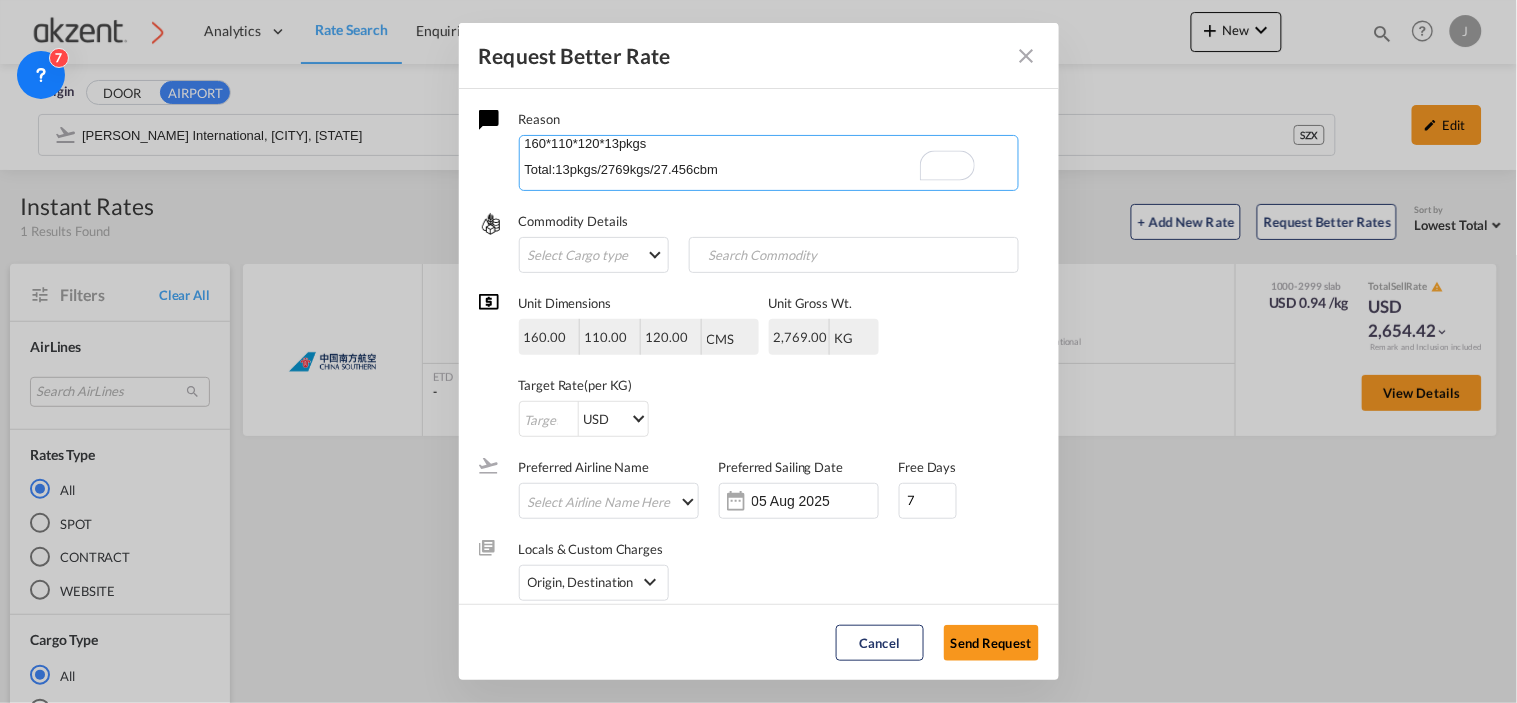 scroll, scrollTop: 192, scrollLeft: 0, axis: vertical 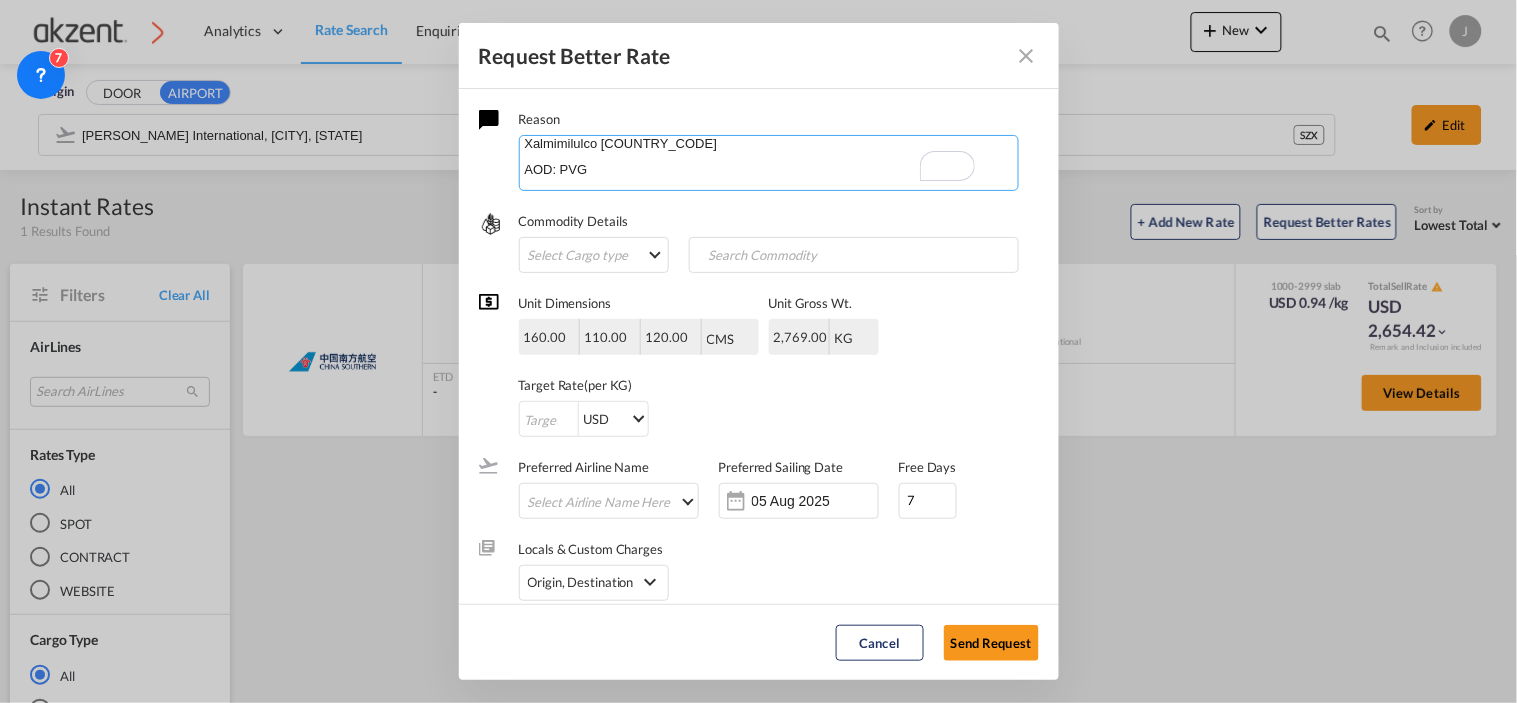 type on "Buenas chicas,
me ayudan con el sig. EXW?
necesitare maniobras y aduana.
EXW CHARGE
AOL: Nearest AOL as  pick up address
Pick up address :Lote 1 Manzana C Parque Ind. SanMiguel 74169 Santa Ana Xalmimilulco [COUNTRY_CODE]
AOD: PVG
160*110*120*13pkgs
Total:13pkgs/2769kgs/27.456cbm
Commodity name:Speaker Mesh Fabrics Rolls" 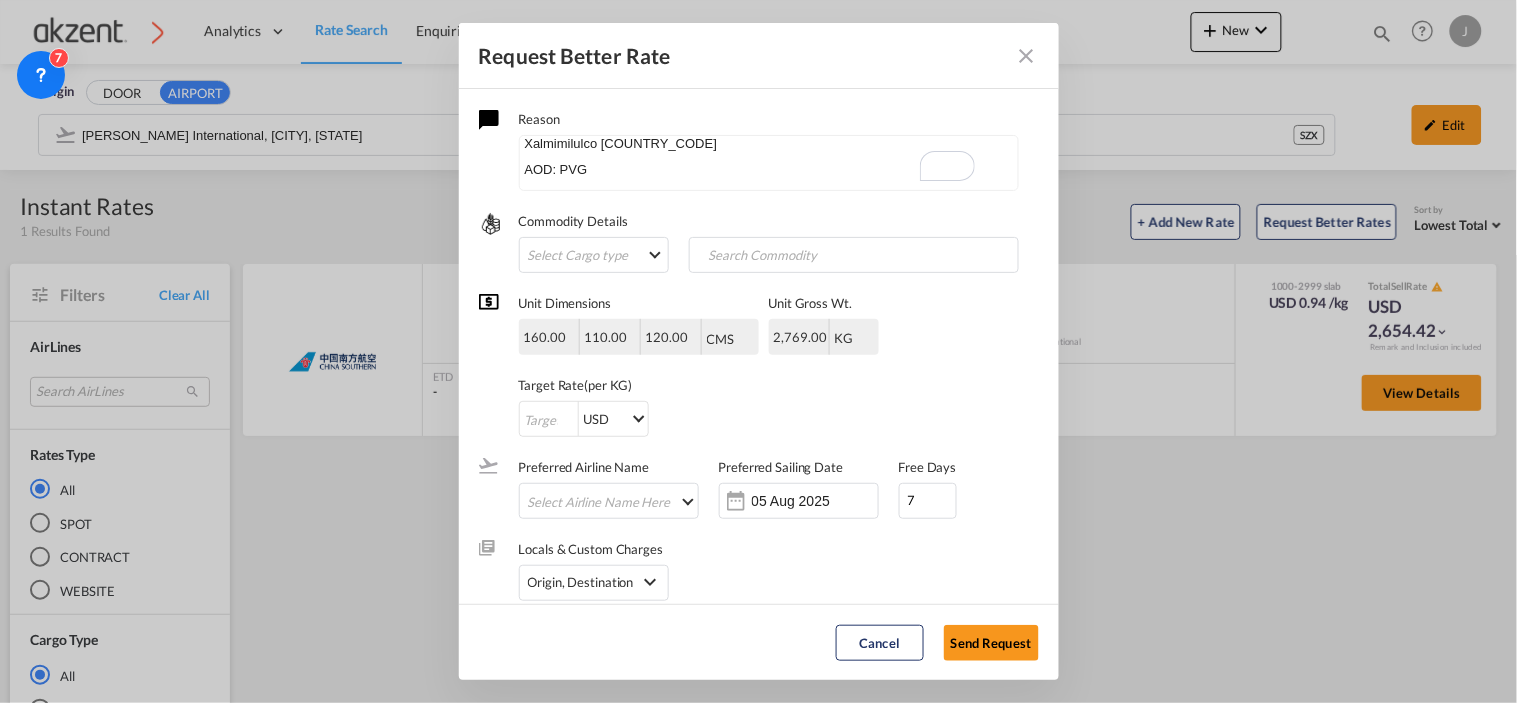 click on "Request Better Rate" at bounding box center [759, 56] 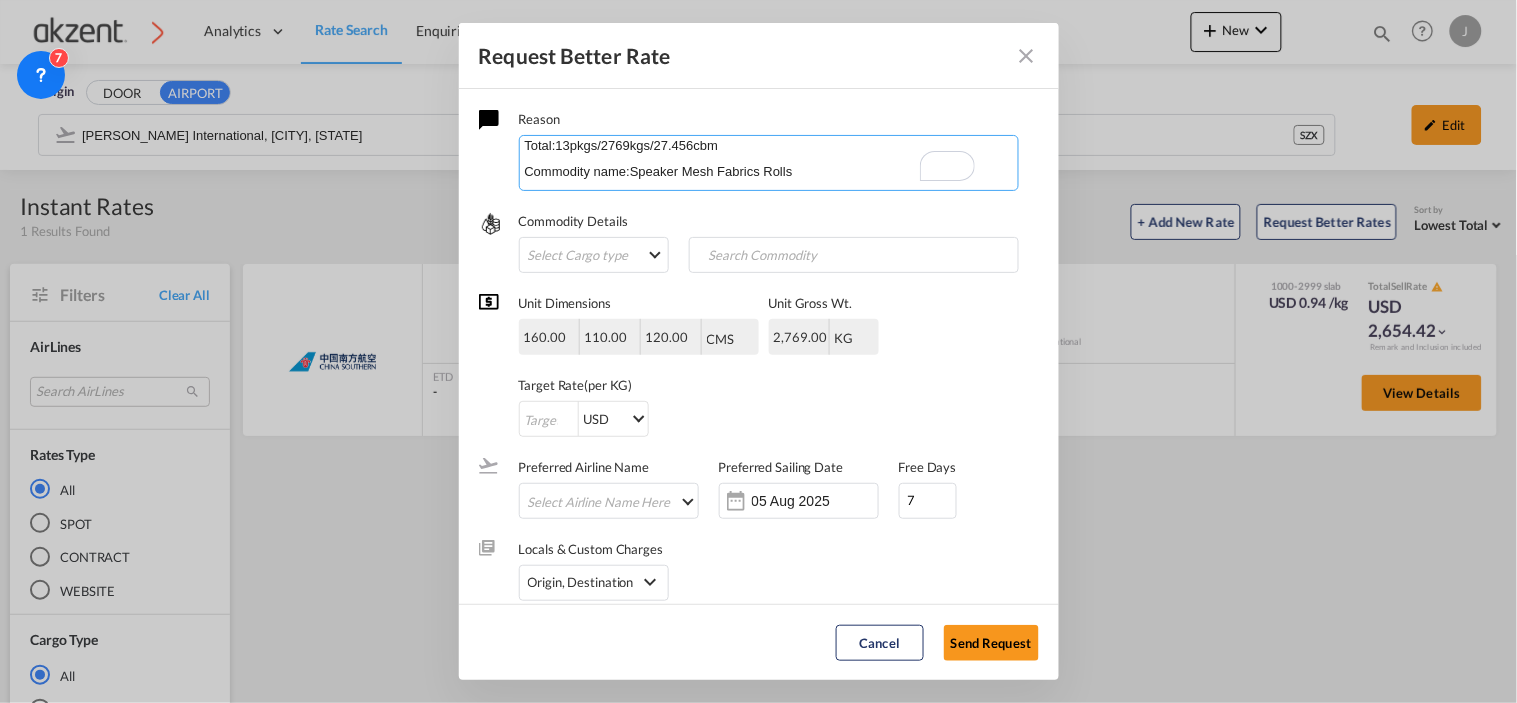 drag, startPoint x: 524, startPoint y: 146, endPoint x: 858, endPoint y: 282, distance: 360.62723 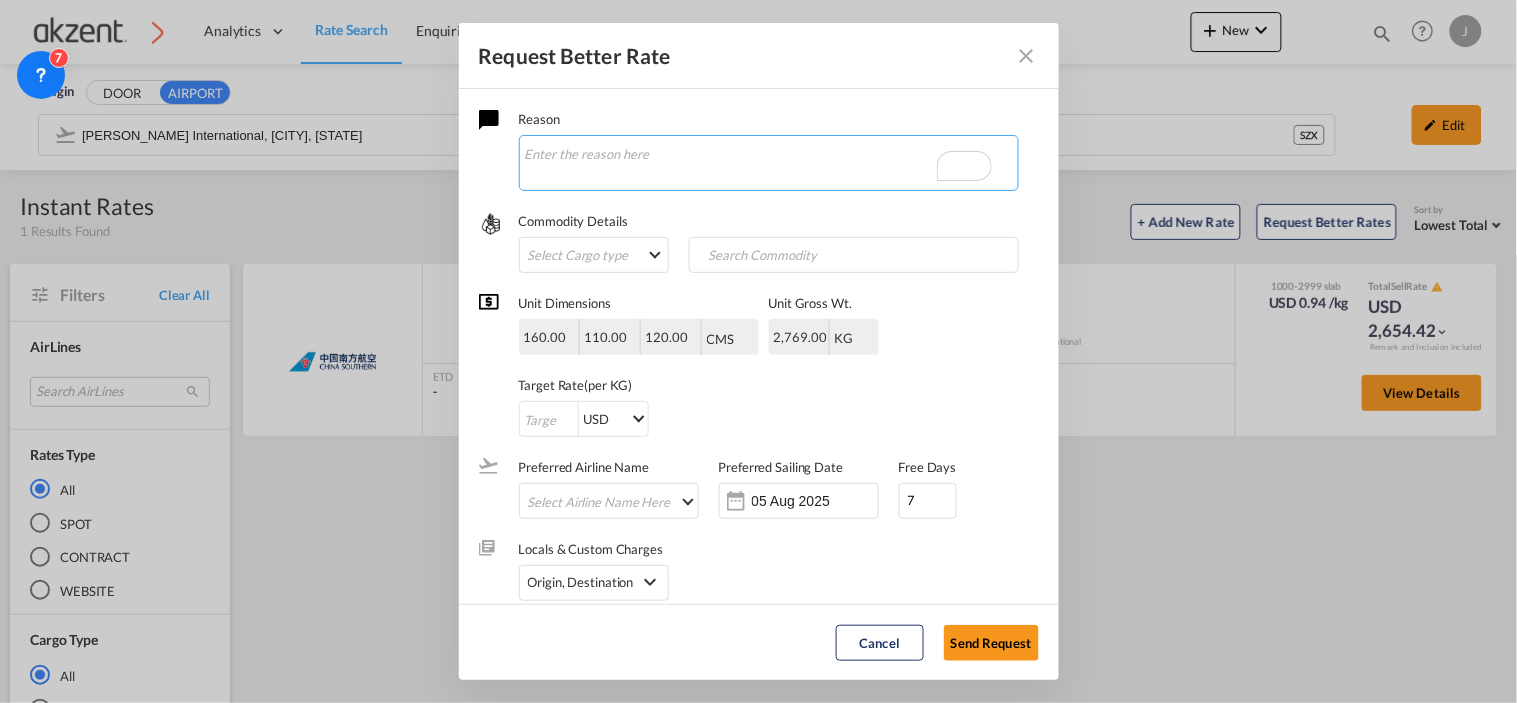 type 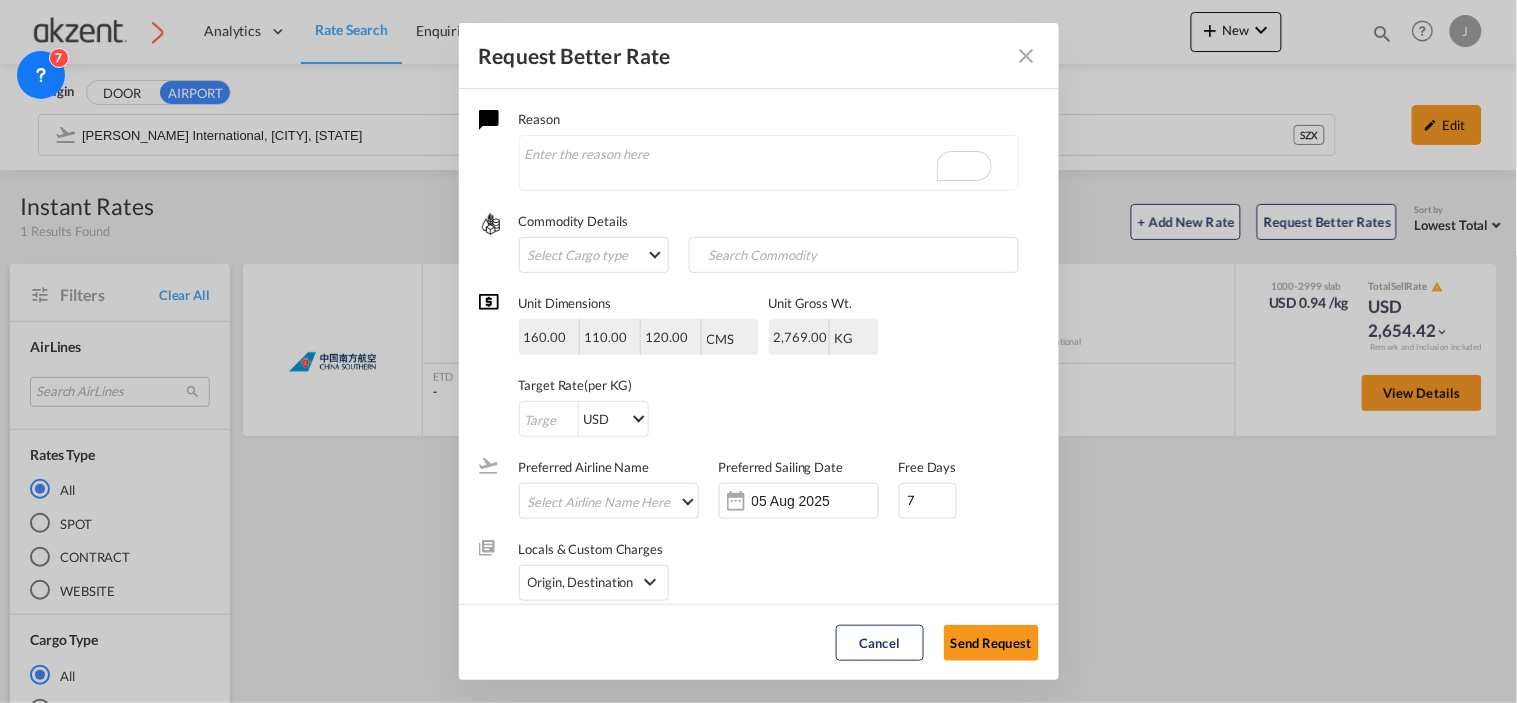 click at bounding box center (1027, 56) 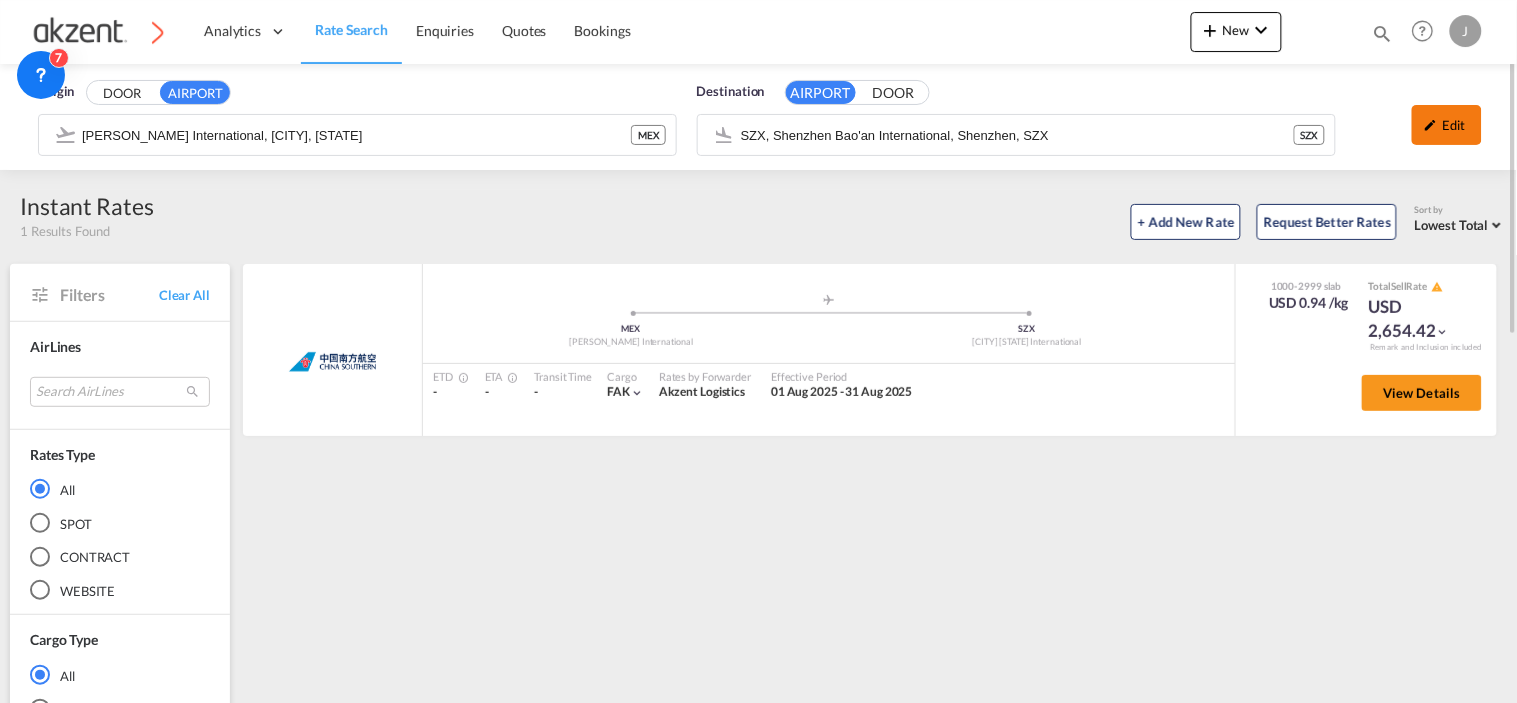 click on "Edit" at bounding box center [1447, 125] 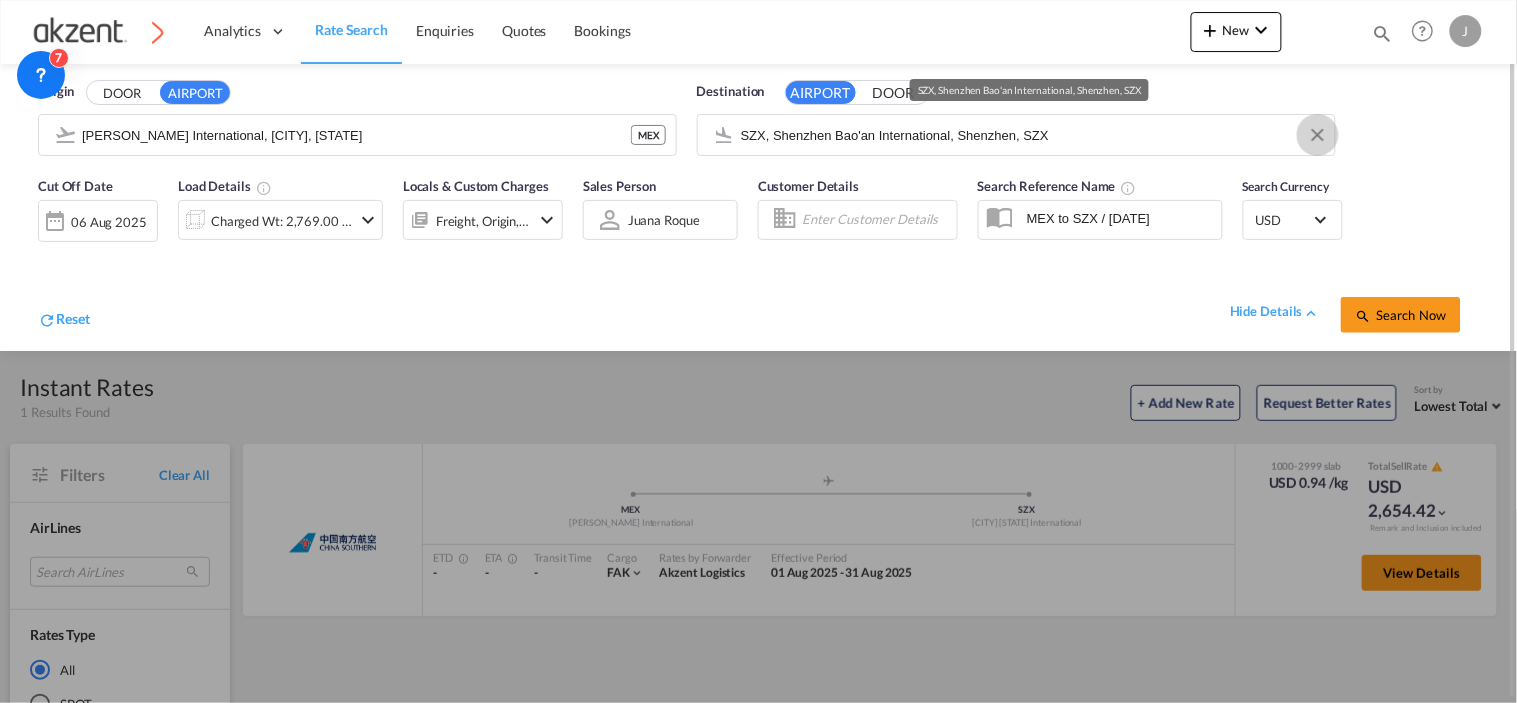 click at bounding box center (1318, 135) 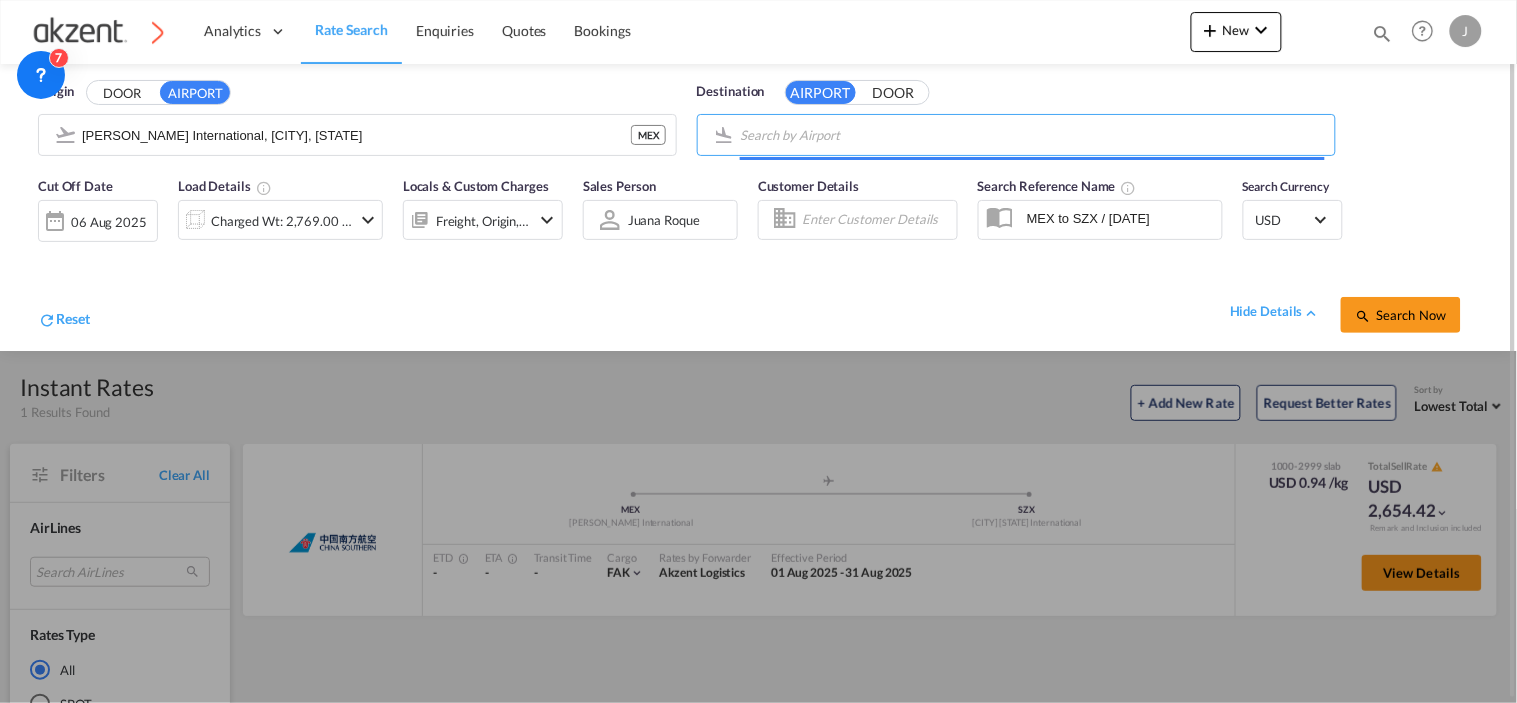 click at bounding box center (1032, 140) 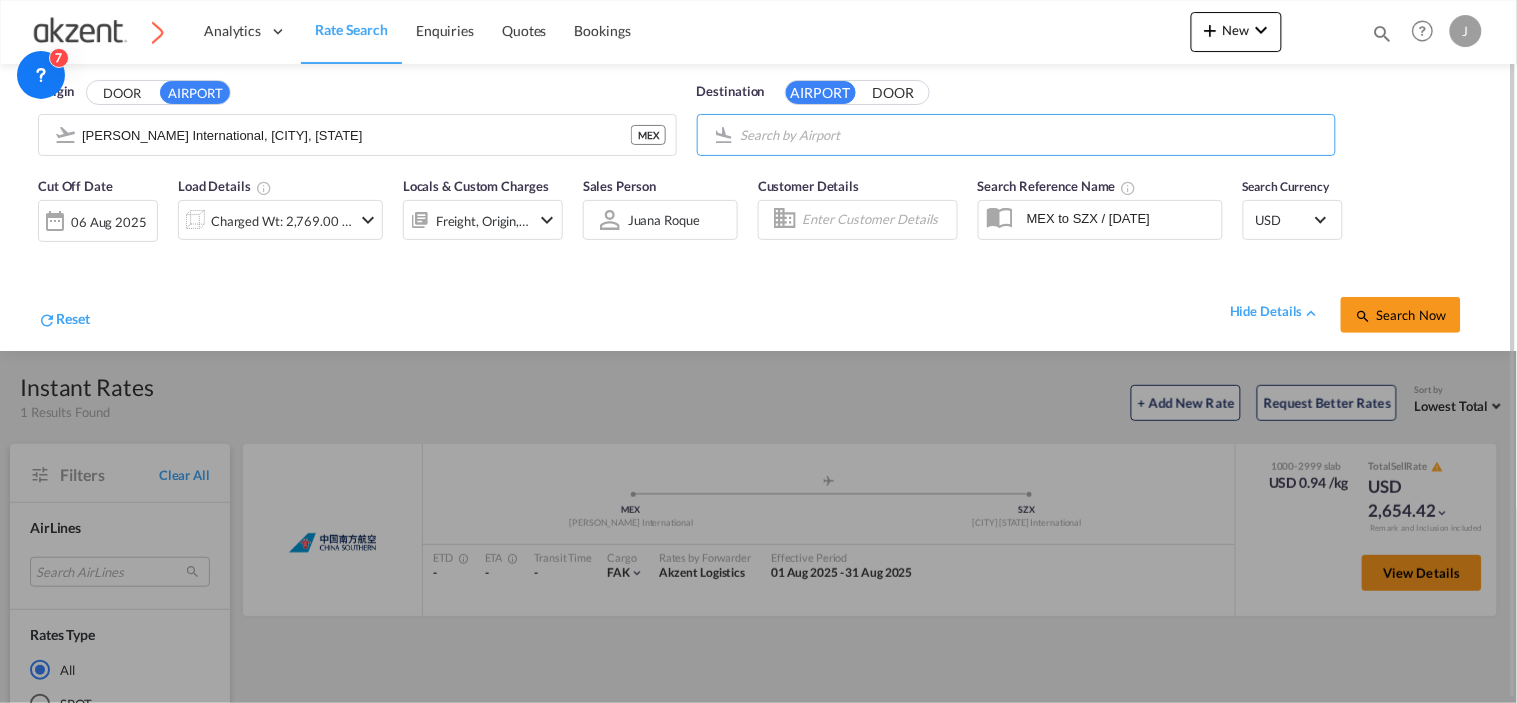 click on "Analytics
Dashboard
Rate Search
Enquiries
Quotes
Bookings" at bounding box center [758, 351] 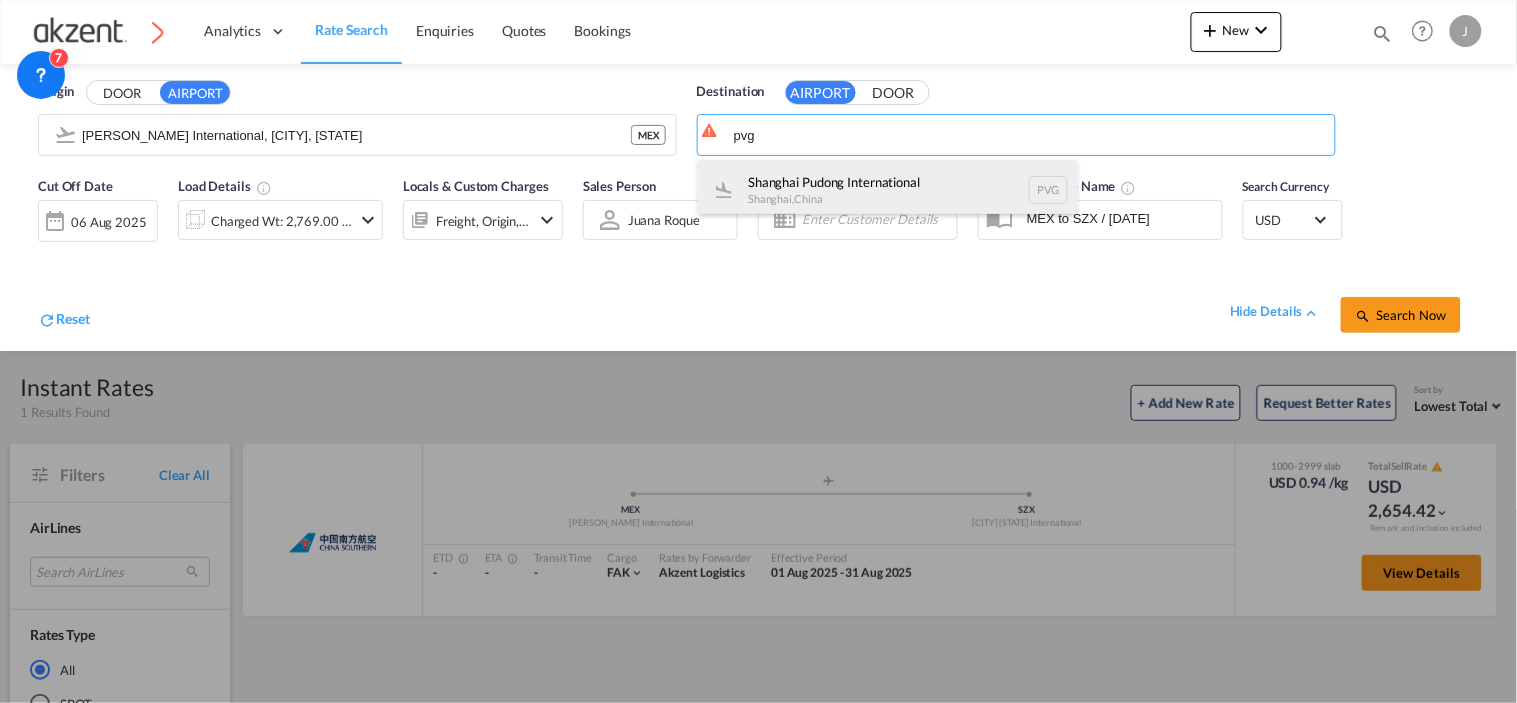 click on "[CITY] [STATE] International
[CITY] ,  China
PVG" at bounding box center [888, 190] 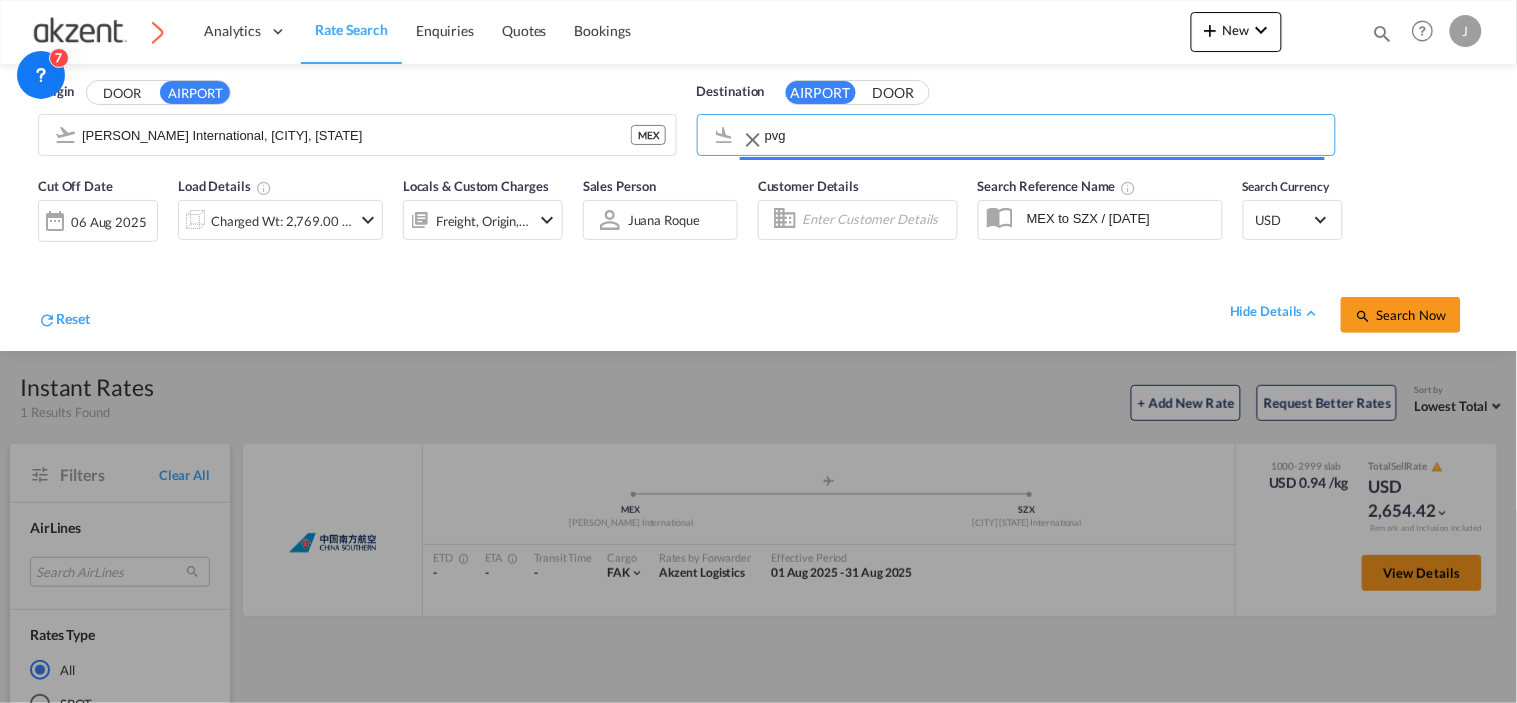 type on "Shanghai Pudong International, Shanghai, PVG" 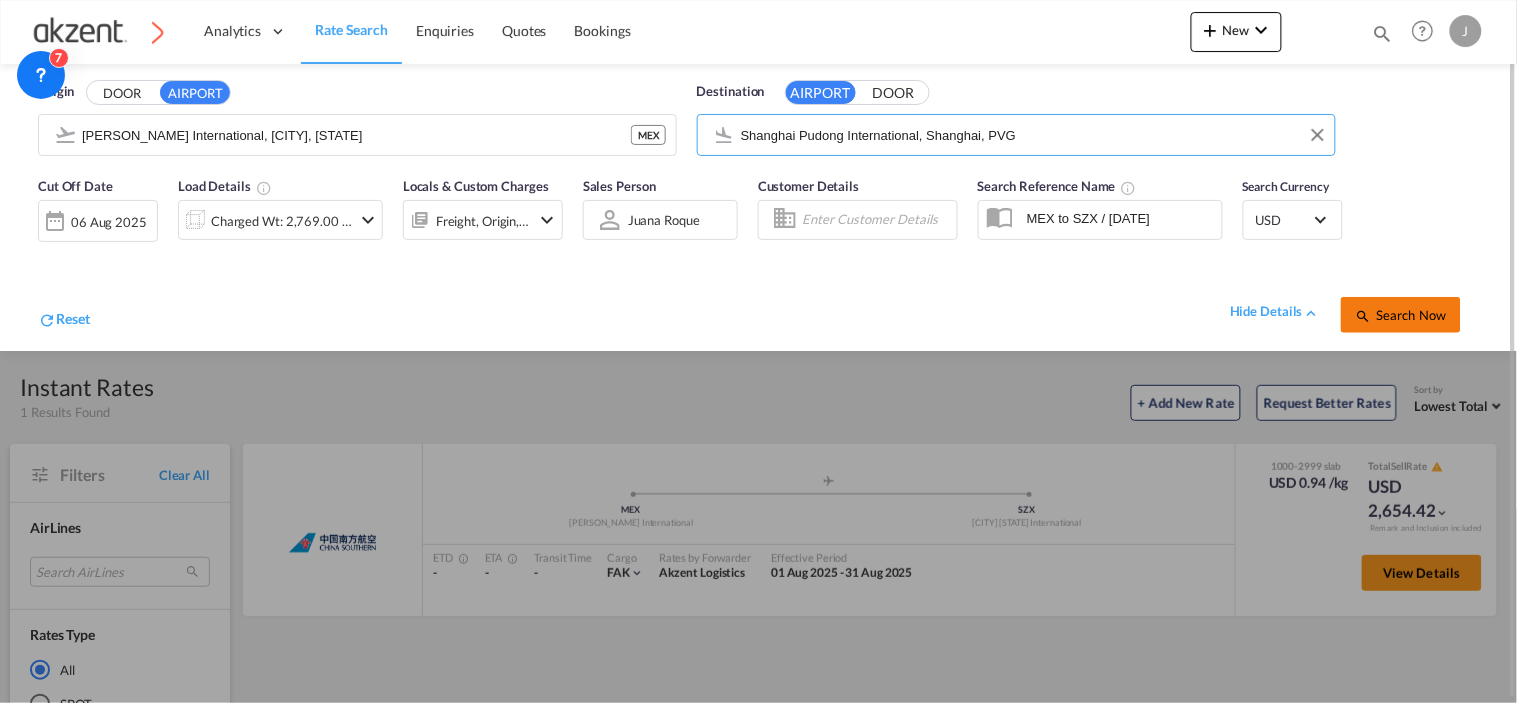 click on "Search Now" at bounding box center (1400, 315) 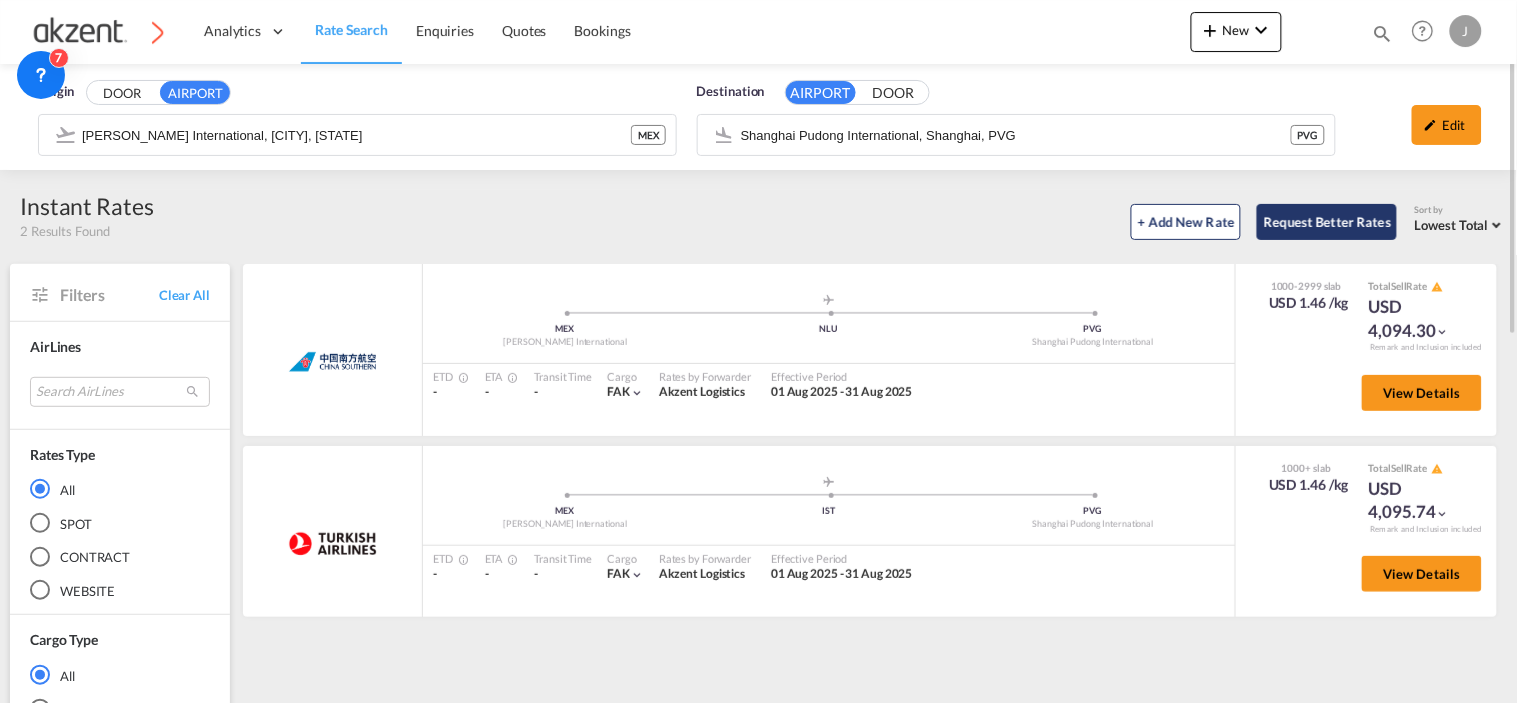 click on "Request Better Rates" at bounding box center (1327, 222) 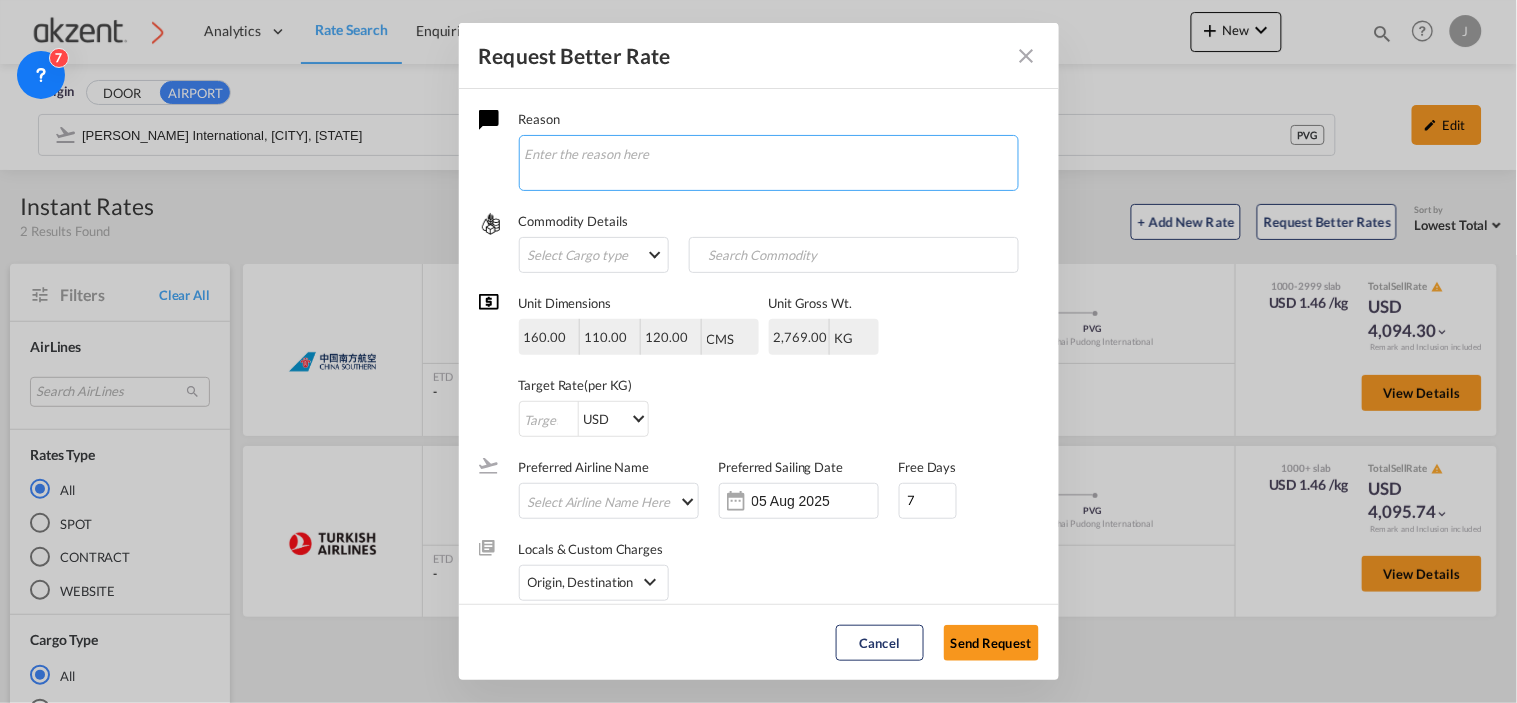 click at bounding box center (769, 163) 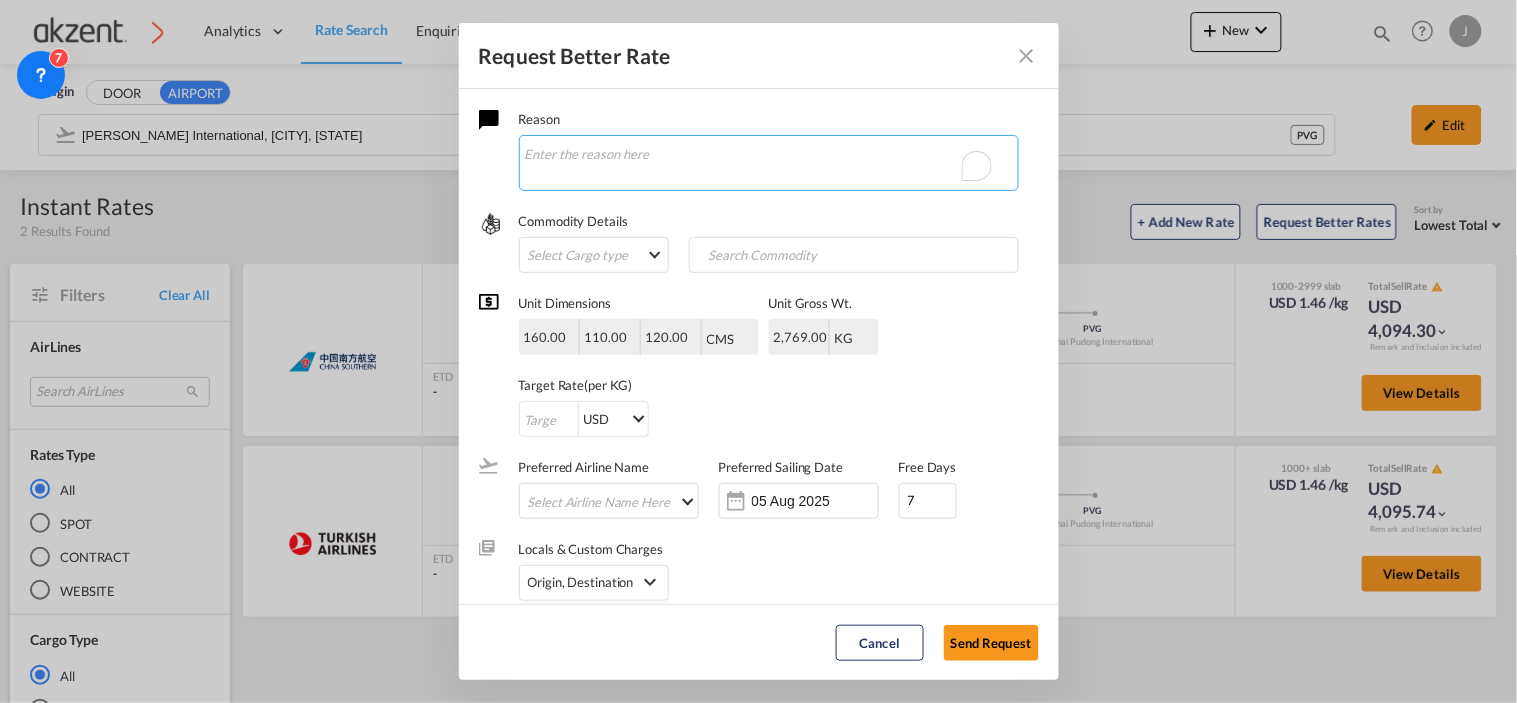 paste on "Buenas chicas,
me ayudan con el sig. EXW?
necesitare maniobras y aduana.
EXW CHARGE
AOL: Nearest AOL as  pick up address
Pick up address :Lote 1 Manzana C Parque Ind. SanMiguel 74169 Santa Ana Xalmimilulco [COUNTRY_CODE]
AOD: PVG
160*110*120*13pkgs
Total:13pkgs/2769kgs/27.456cbm
Commodity name:Speaker Mesh Fabrics Rolls" 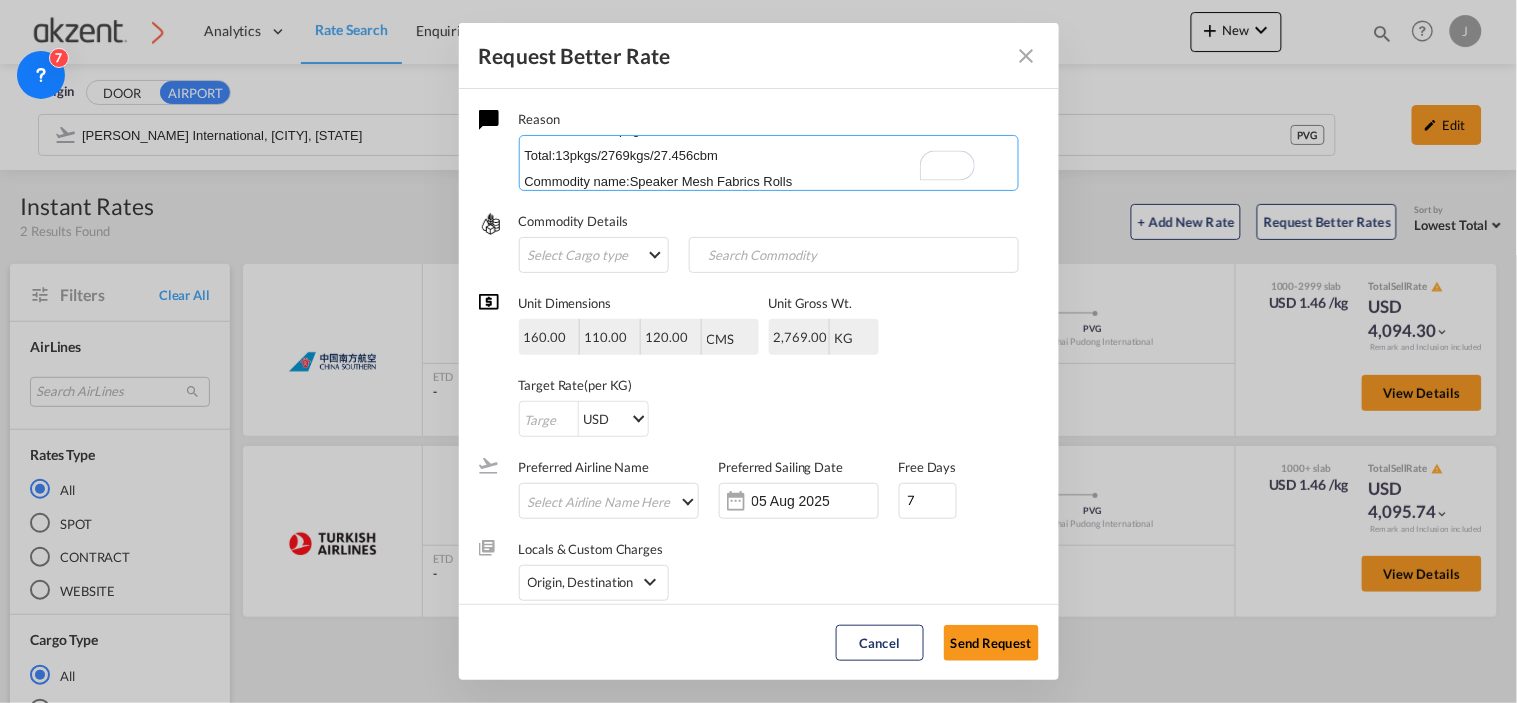 click on "Buenas chicas,
me ayudan con el sig. EXW?
necesitare maniobras y aduana.
EXW CHARGE
AOL: Nearest AOL as  pick up address
Pick up address :Lote 1 Manzana C Parque Ind. SanMiguel 74169 Santa Ana Xalmimilulco [COUNTRY_CODE]
AOD: PVG
160*110*120*13pkgs
Total:13pkgs/2769kgs/27.456cbm
Commodity name:Speaker Mesh Fabrics Rolls" at bounding box center [769, 163] 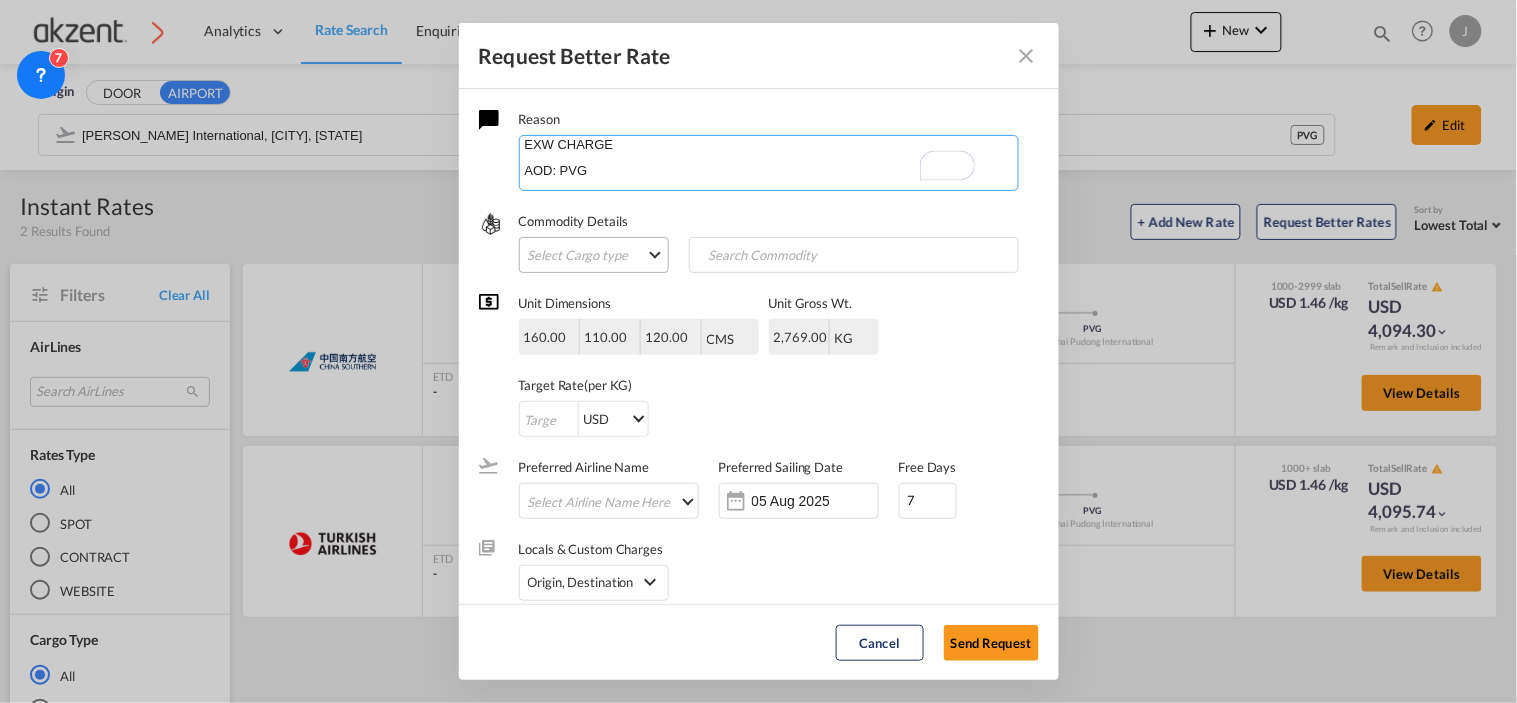 type on "Buenas chicas,
me ayudan con el sig. EXW?
necesitare maniobras y aduana.
EXW CHARGE
AOD: PVG
160*110*120*13pkgs
Total:13pkgs/2769kgs/27.456cbm
Commodity name:Speaker Mesh Fabrics Rolls" 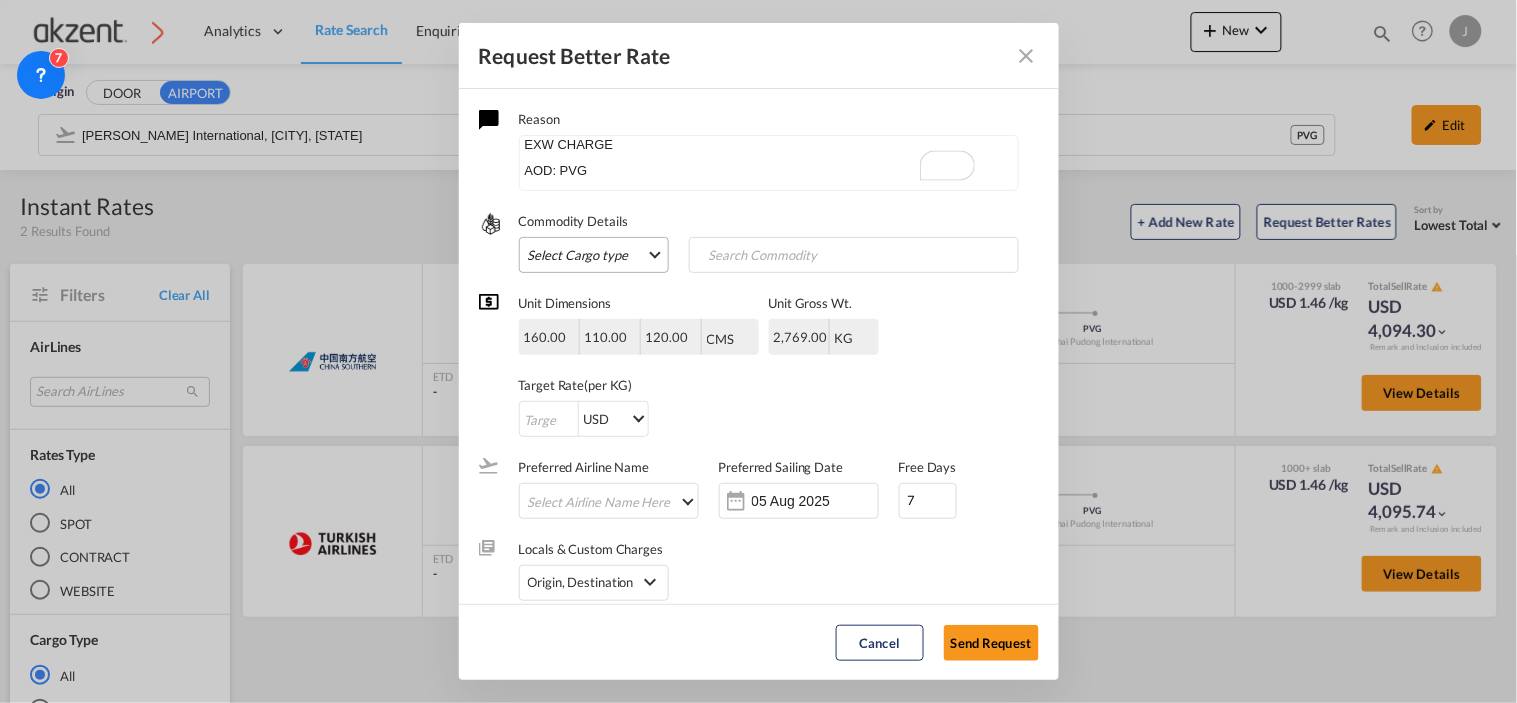 click on "Select Cargo type   FAK GCR GDSM General Cargo Hazardous Cargo Ambient Foodstuff Chilled Frozen Perishables Flexibags Out of Gauge Others Group NAC NAC Vehicles" at bounding box center [594, 255] 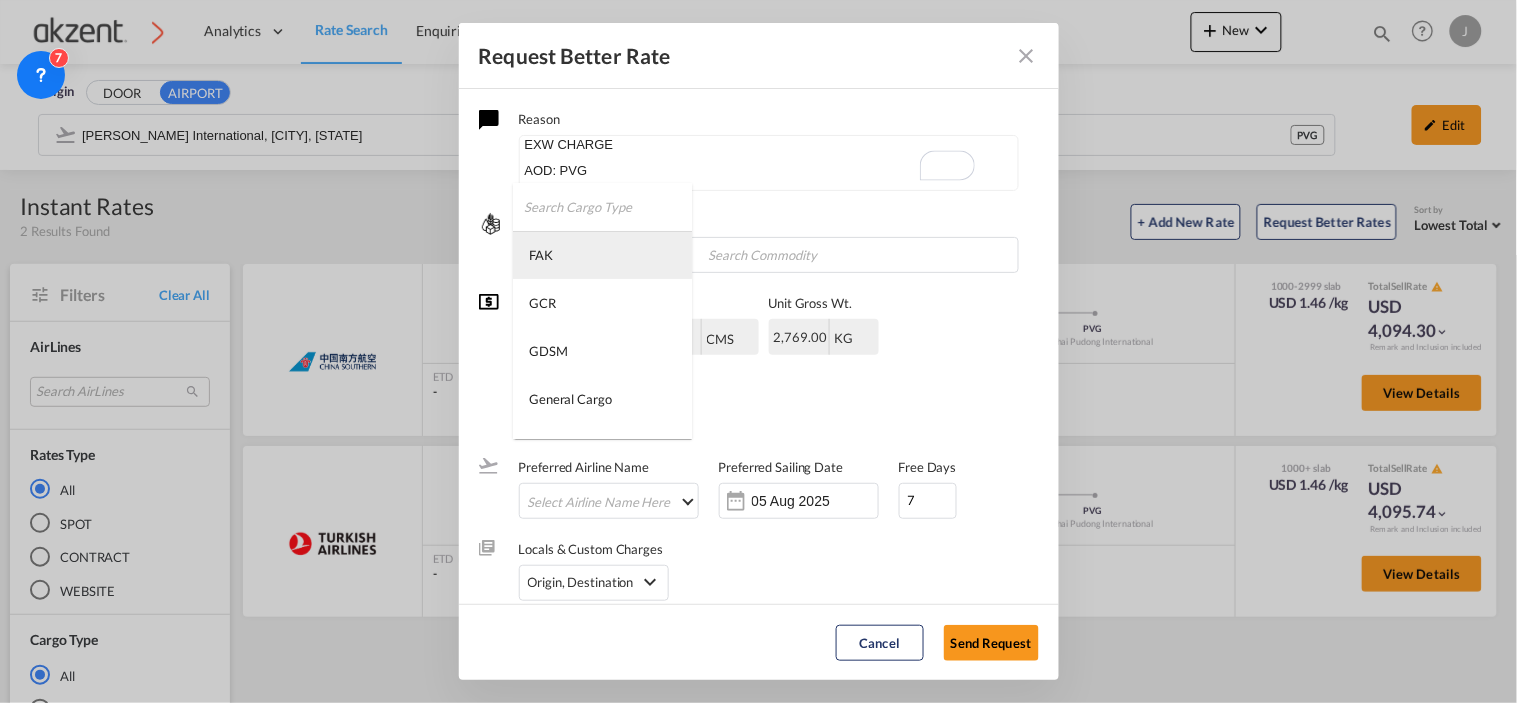 click on "FAK" at bounding box center (602, 255) 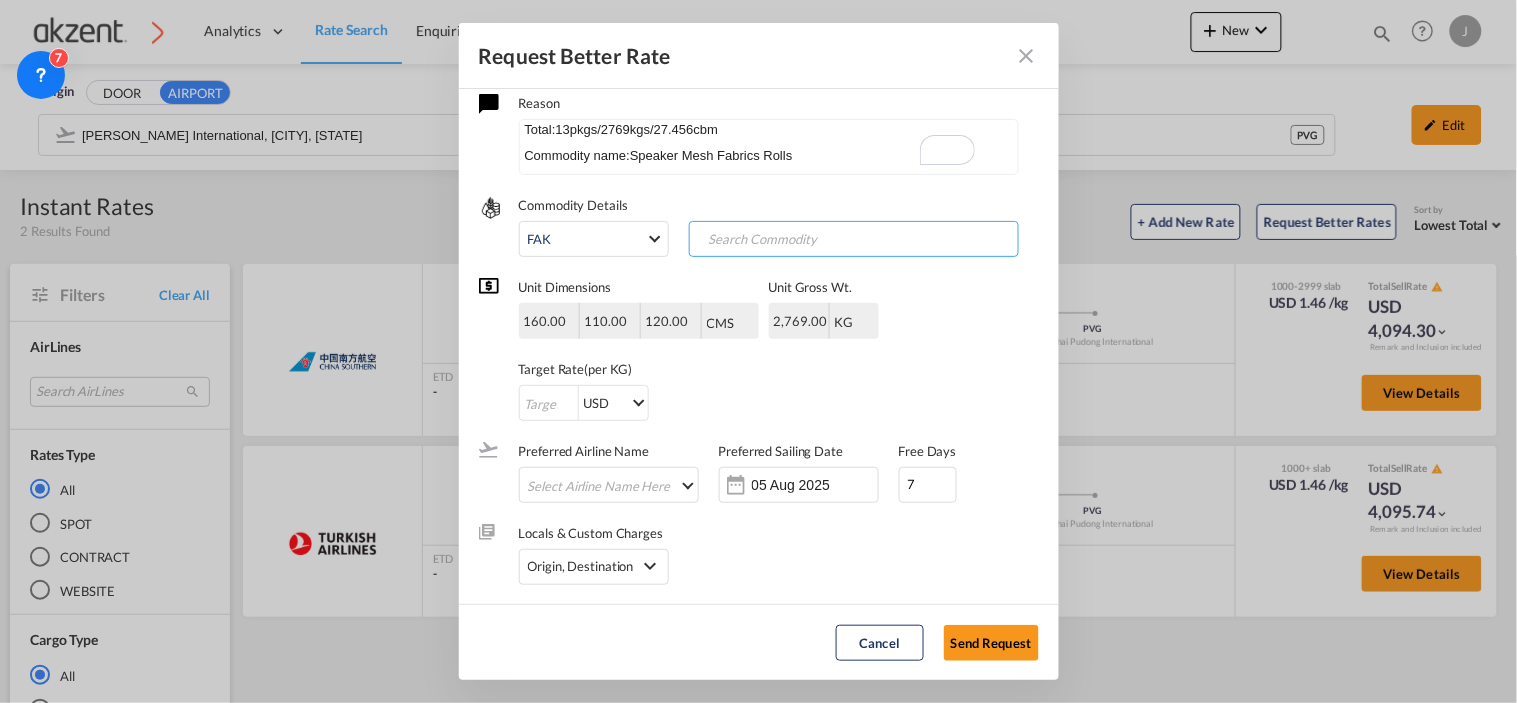 click at bounding box center [793, 240] 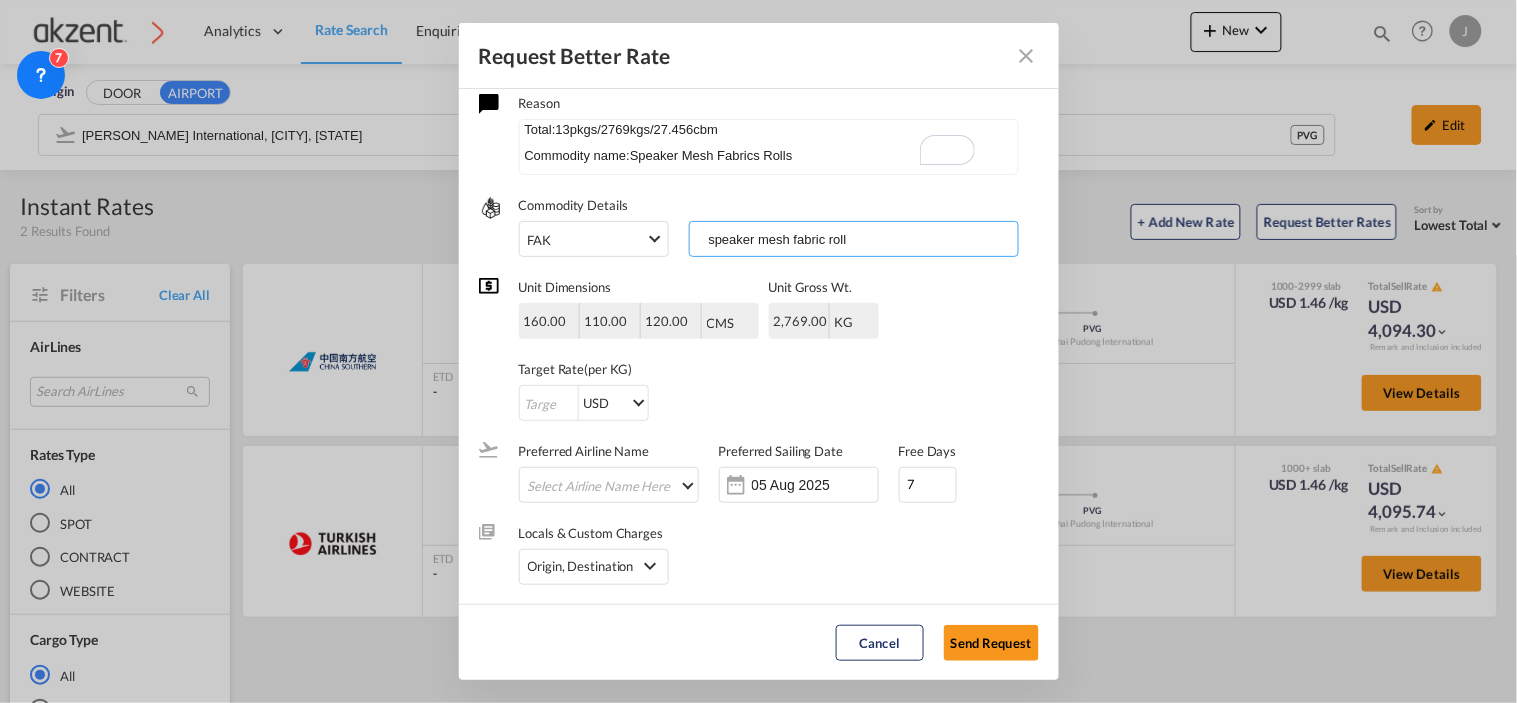 type on "speaker mesh fabric rolls" 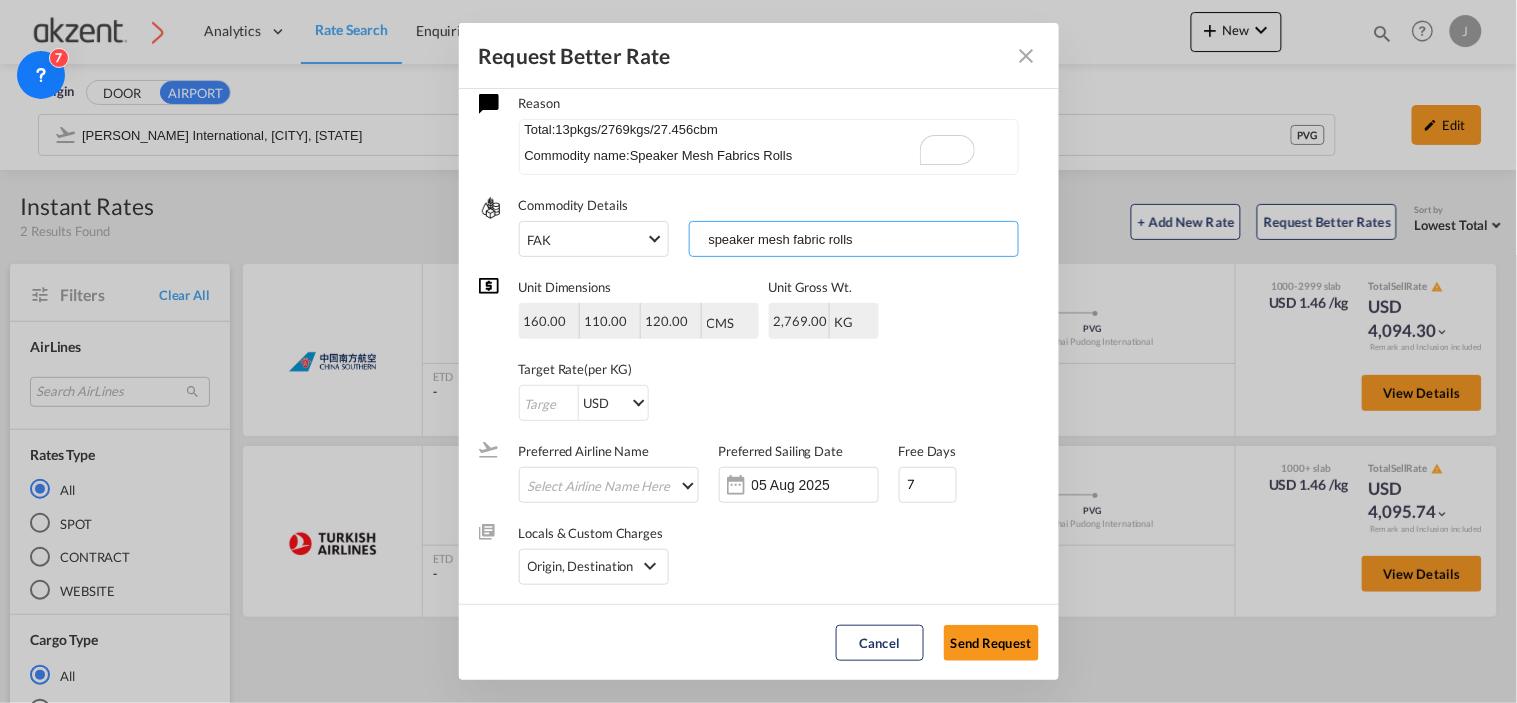 type 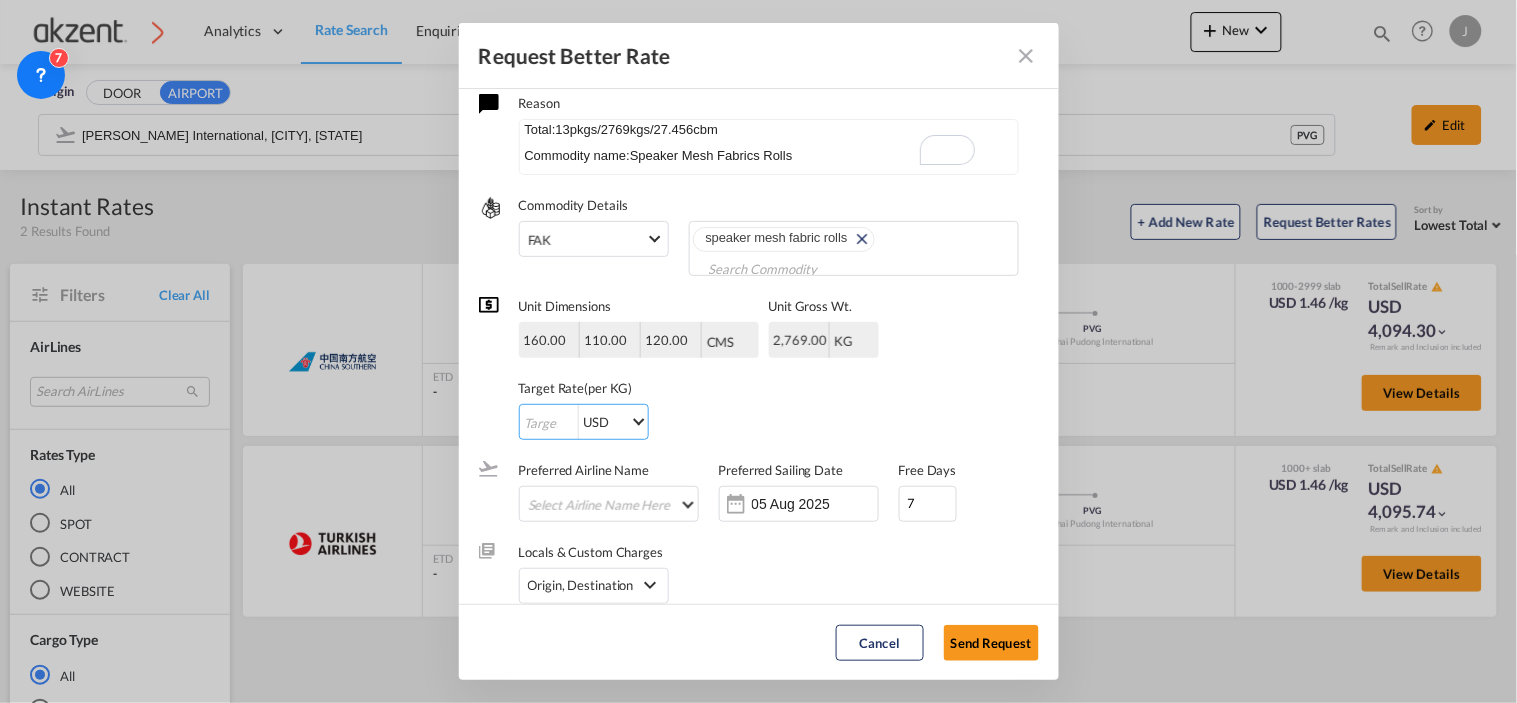 click at bounding box center (549, 423) 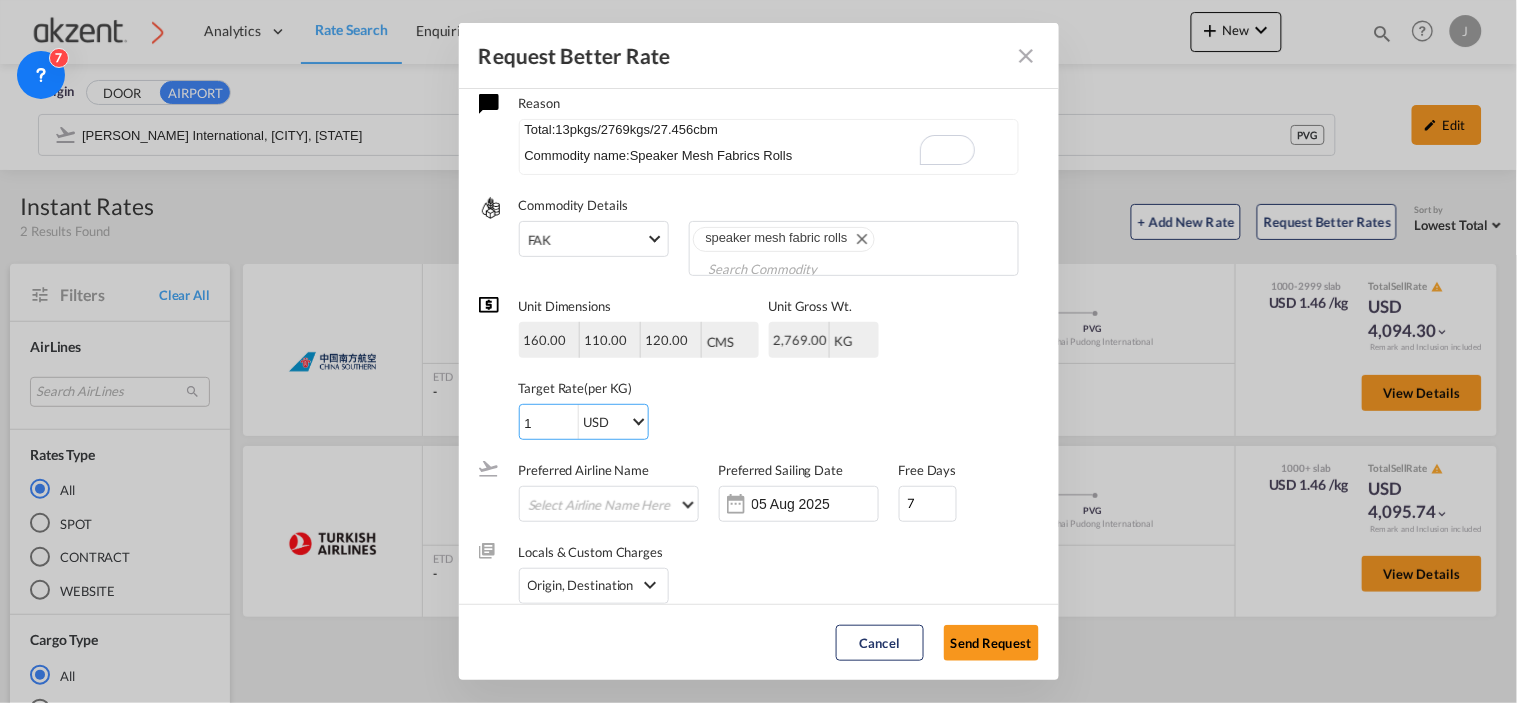 type on "1" 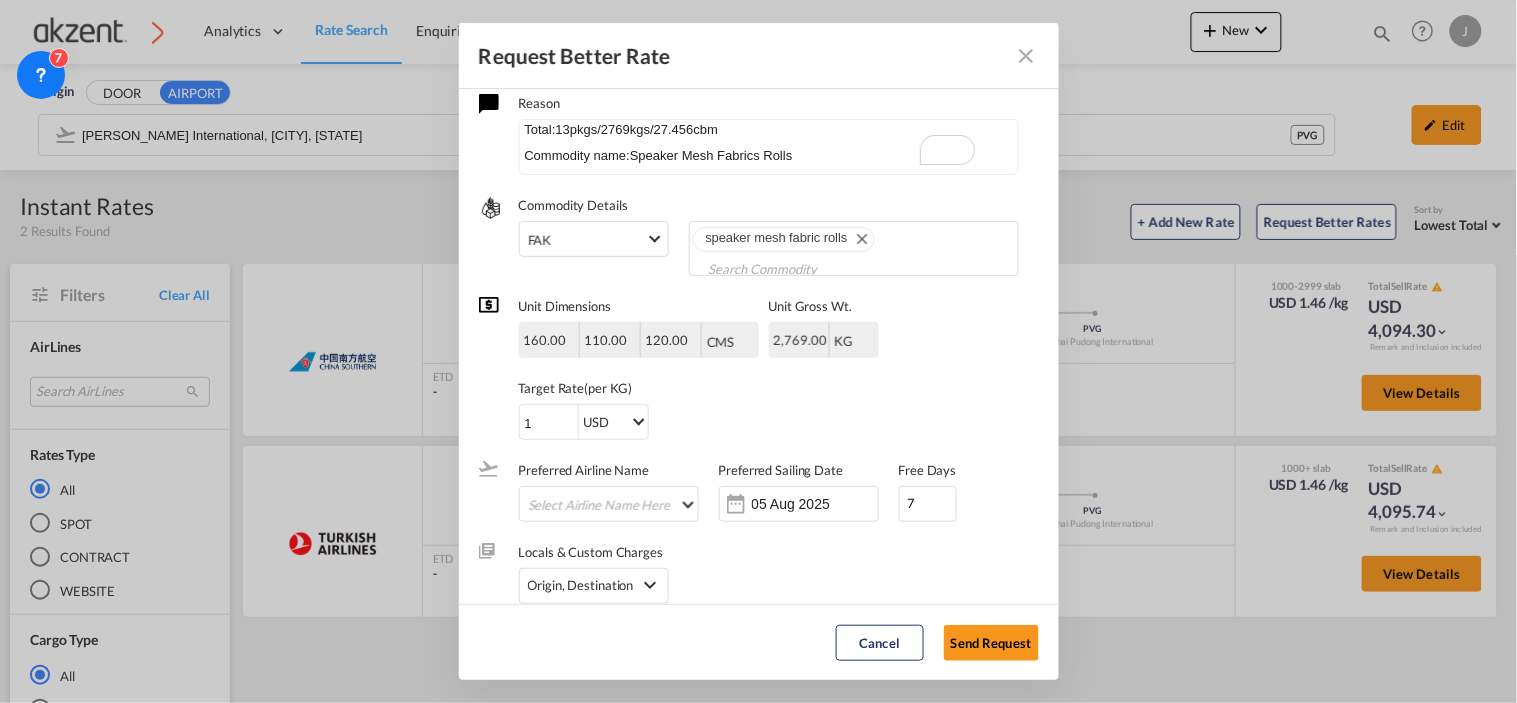 click on "1 USD AED AFN ALL AMD ANG AOA ARS AUD AWG AZN BAM BBD BDT BGN BHD BIF BMD BND BOB BRL BSD BTN BWP BYN BZD CAD CDF CHF CLP CNY COP CRC CUC CUP CVE CZK DJF DKK DOP DZD EGP ERN ETB EUR FJD FKP FOK GBP GEL GGP GHS GIP GMD GNF GTQ GYD HKD HNL HRK HTG HUF IDR ILS IMP INR IQD IRR ISK JMD JOD JPY KES KGS KHR KID KMF KRW KWD KYD KZT LAK LBP LKR LRD LSL LYD MAD MDL MGA MKD MMK MNT MOP MRU MUR MVR MWK MXN MYR MZN NAD NGN NIO NOK NPR NZD OMR PAB PEN PGK PHP PKR PLN PYG QAR RON RSD RUB RWF SAR SBD SCR SDG SEK SGD SHP SLL SOS SRD SSP STN SYP SZL THB TJS TMT TND TOP TRY TTD TVD TWD TZS UAH UGX USD UYU UZS VES VND VUV WST XAF XCD XDR XOF XPF YER ZAR ZMW" at bounding box center (699, 422) 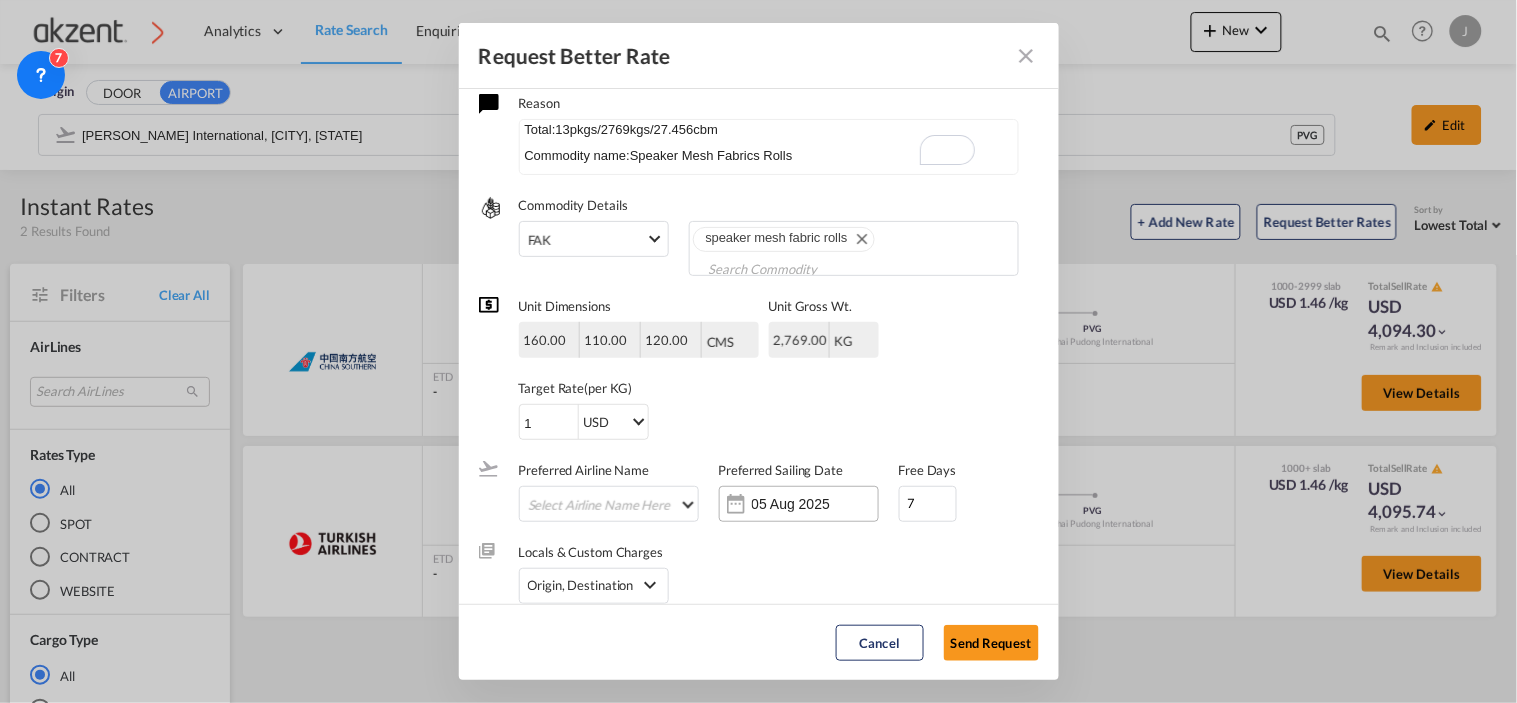 click on "05 Aug 2025" at bounding box center (799, 504) 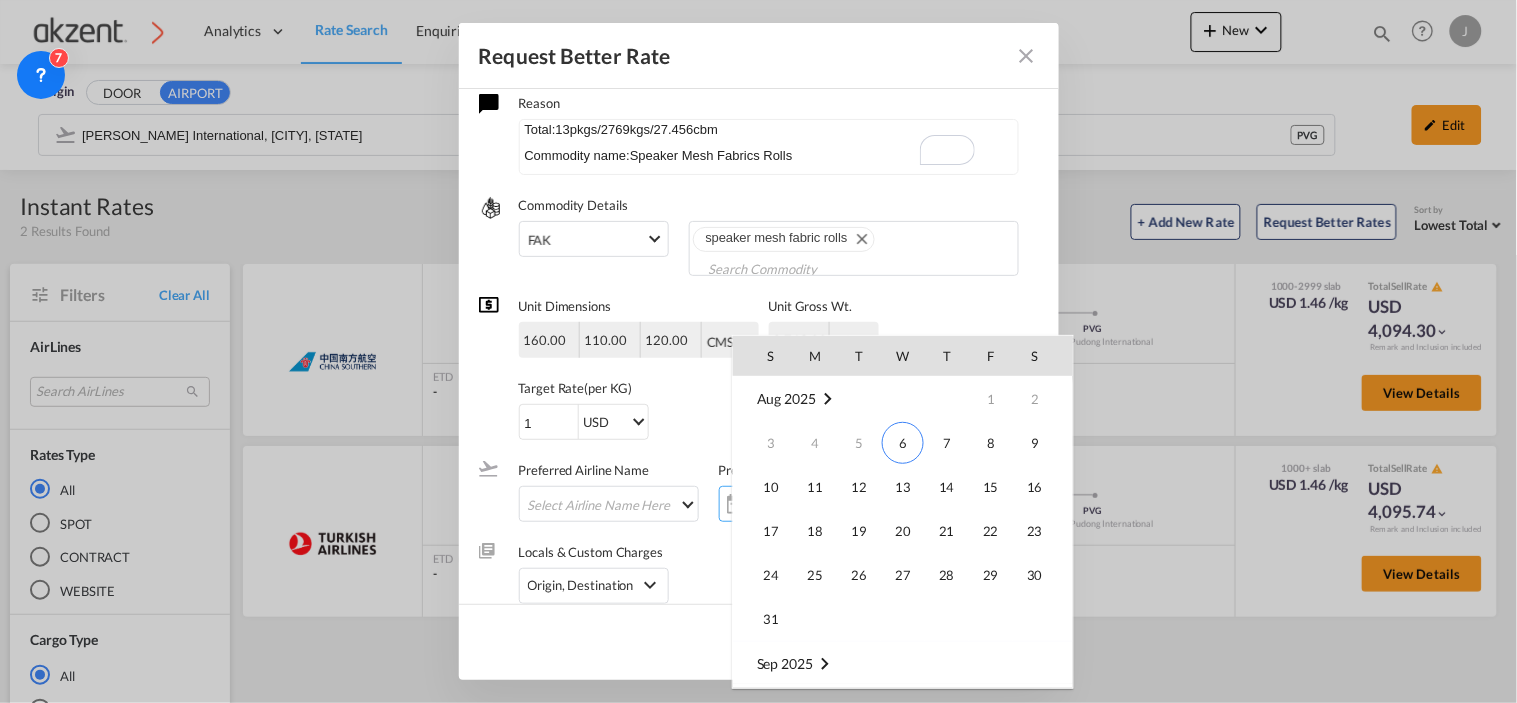 click on "6" at bounding box center (903, 443) 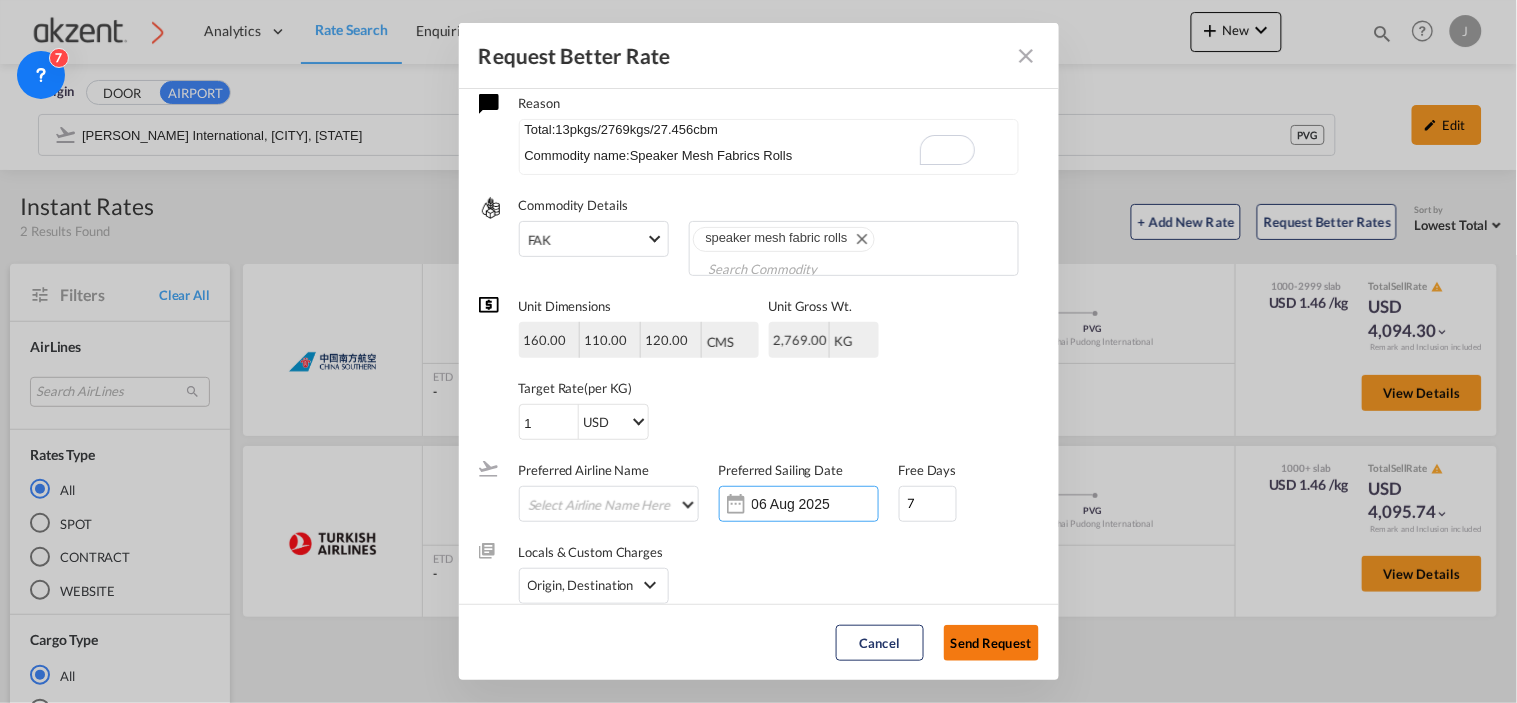 click on "Send Request" at bounding box center (991, 643) 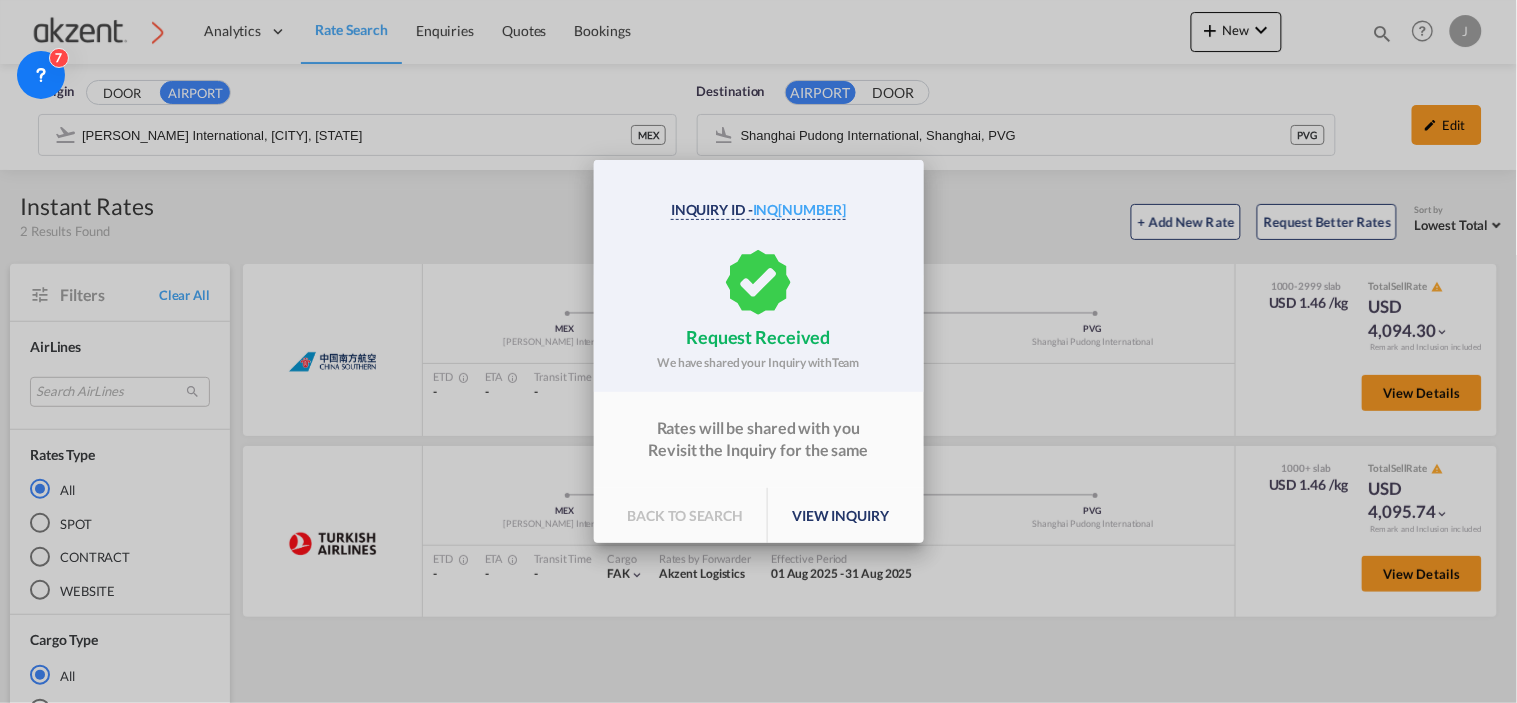 click on "view inquiry" at bounding box center (840, 516) 